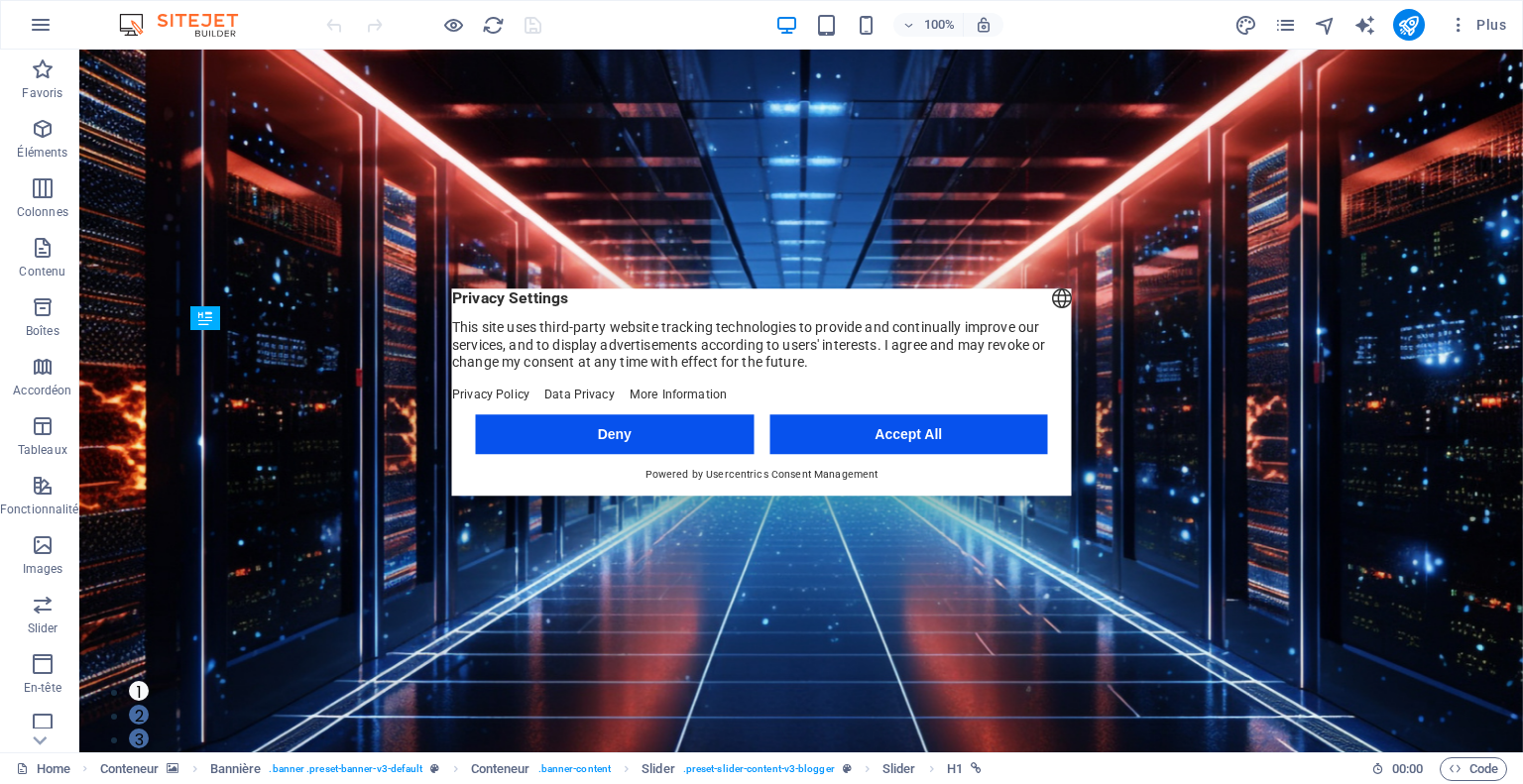 scroll, scrollTop: 0, scrollLeft: 0, axis: both 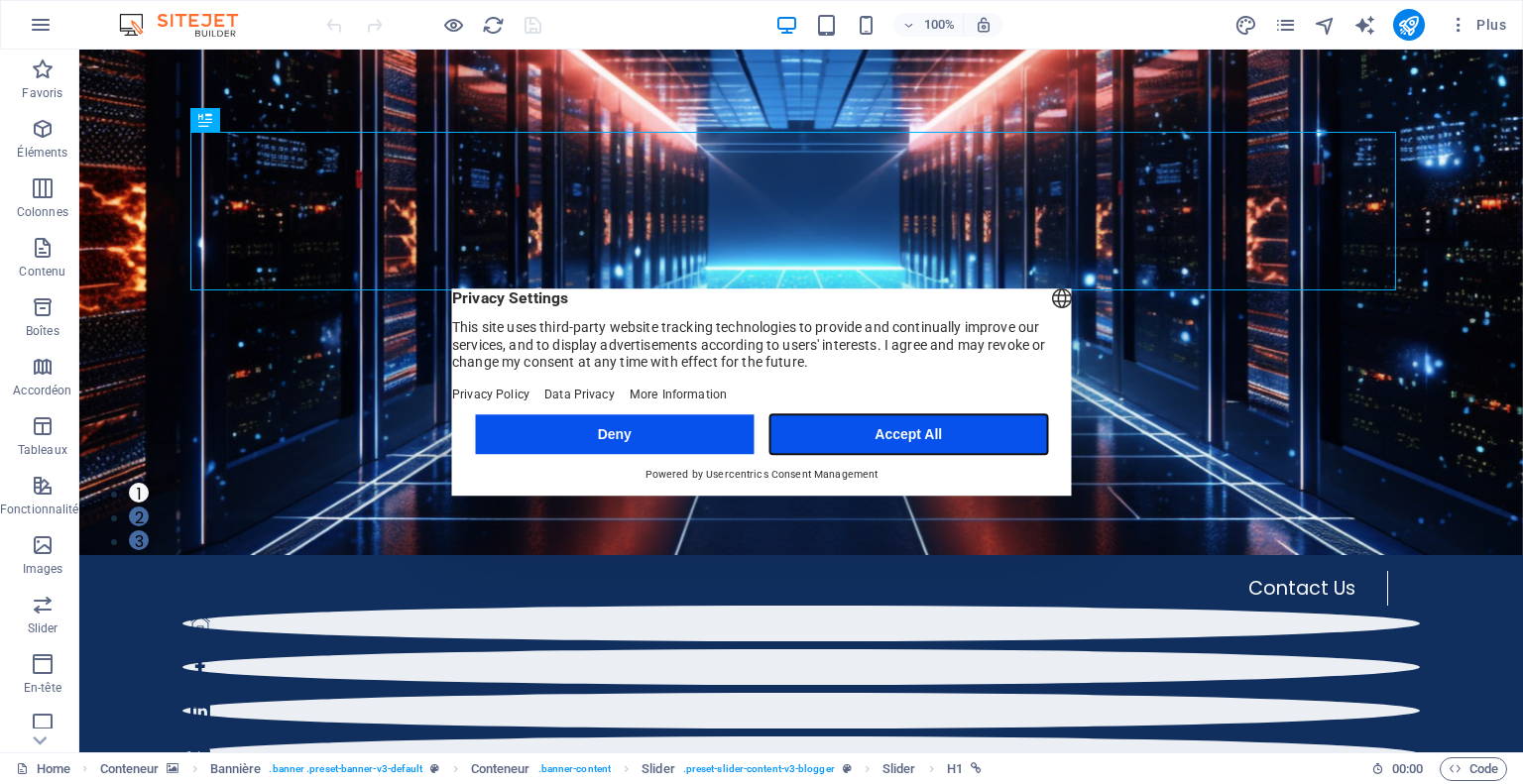 drag, startPoint x: 910, startPoint y: 443, endPoint x: 829, endPoint y: 390, distance: 96.7988 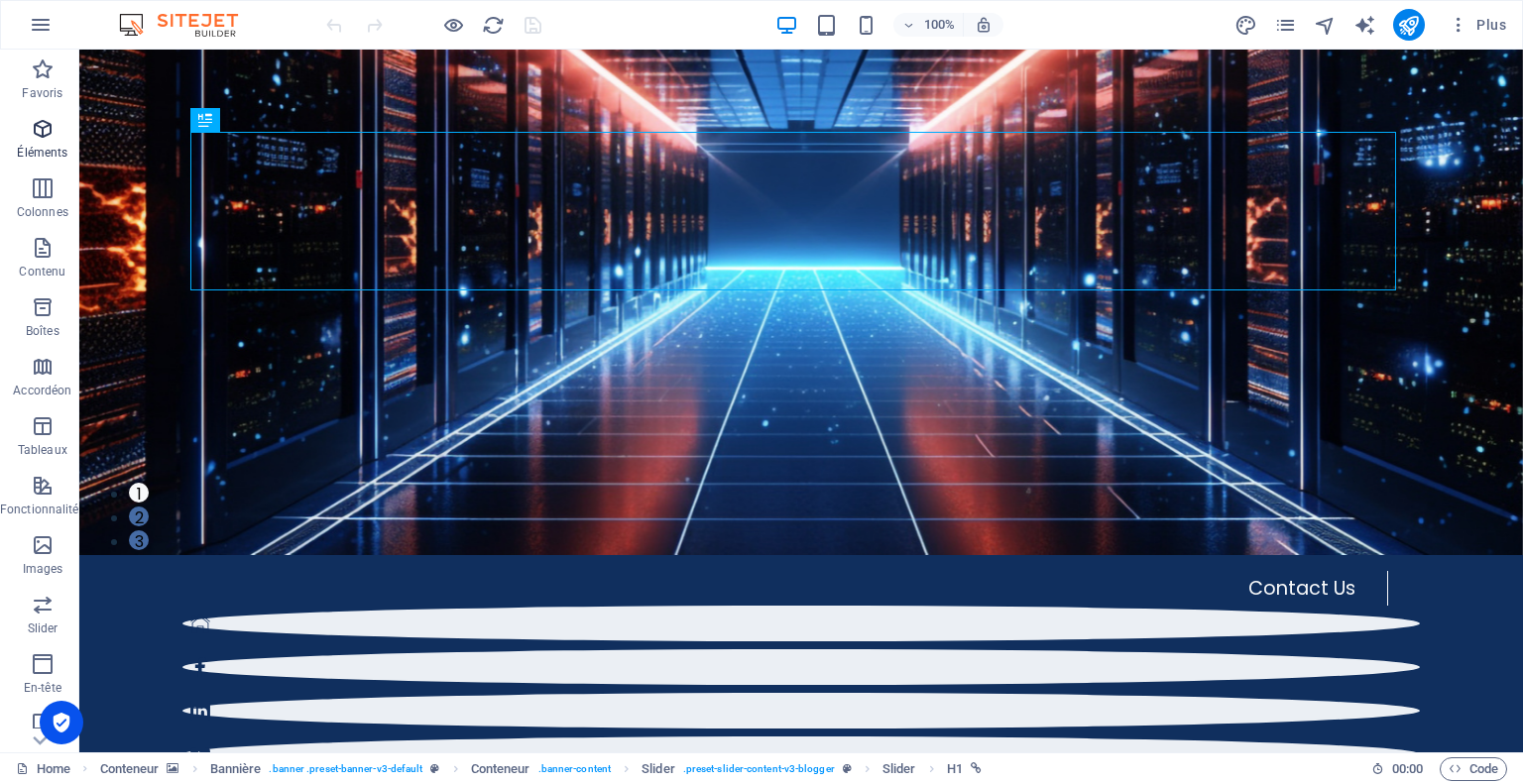 click at bounding box center (43, 129) 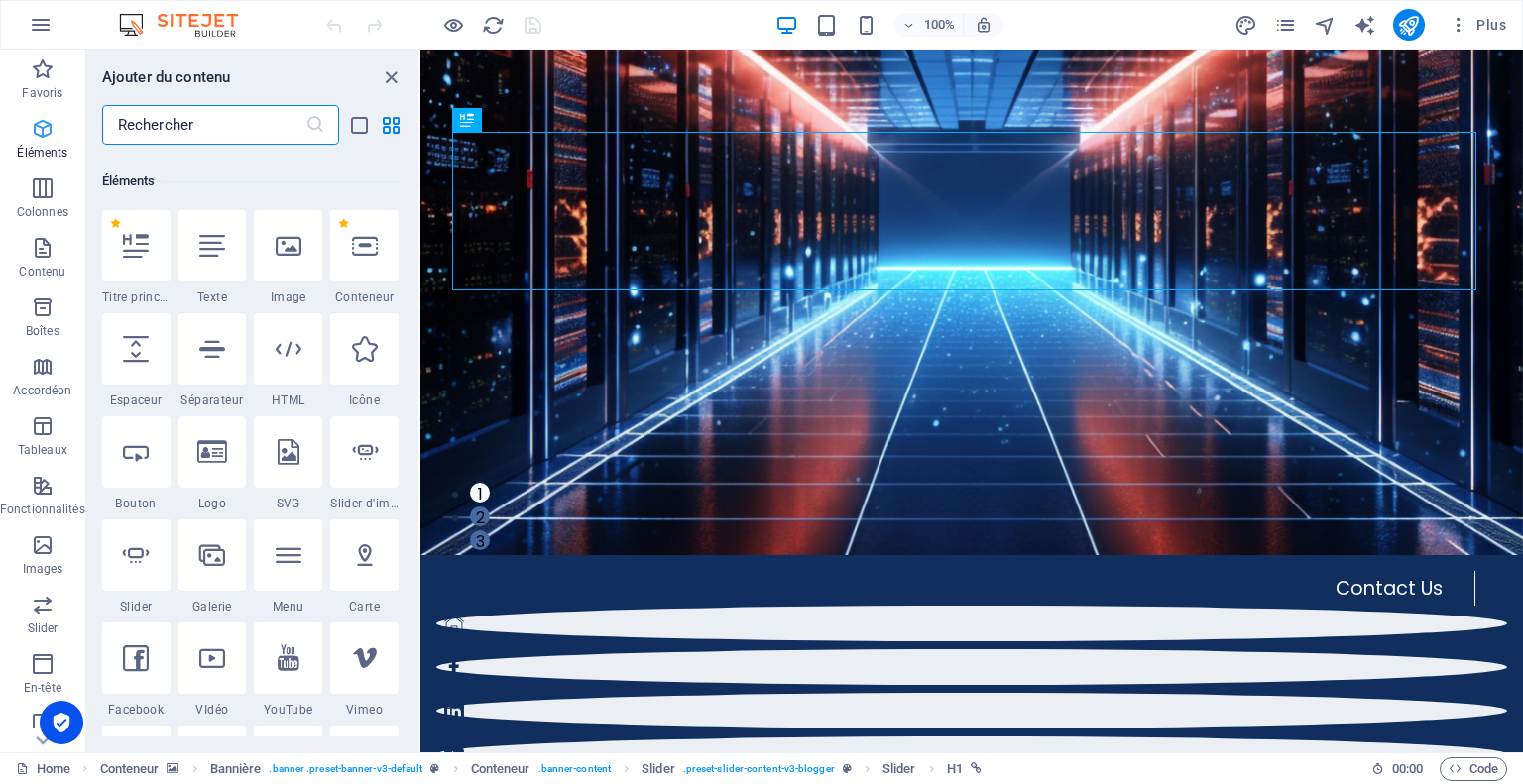 scroll, scrollTop: 210, scrollLeft: 0, axis: vertical 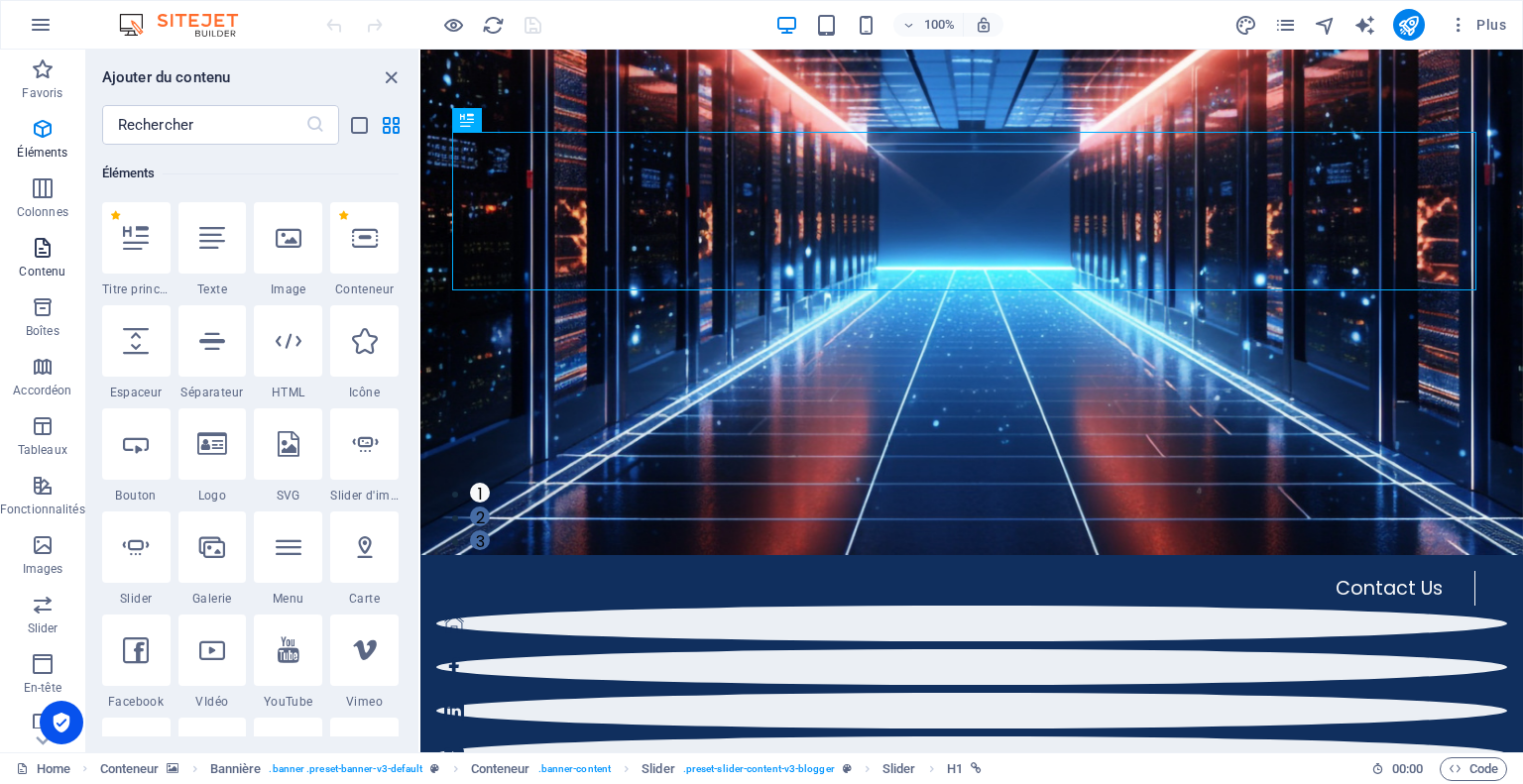 click at bounding box center [43, 248] 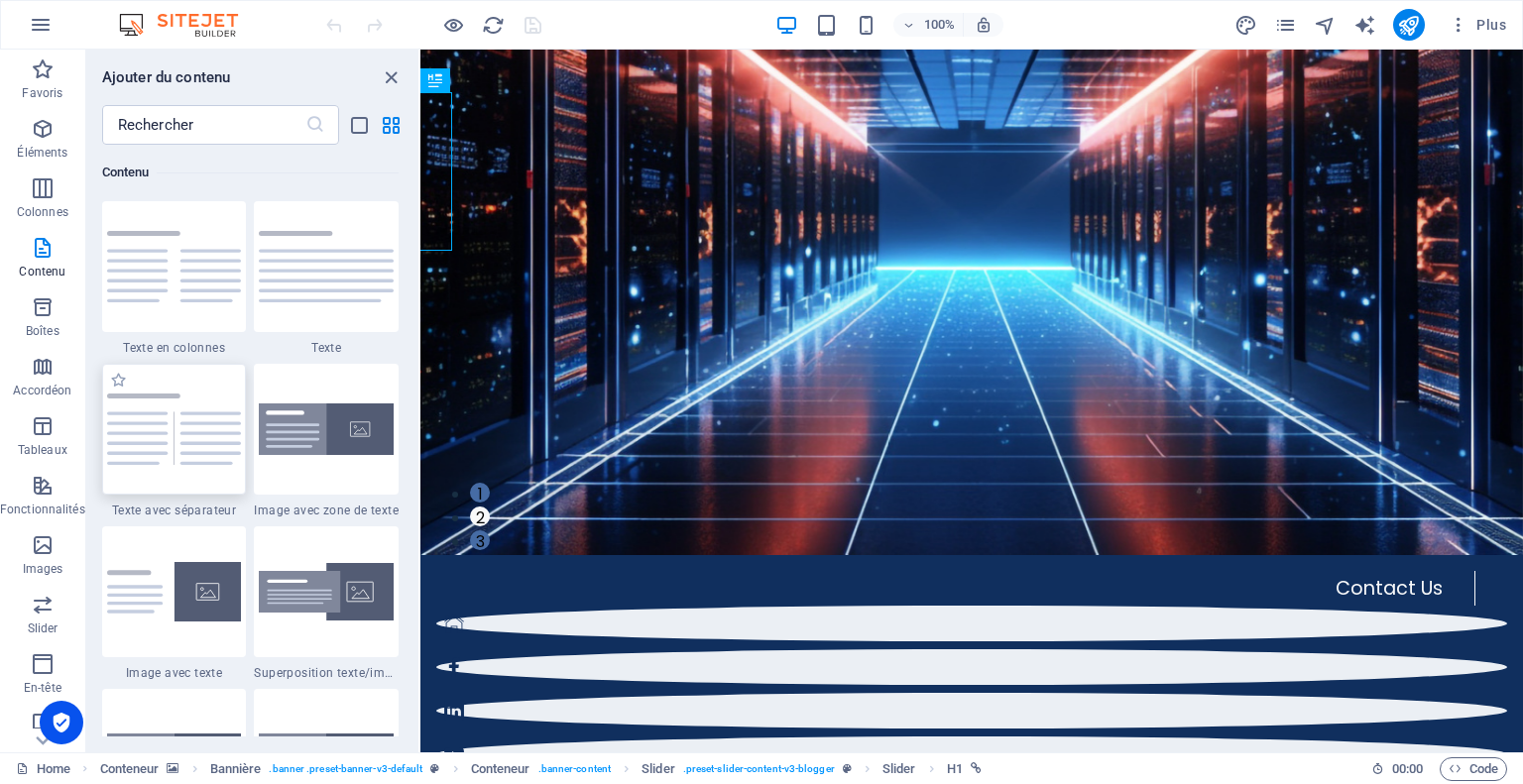 scroll, scrollTop: 3864, scrollLeft: 0, axis: vertical 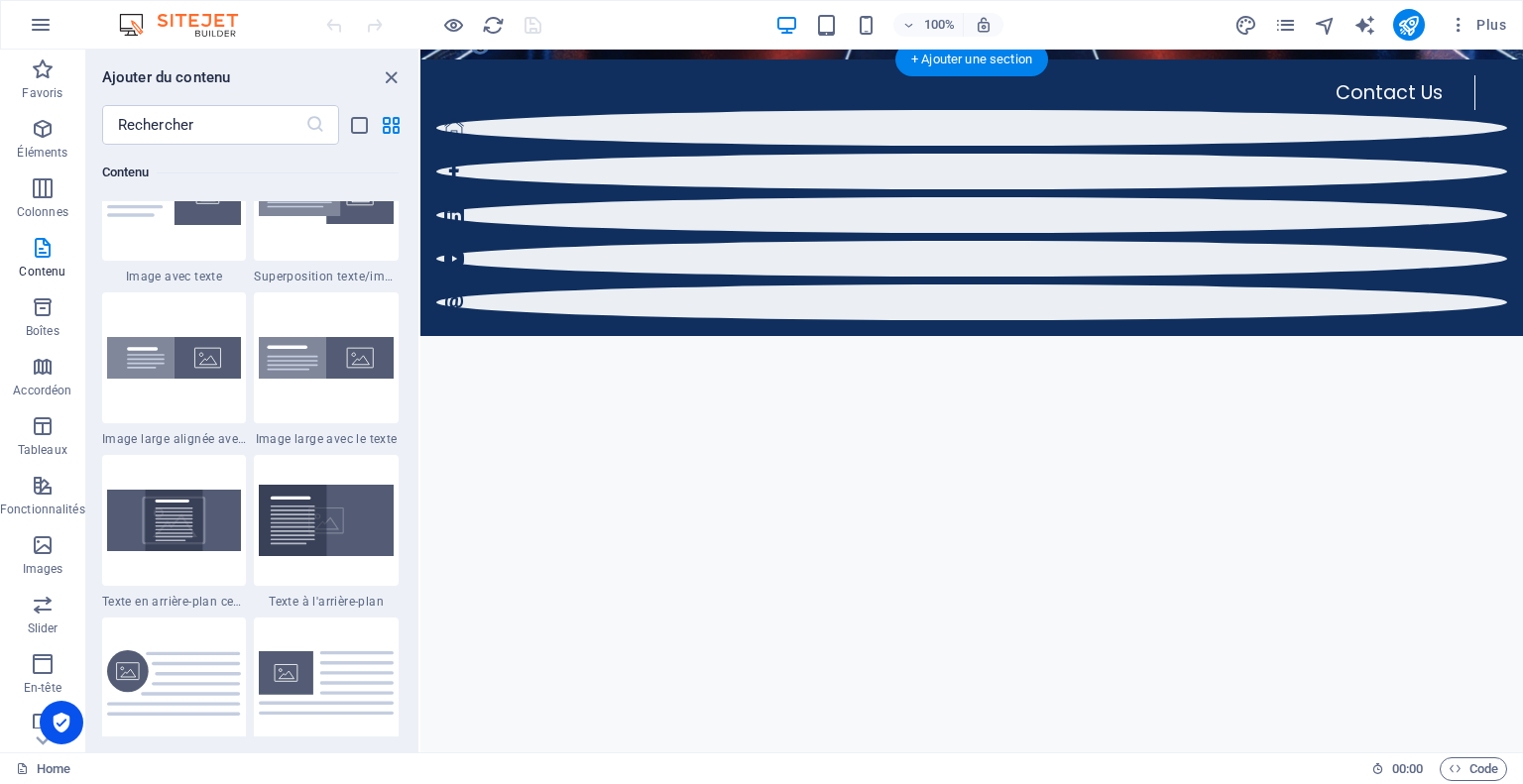 click at bounding box center (972, 3151) 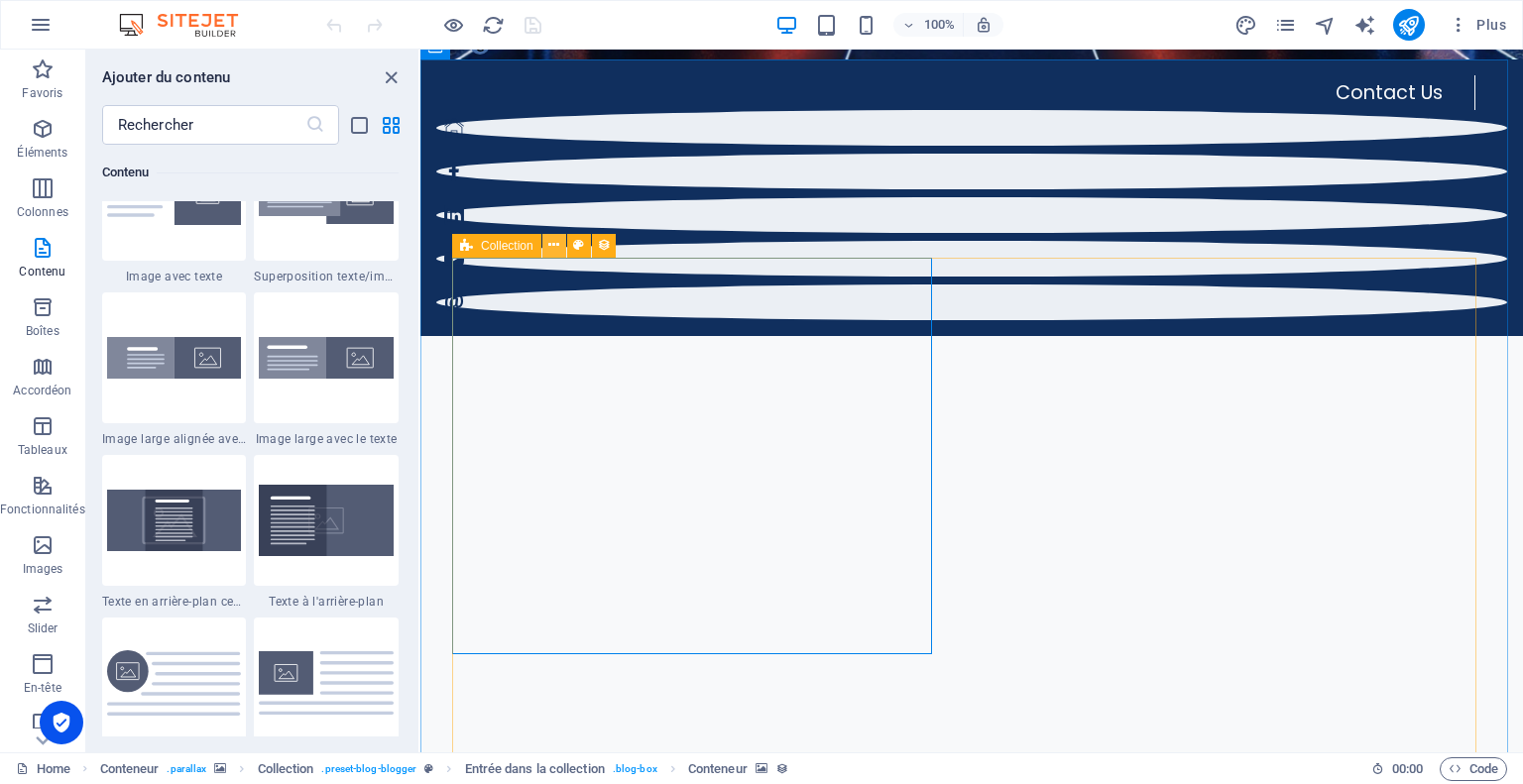 click at bounding box center (553, 245) 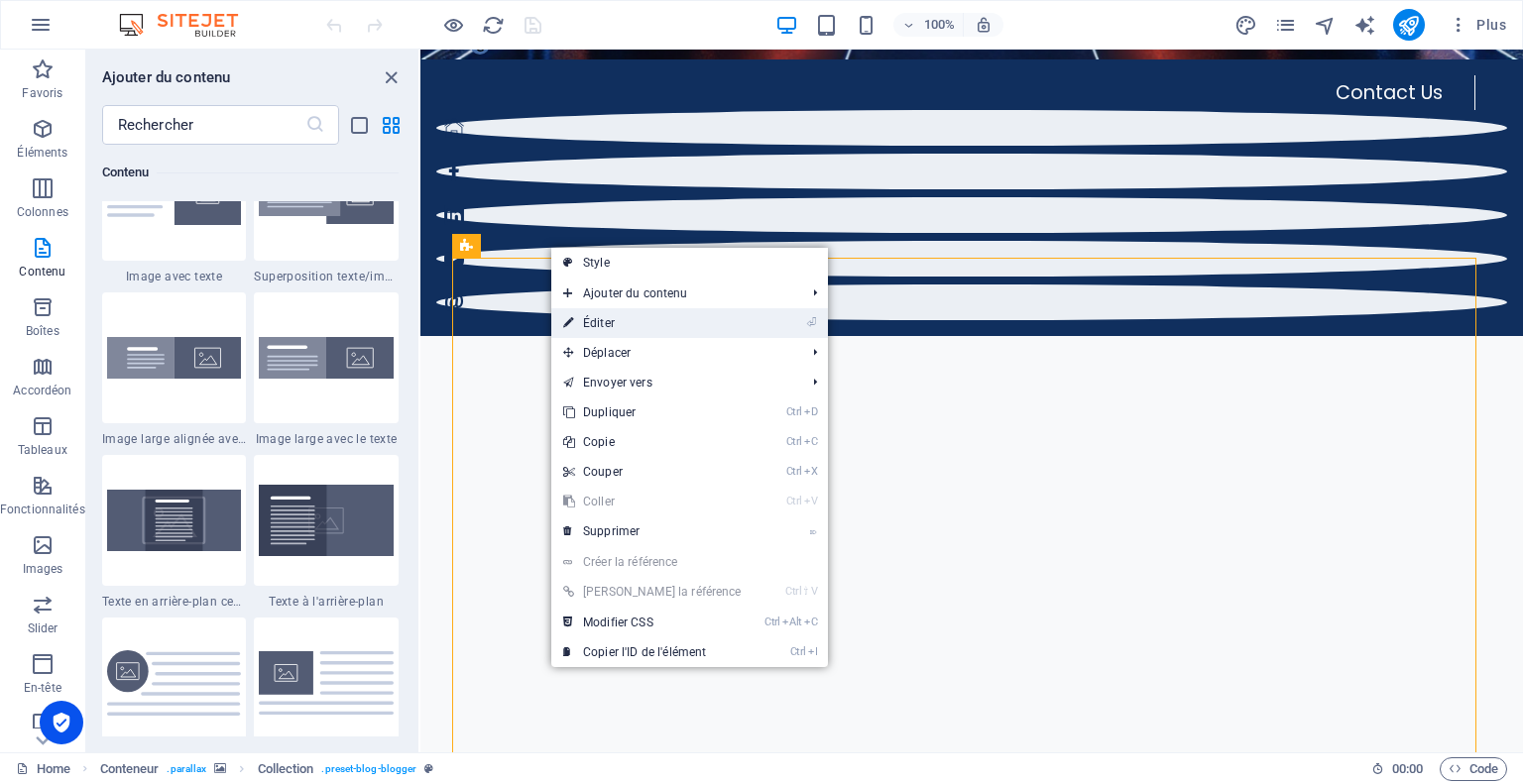 click on "⏎  Éditer" at bounding box center (652, 323) 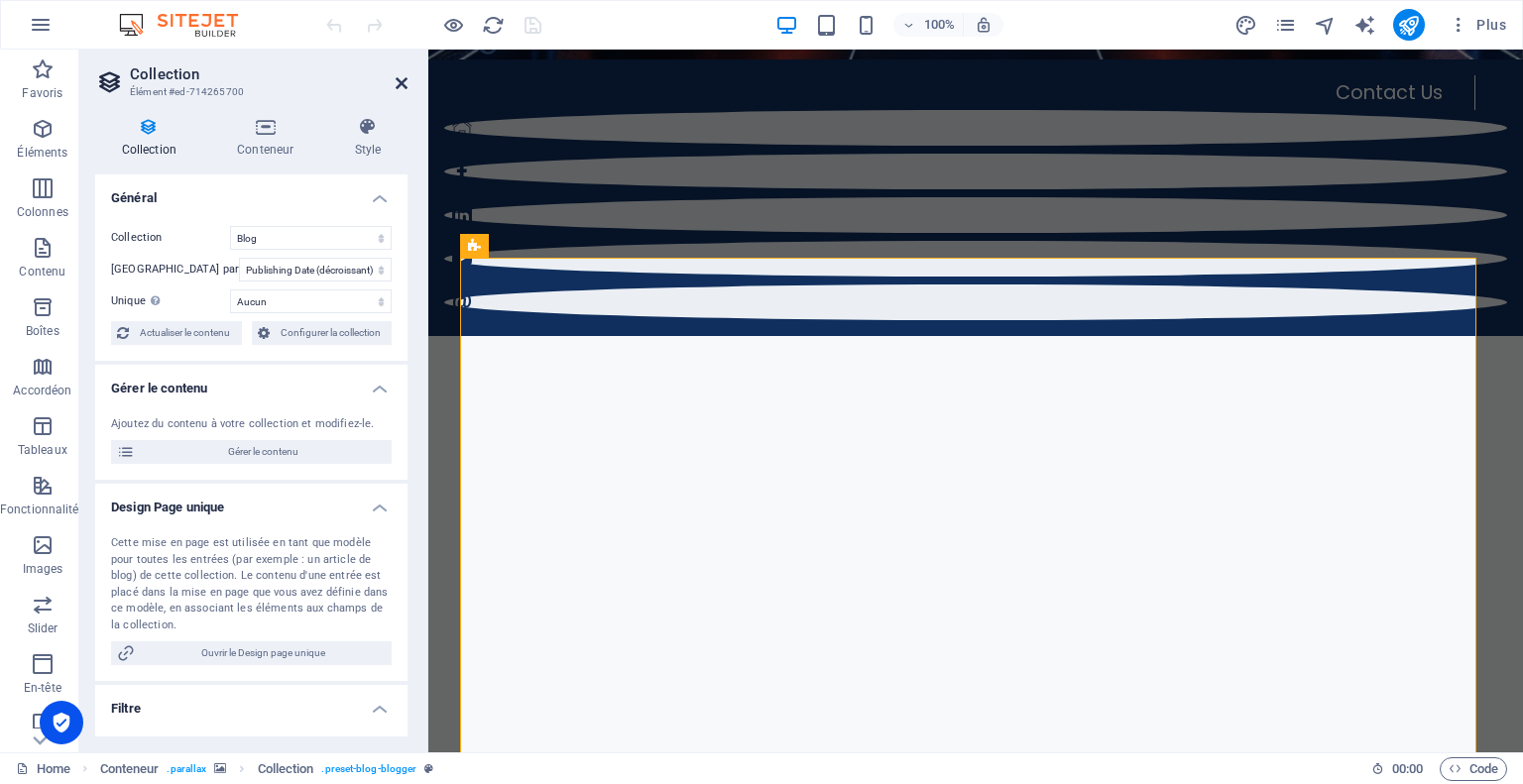 click at bounding box center (402, 83) 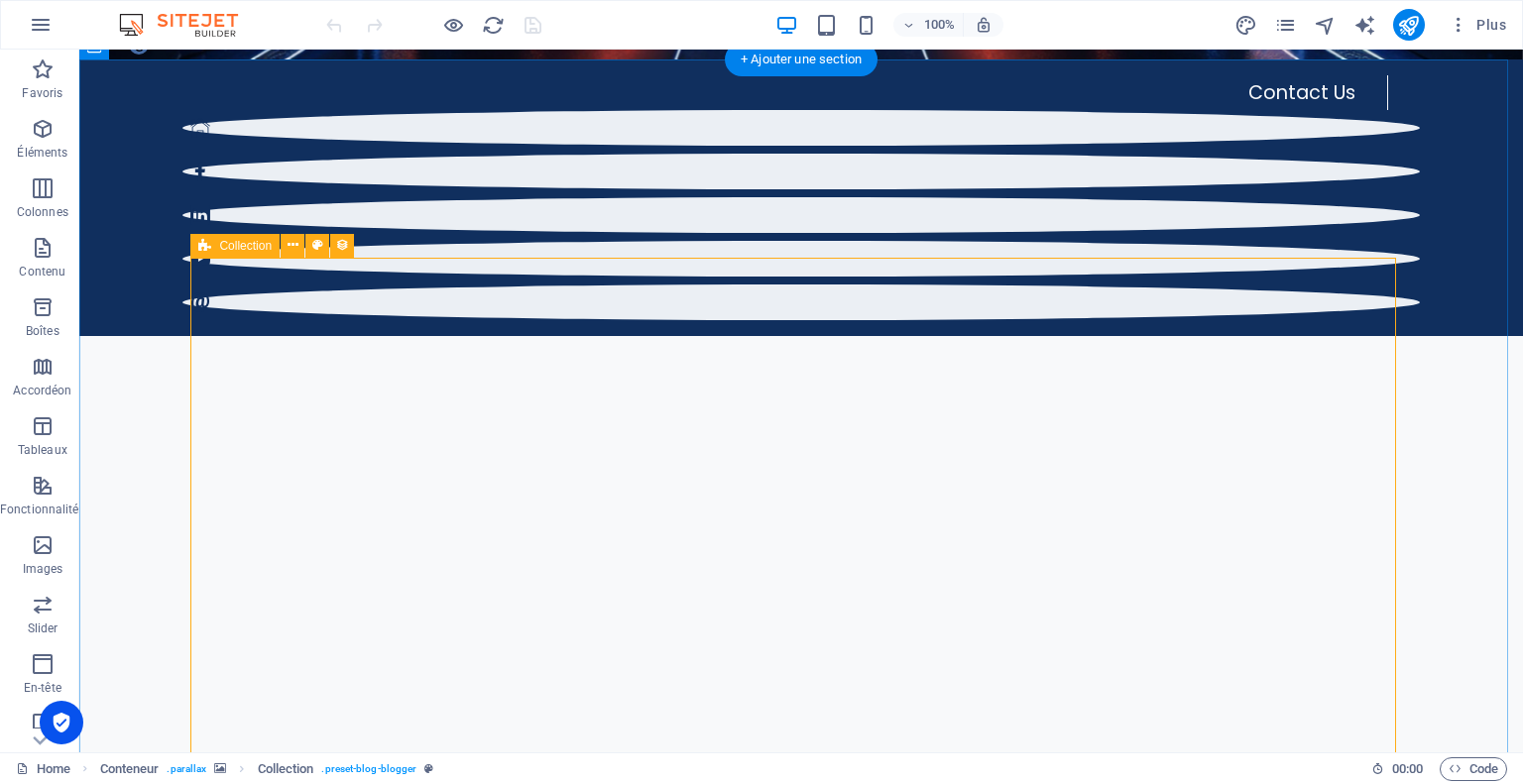 click on "RedHat POSTED ON [DATE] Automating Red Hat Patch Management with Ansible In this article, I will walk you through how I automated  Red Hat patch management  using Ansible. This includes service pre-checks, applying updates, handling reboots, and sending automated email reports—all while ensuring minimal disruption. READ NOW Linux POSTED ON [DATE] Monitoring Apache Servers with Centreon Monitoring Apache Servers with Centreon: Integration of the Apache ServerStatus Plugin Pack READ NOW   POSTED ON [DATE] Nutanix Certified Associate (NCA) v6.5 exam Questions & Answers (Retail Version - Full Questions Set) READ NOW Linux POSTED ON [DATE] How to Give Sudo Privileges to a User in Linux In this tutorial, we’ll learn how to give full sudo privileges to a local user in Linux. We’ll also learn how to give limited sudo access to a user so it can only run a specific set of commands with sudo. READ NOW RedHat POSTED ON [DATE] READ NOW Technology POSTED ON Next" at bounding box center (801, 4712) 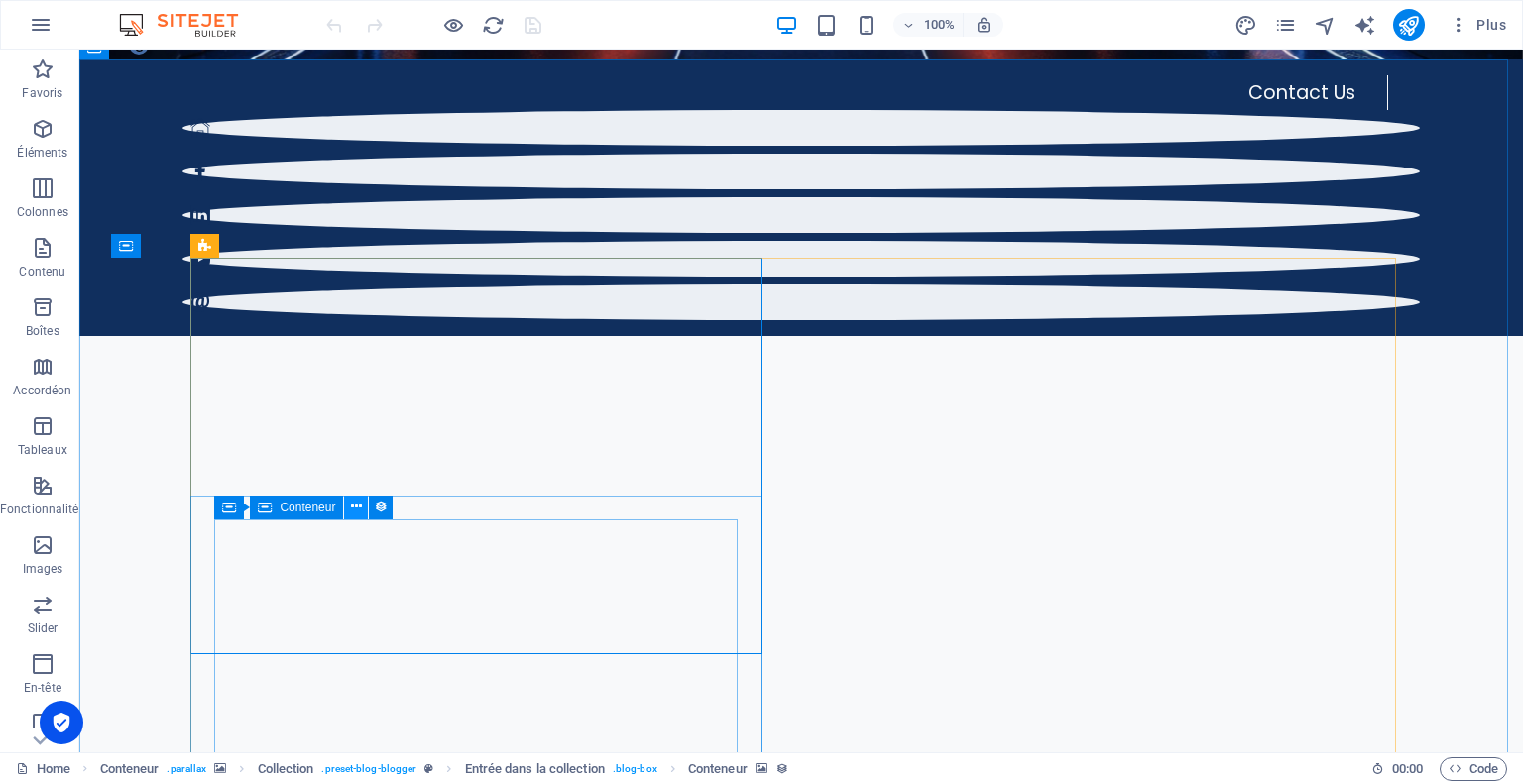 click at bounding box center (356, 506) 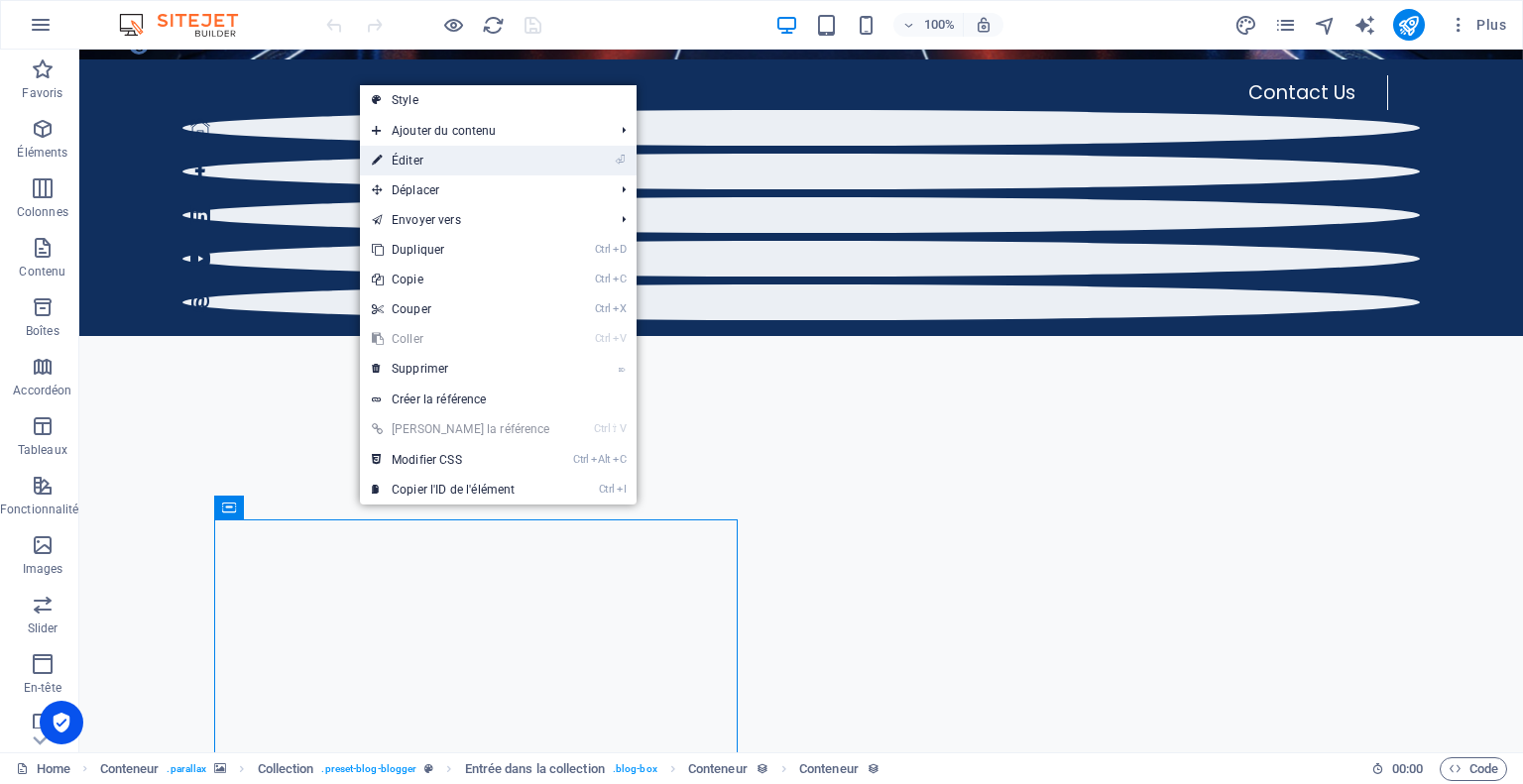 drag, startPoint x: 437, startPoint y: 153, endPoint x: 133, endPoint y: 208, distance: 308.9353 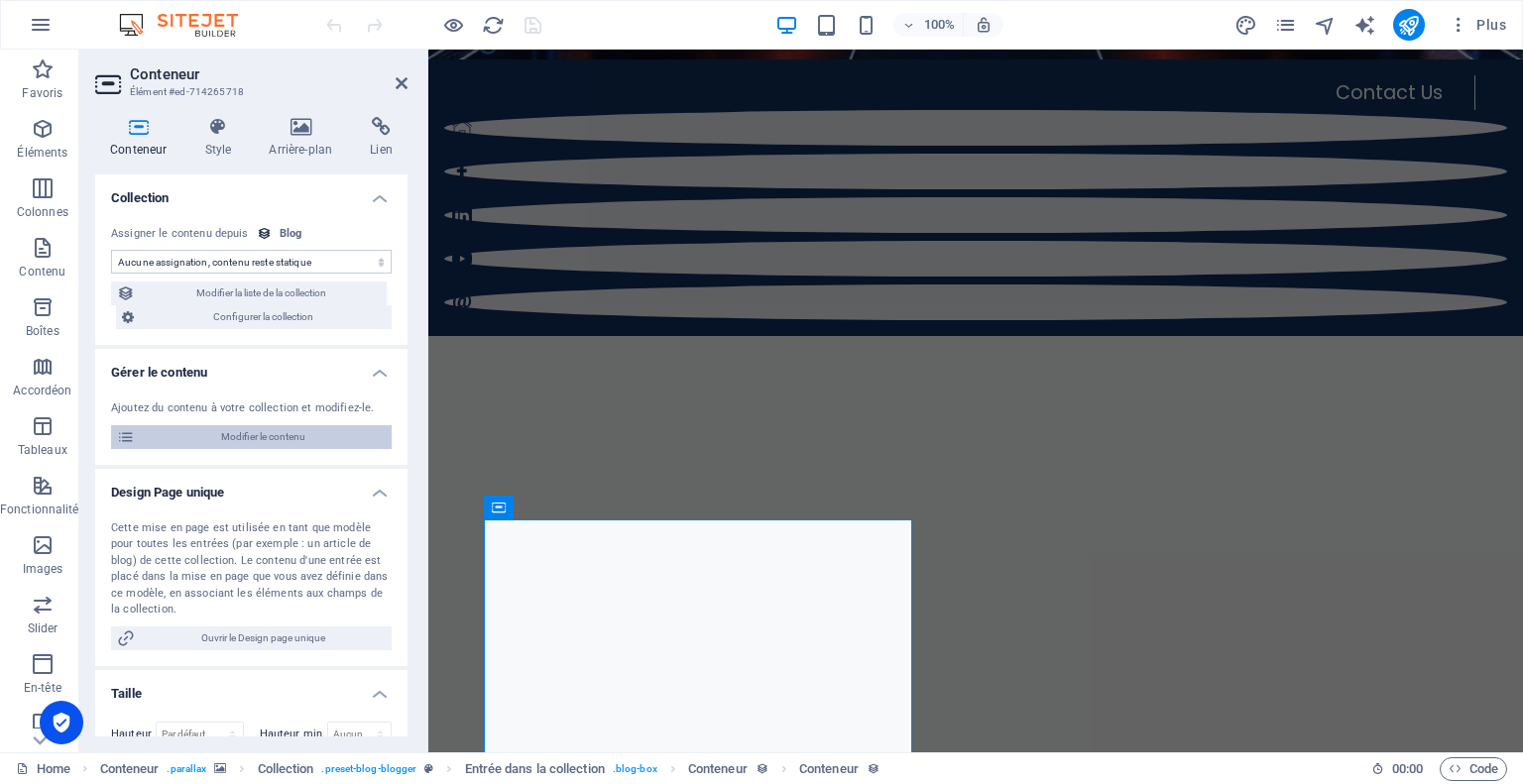 click on "Modifier le contenu" at bounding box center [263, 437] 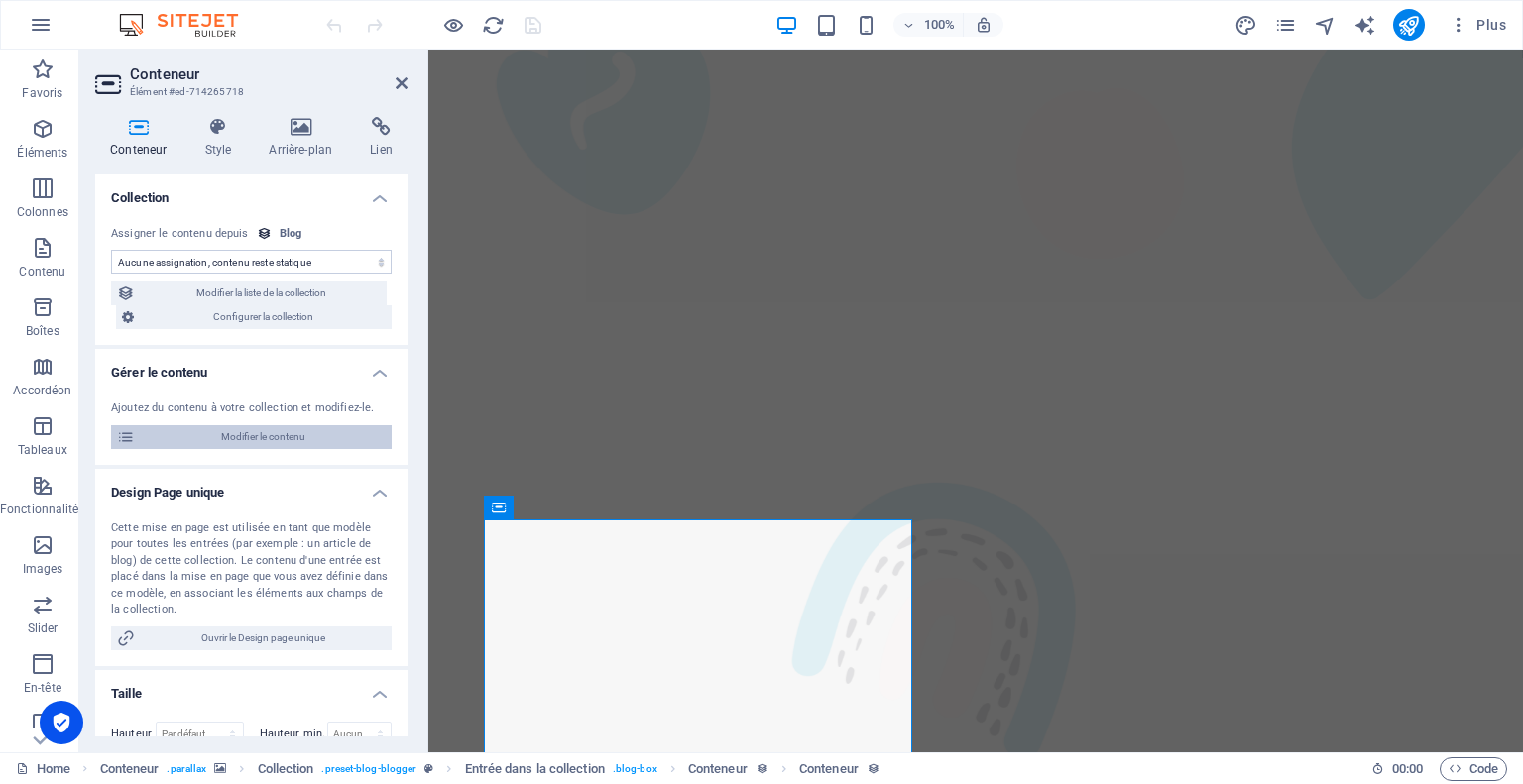 scroll, scrollTop: 0, scrollLeft: 0, axis: both 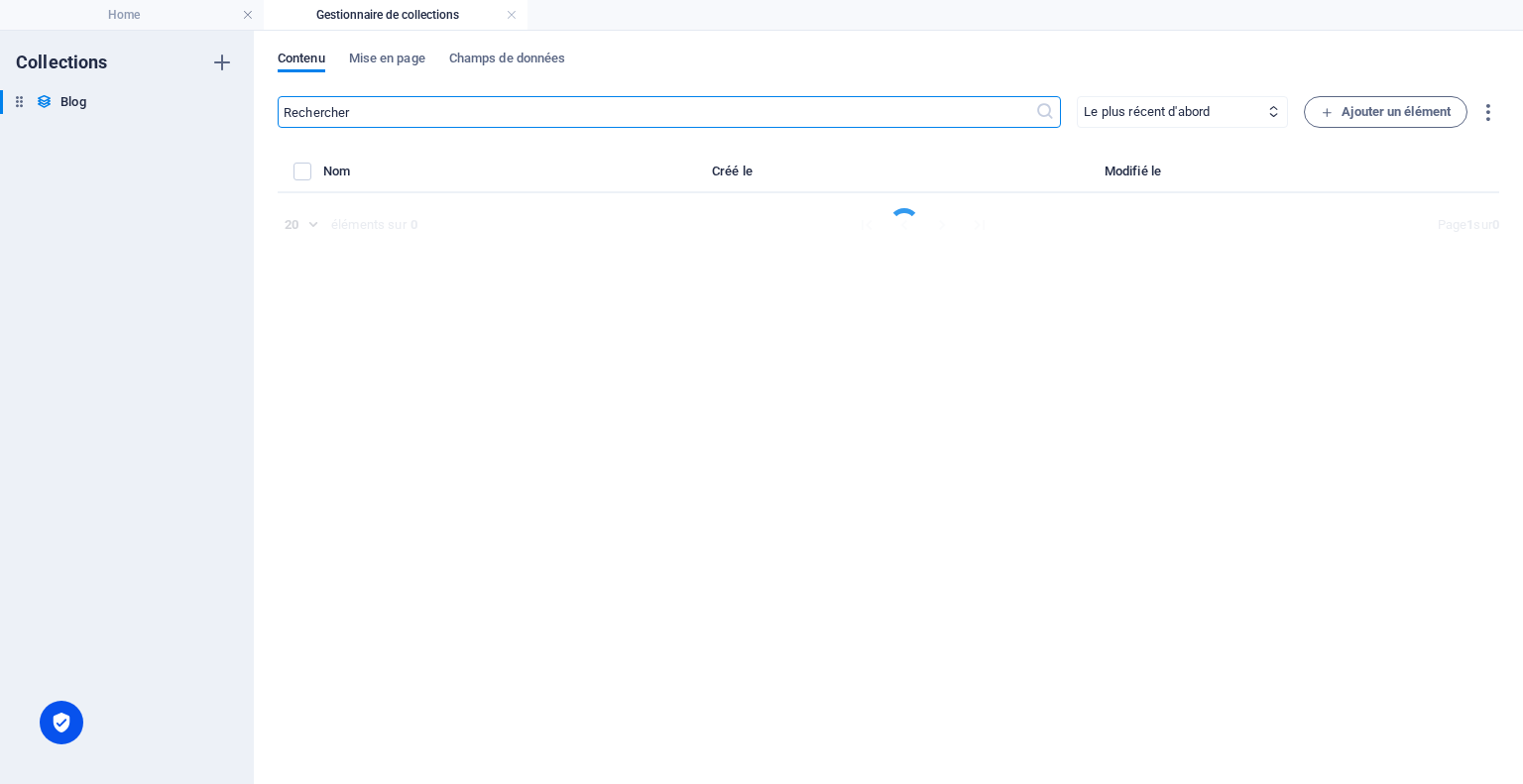 select on "RedHat" 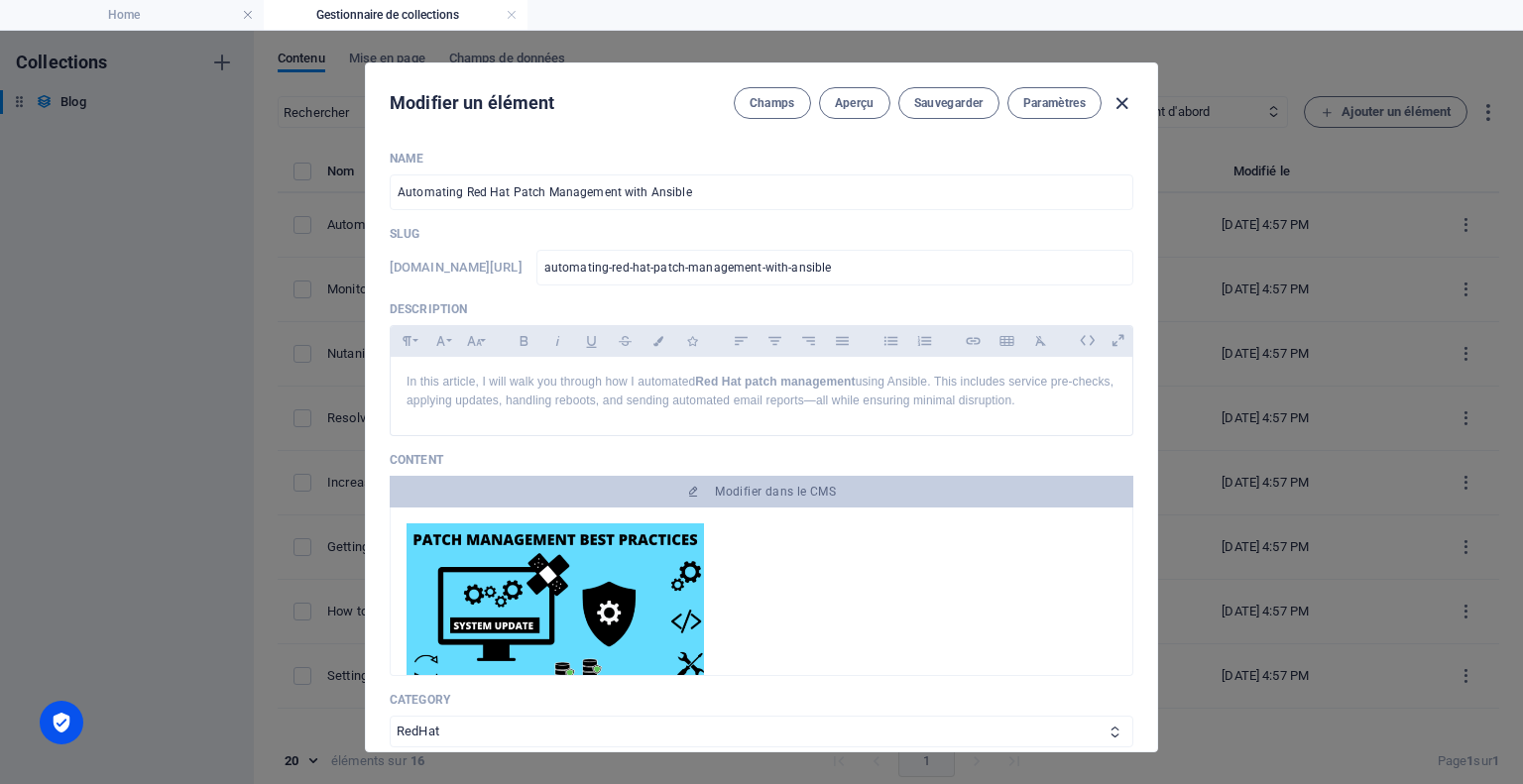 click at bounding box center [1121, 103] 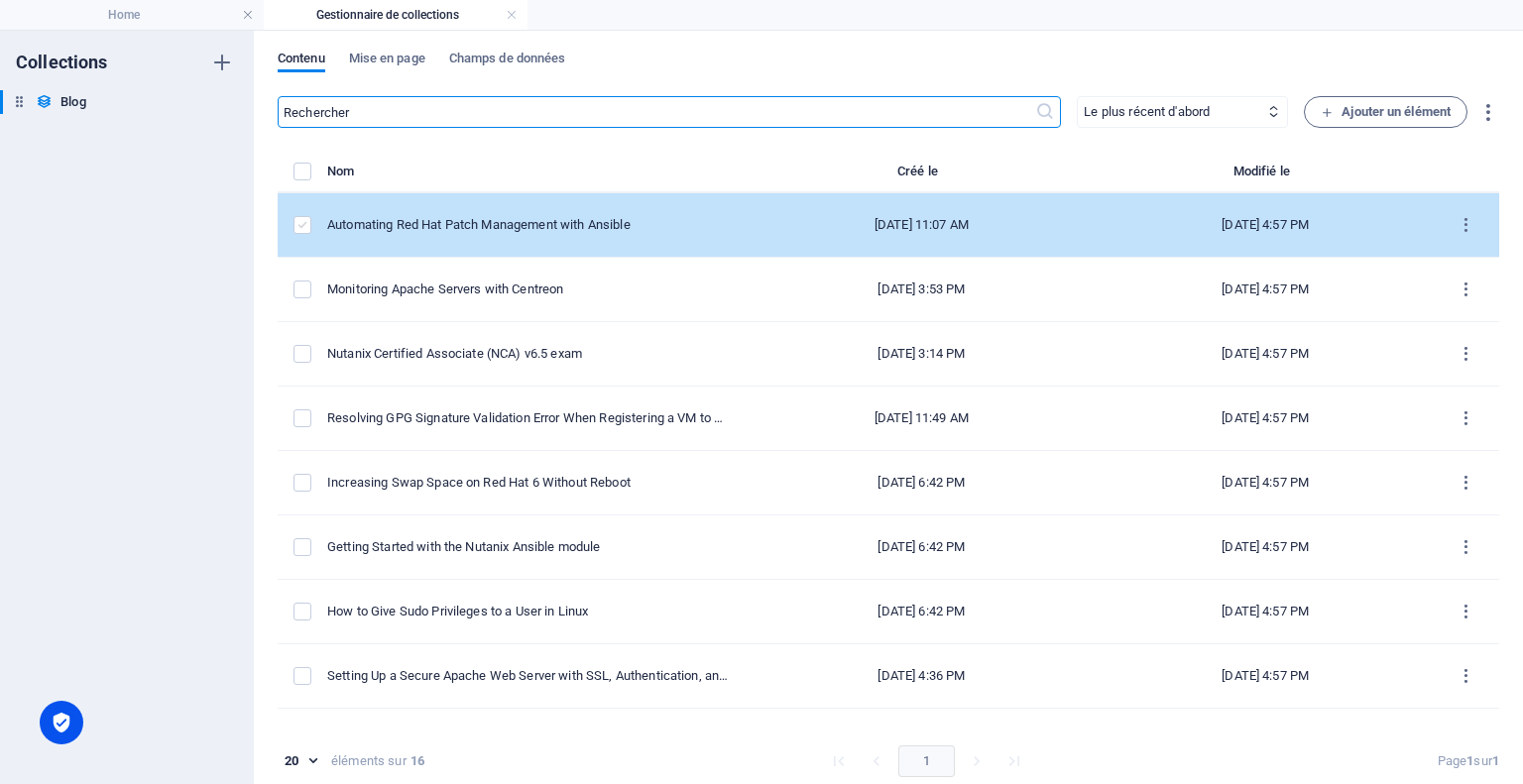 click at bounding box center [302, 225] 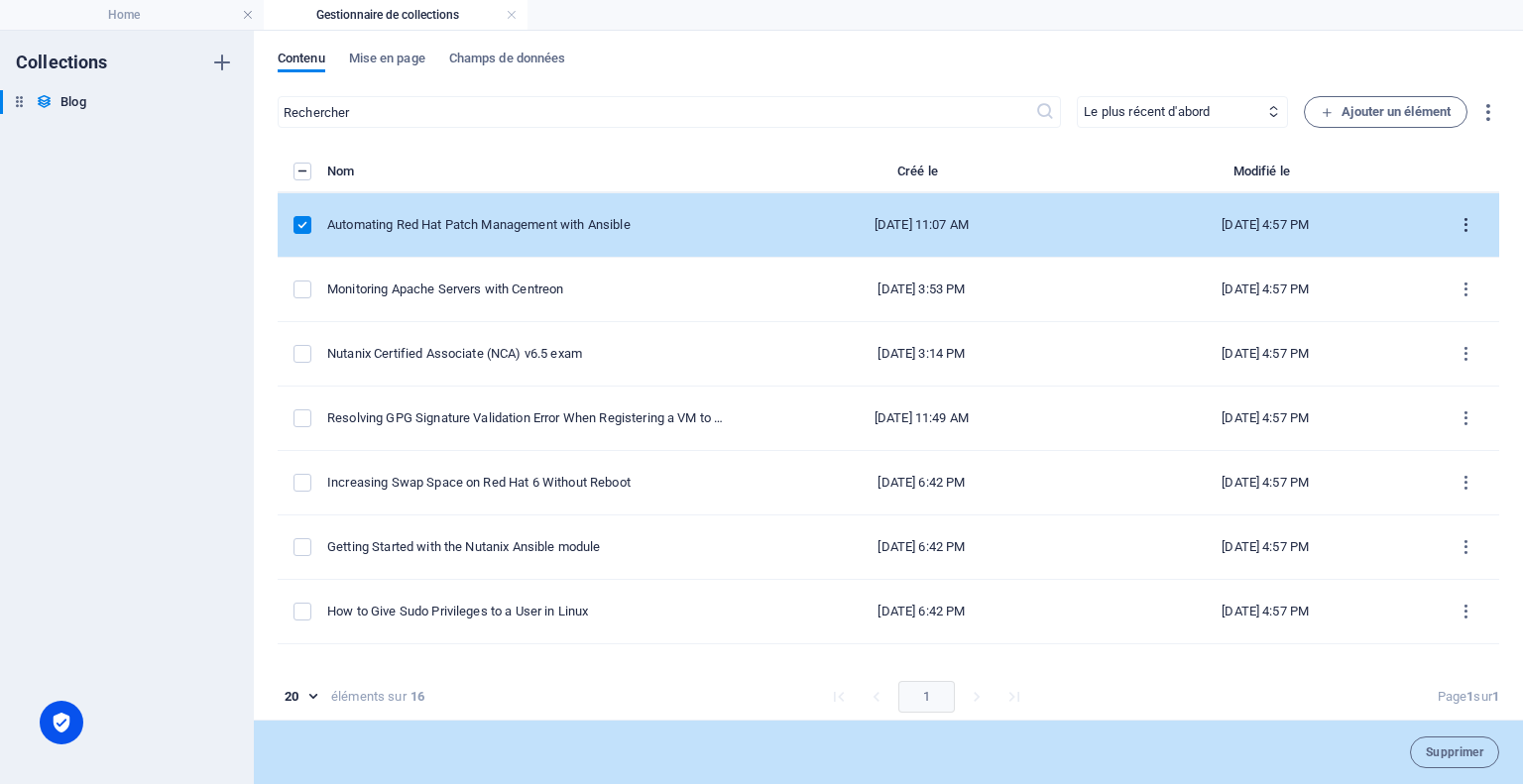 click at bounding box center (1465, 225) 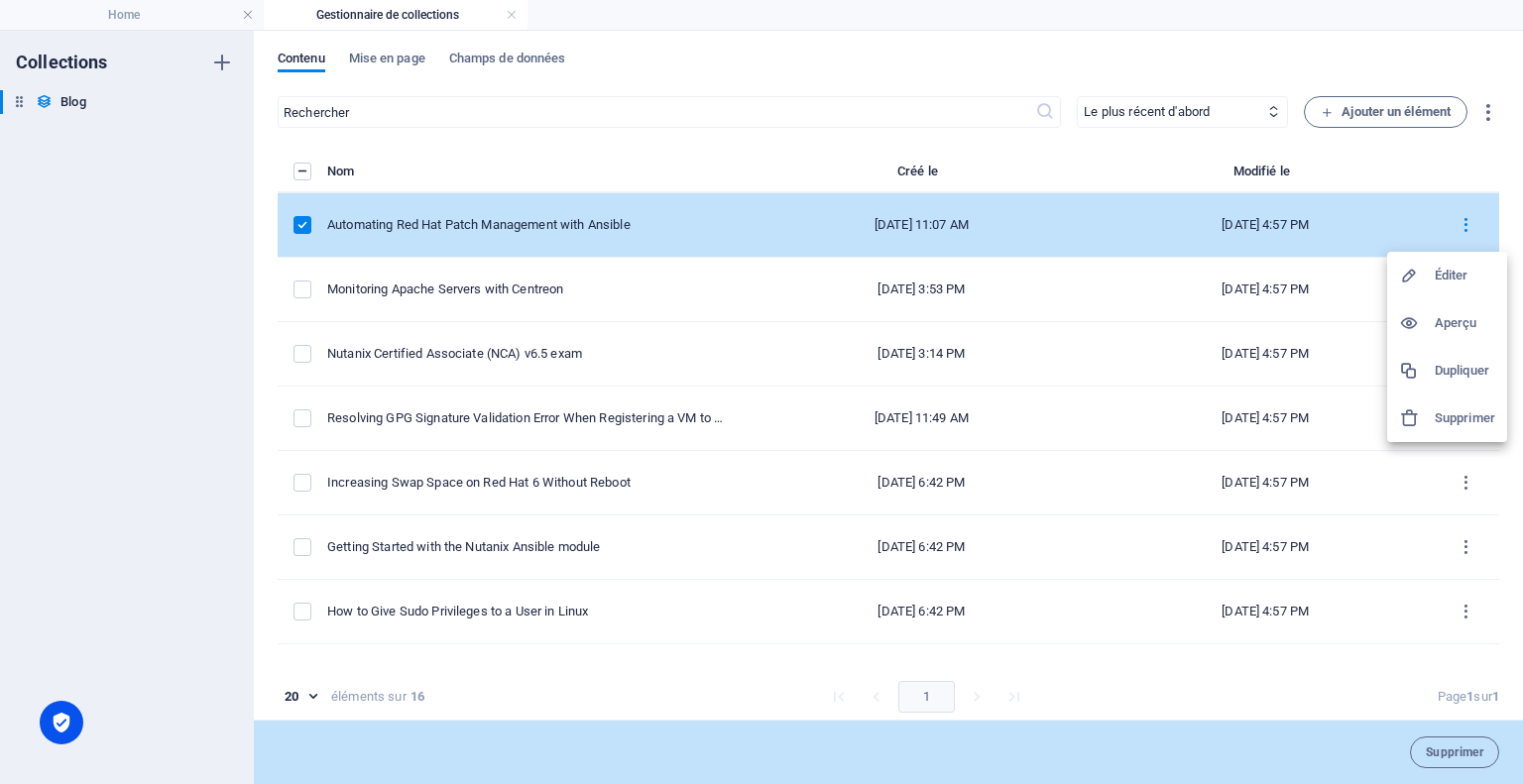 click on "Dupliquer" at bounding box center (1464, 371) 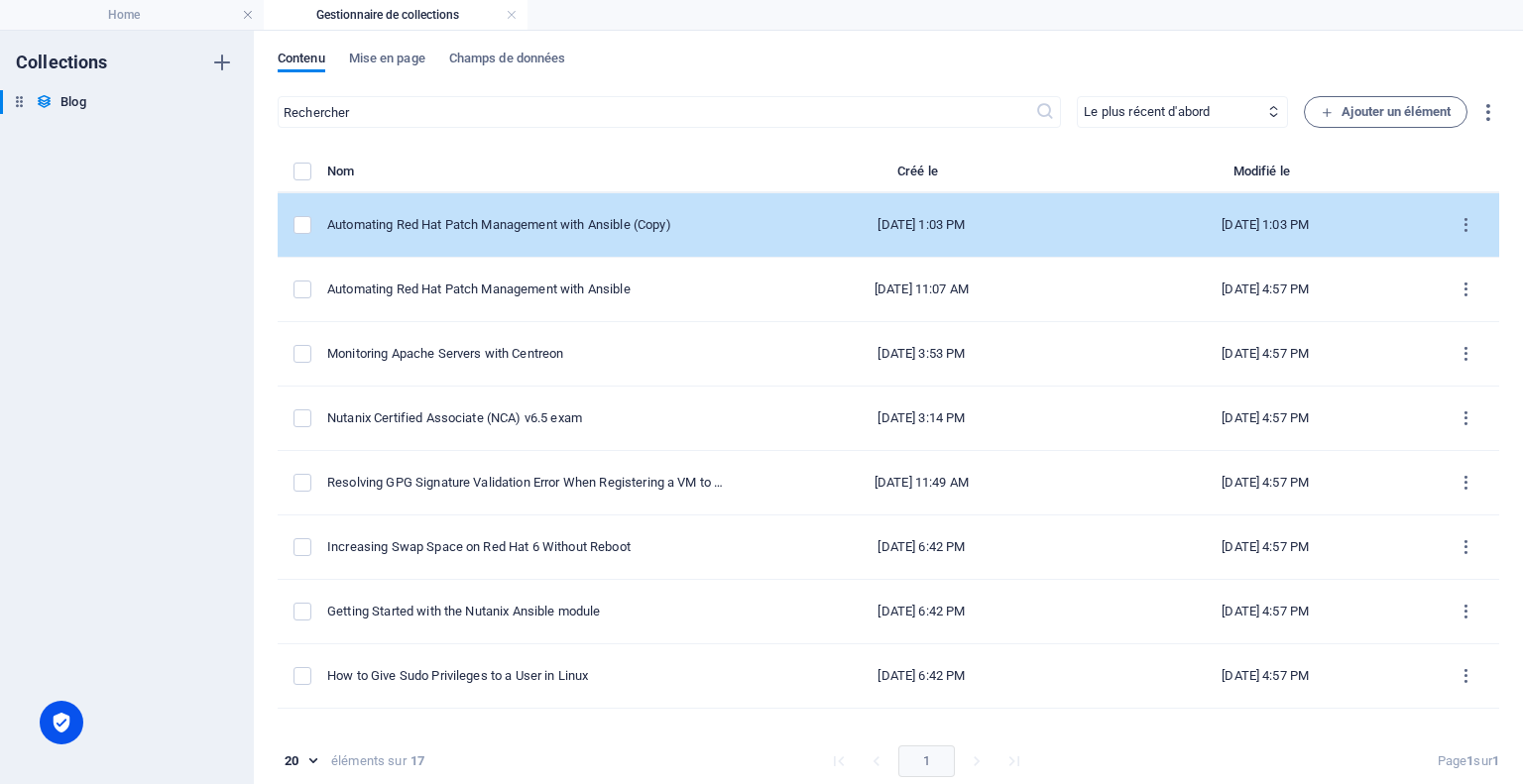 click at bounding box center (302, 225) 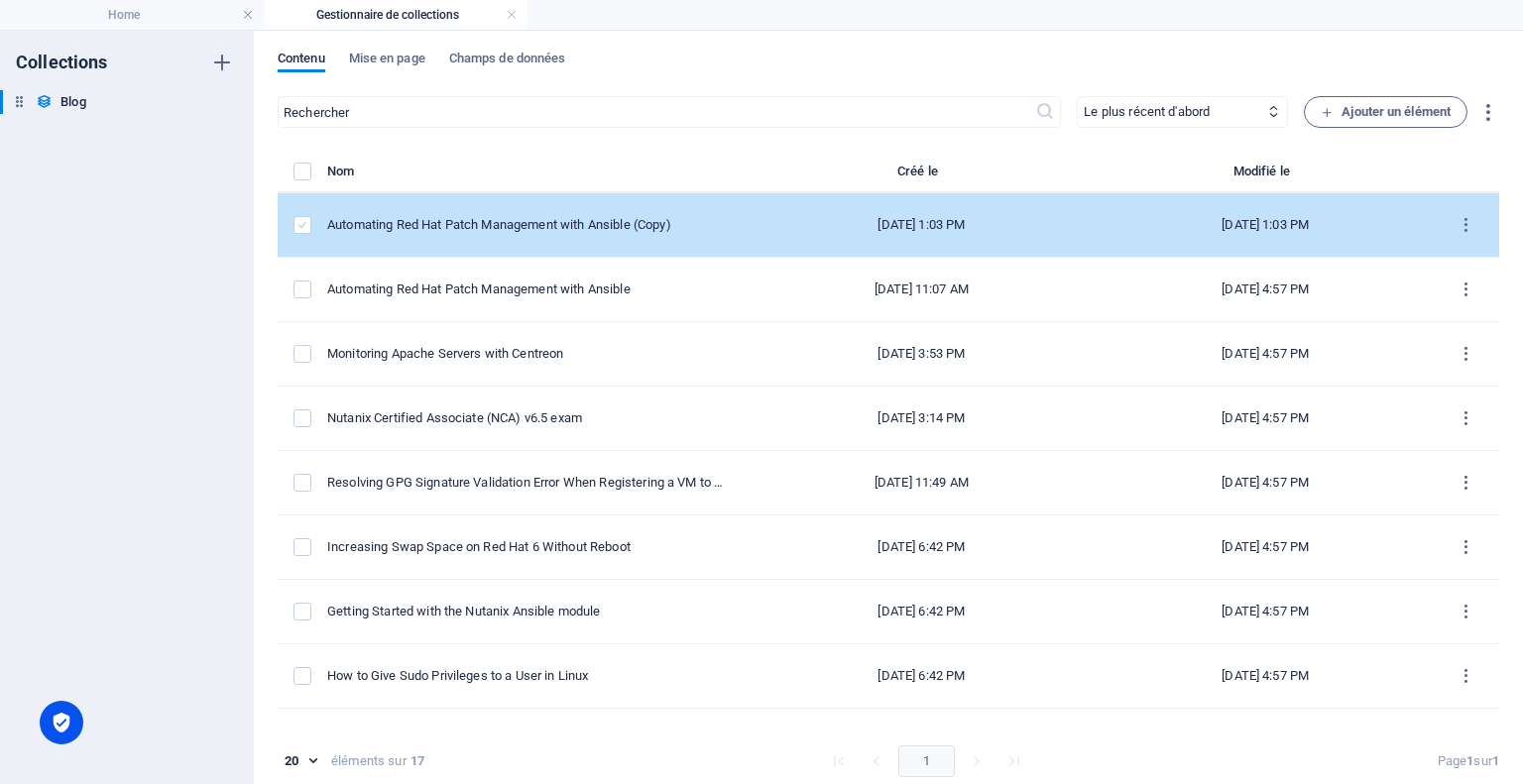 click at bounding box center (302, 225) 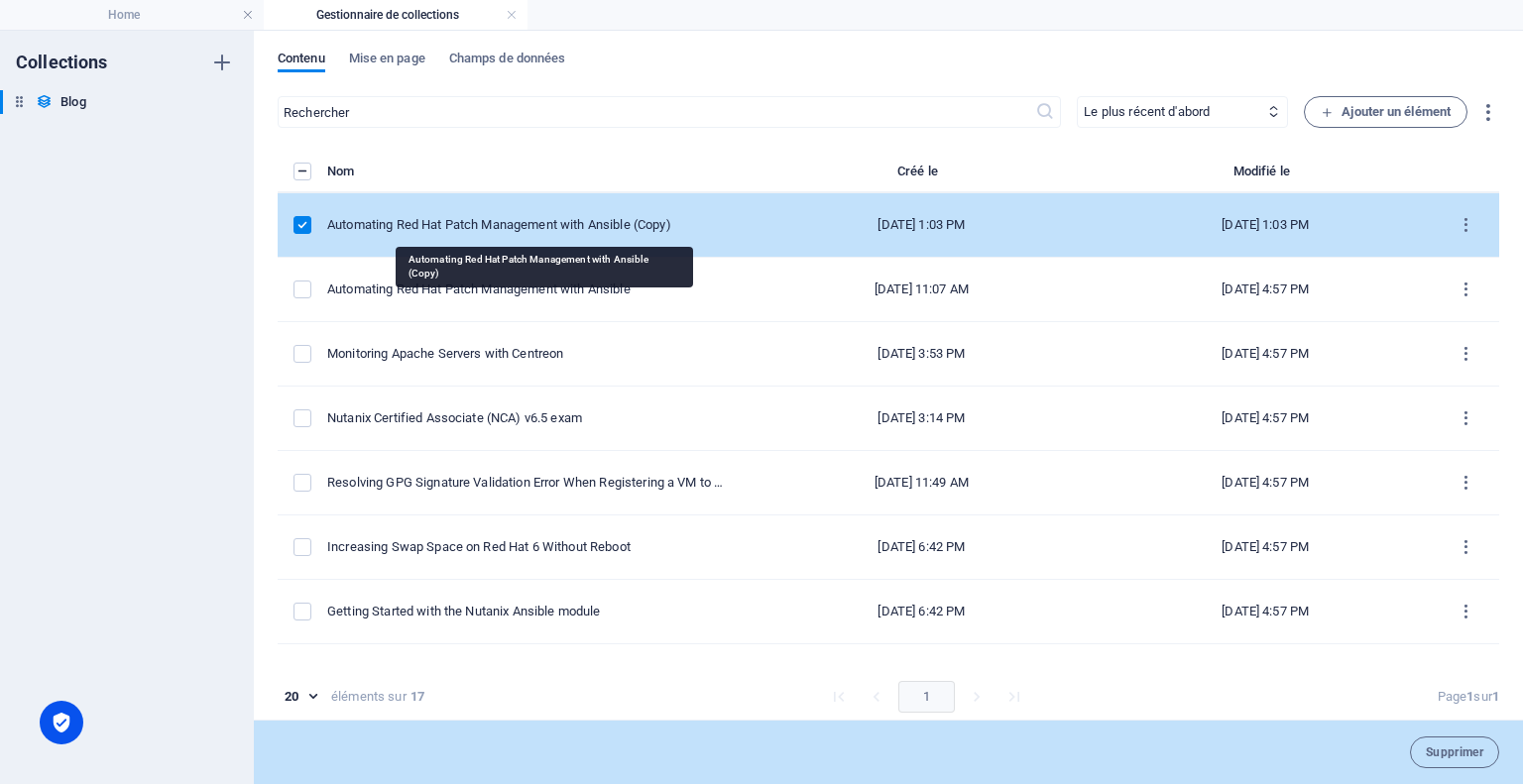 click on "Automating Red Hat Patch Management with Ansible (Copy)" at bounding box center (527, 225) 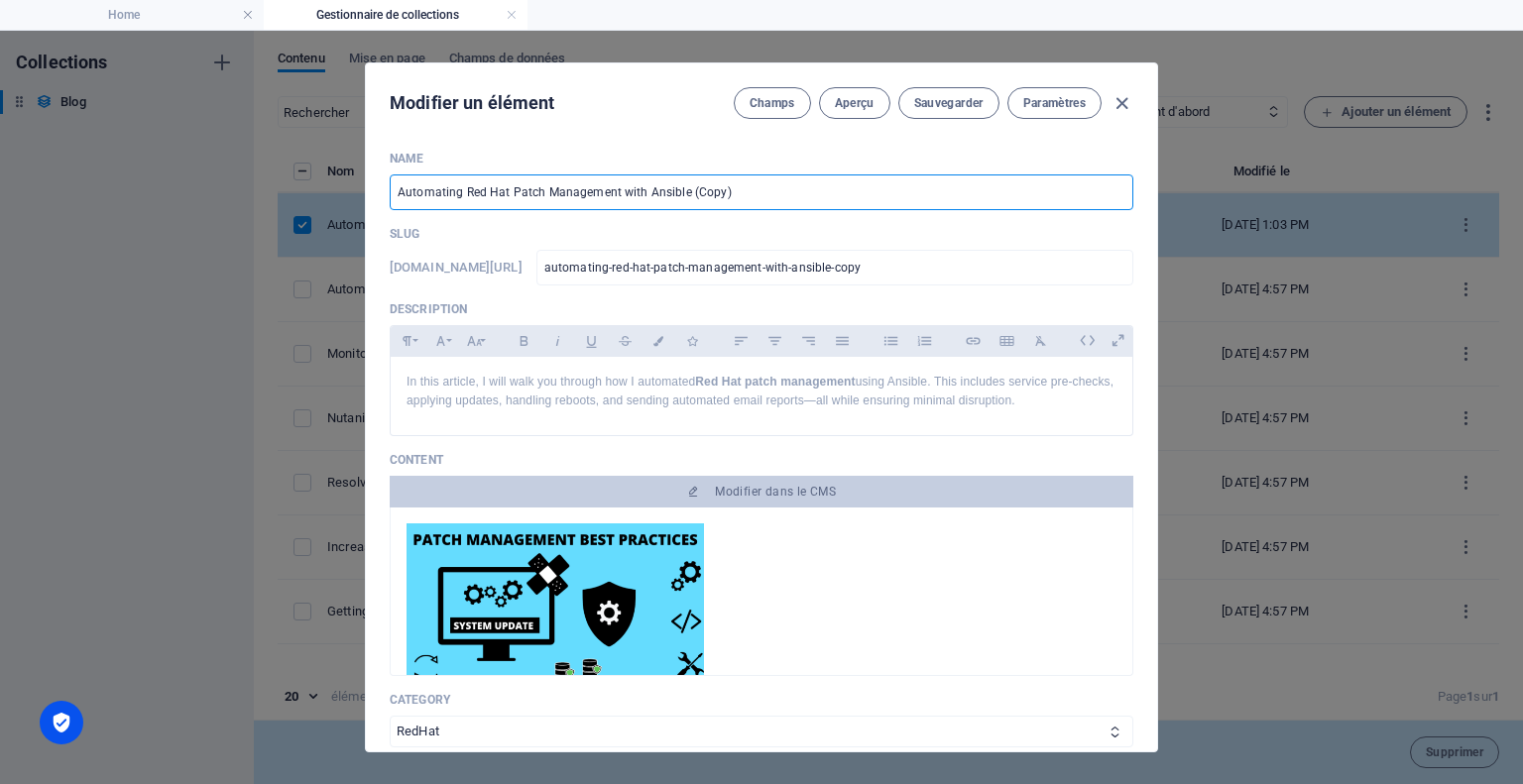 drag, startPoint x: 733, startPoint y: 195, endPoint x: 326, endPoint y: 185, distance: 407.12283 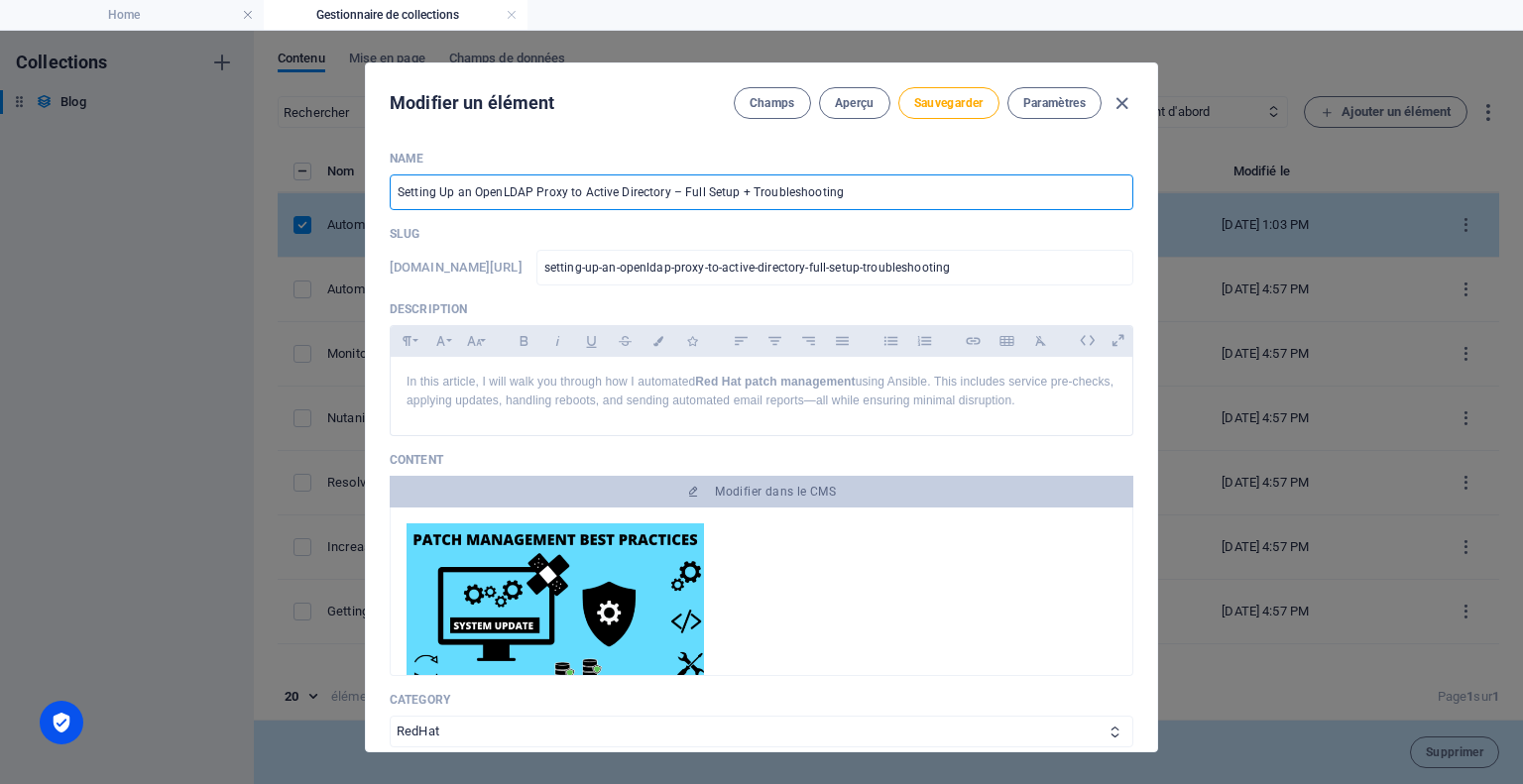 type on "Setting Up an OpenLDAP Proxy to Active Directory – Full Setup + Troubleshooting" 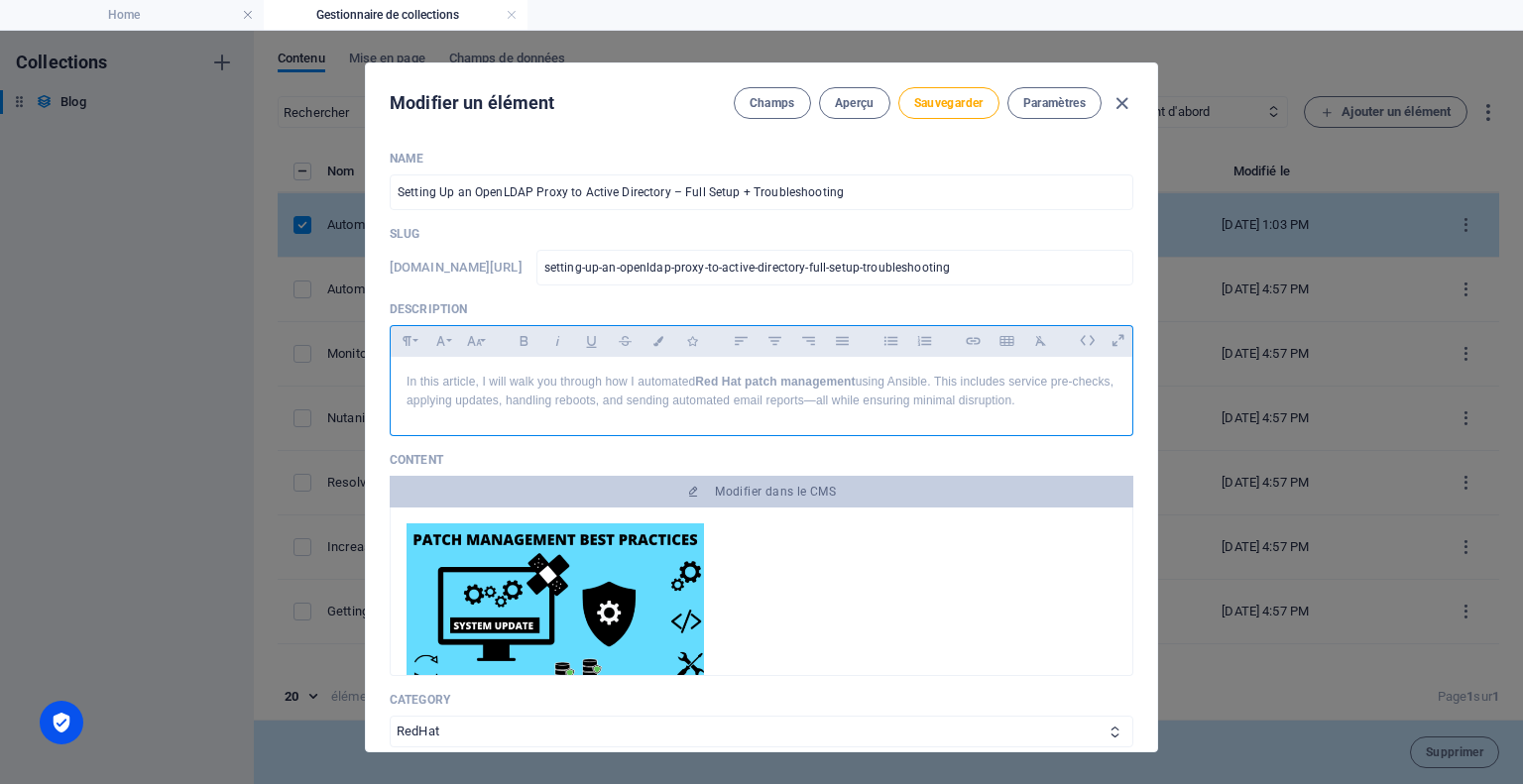 click on "In this article, I will walk you through how I automated  Red Hat patch management  using Ansible. This includes service pre-checks, applying updates, handling reboots, and sending automated email reports—all while ensuring minimal disruption." at bounding box center (762, 392) 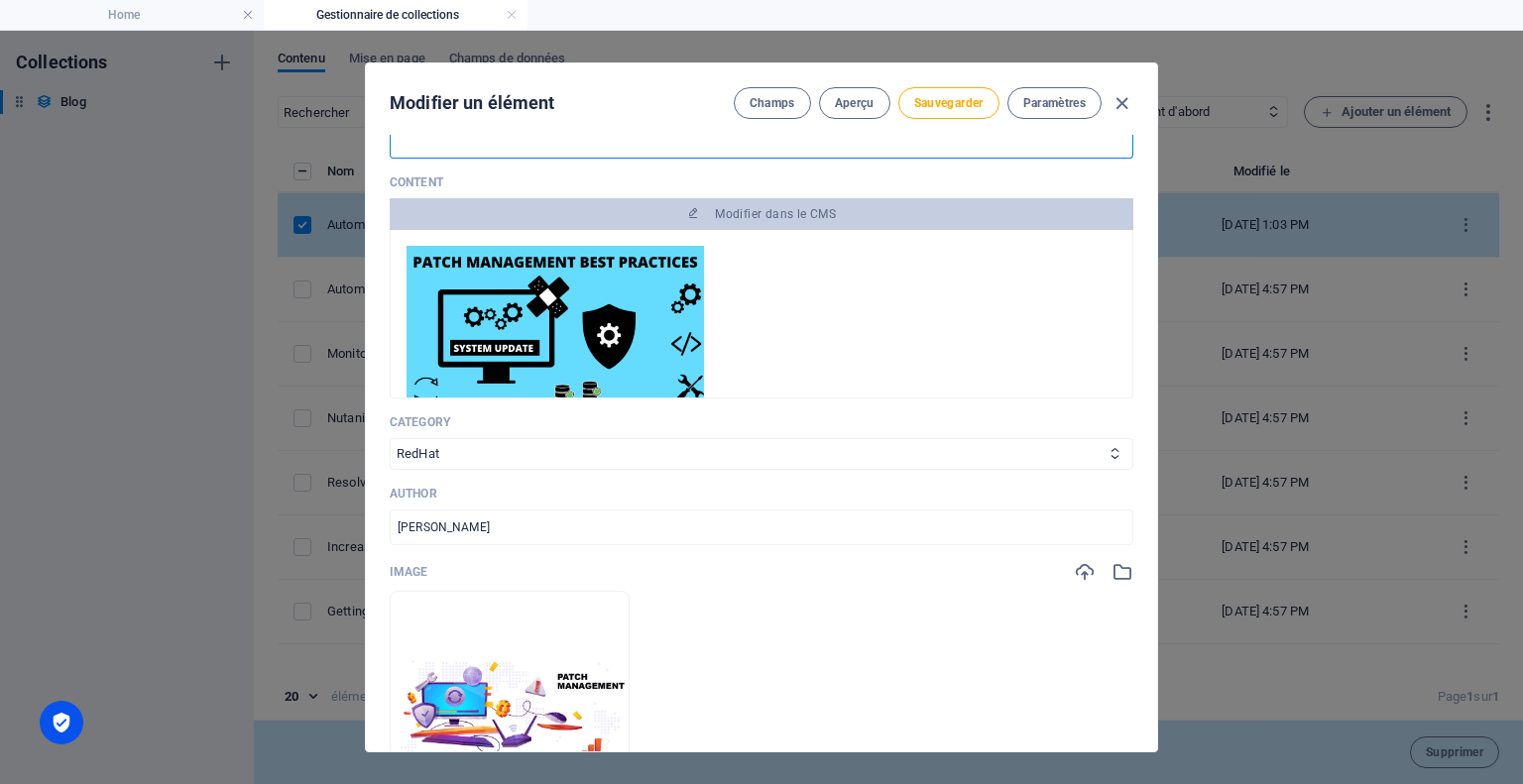 scroll, scrollTop: 198, scrollLeft: 0, axis: vertical 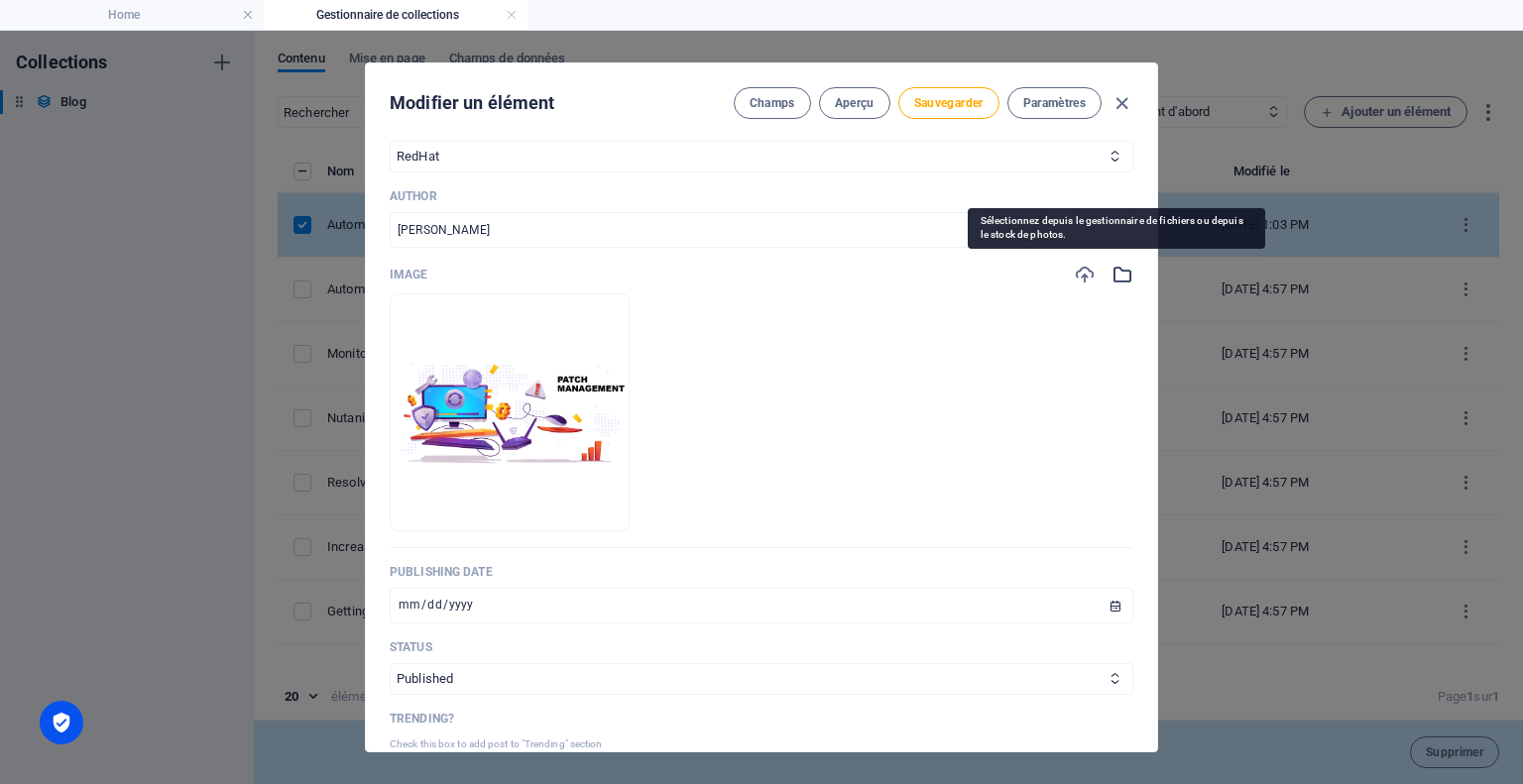 click at bounding box center (1122, 275) 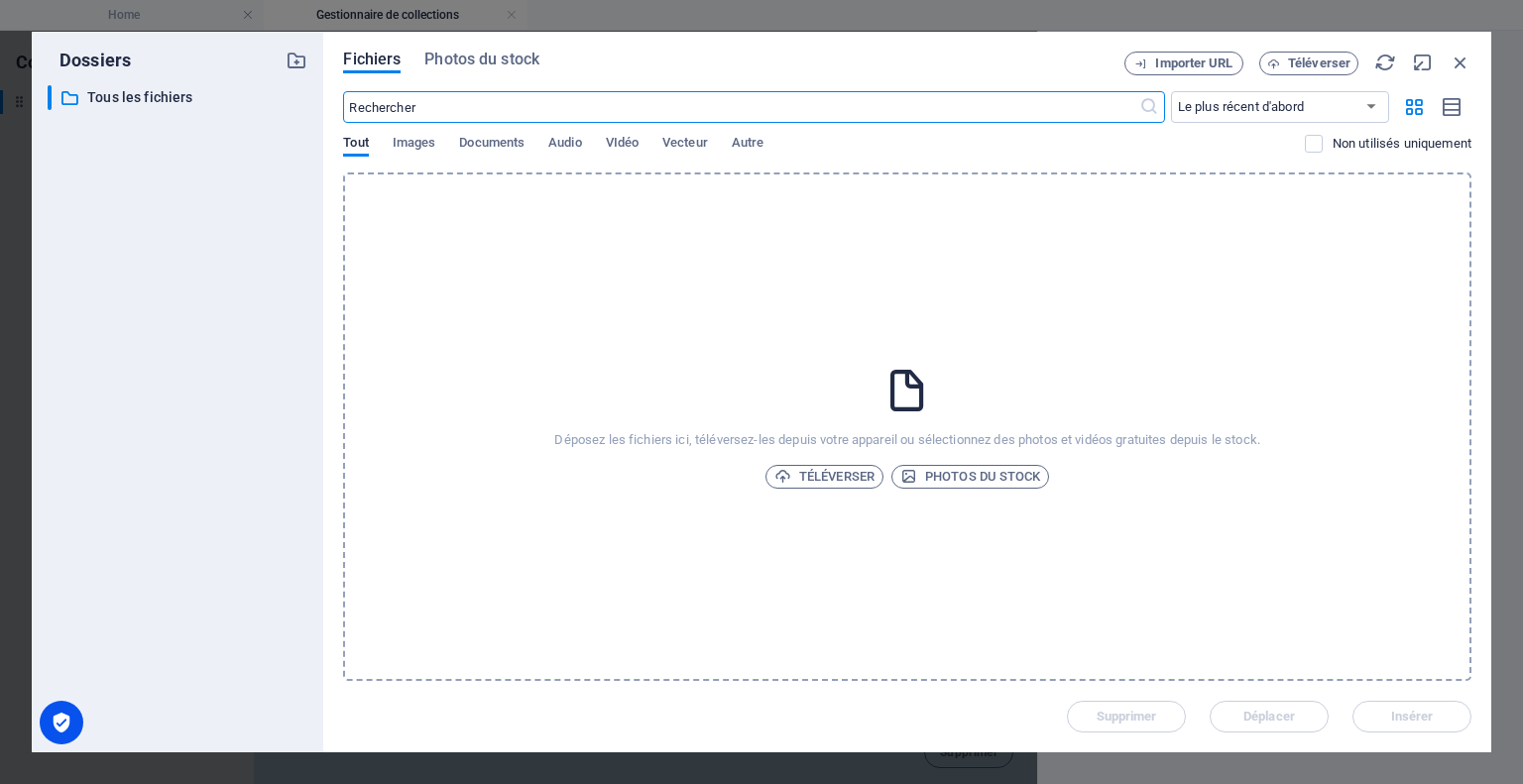 click at bounding box center (907, 391) 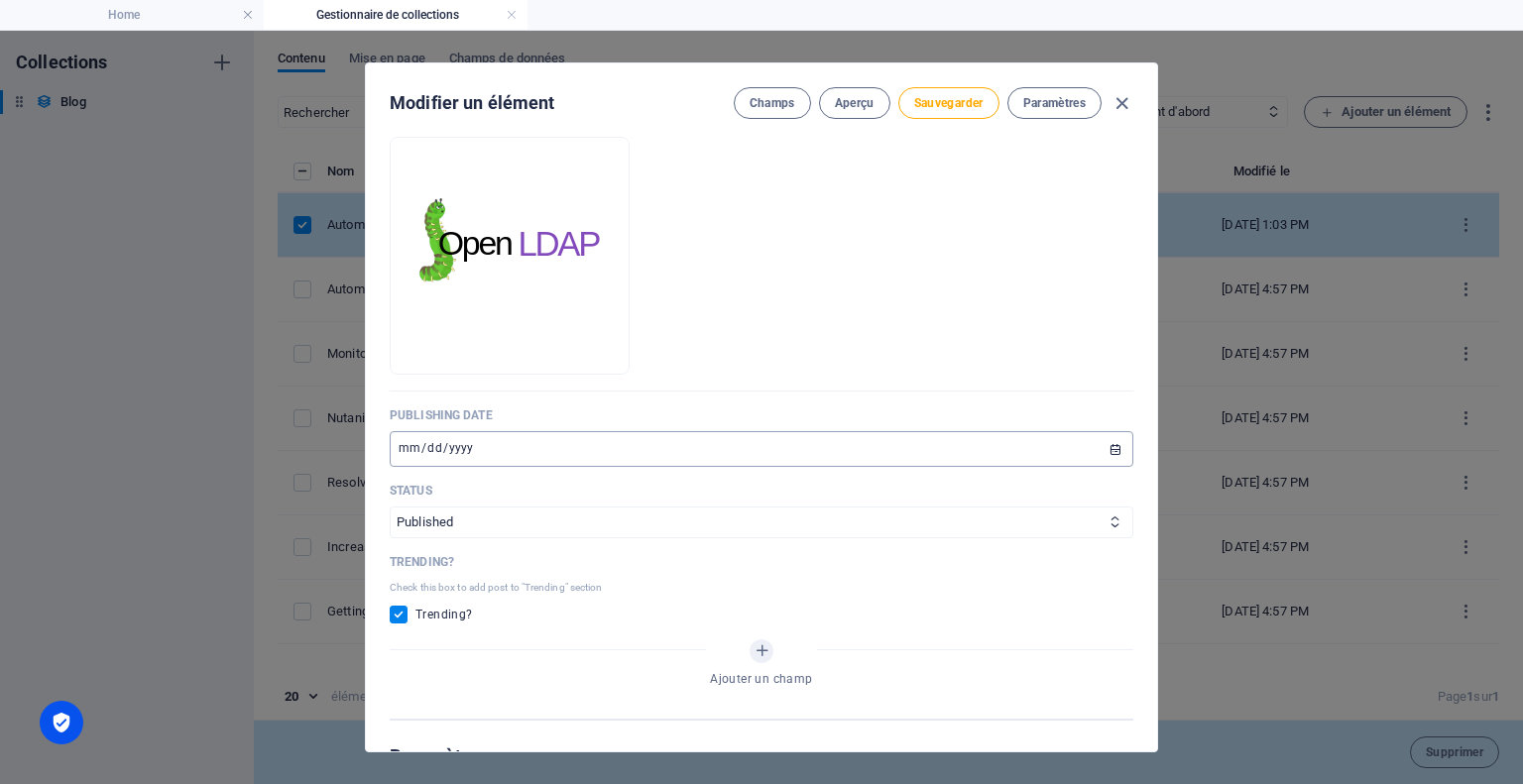 scroll, scrollTop: 793, scrollLeft: 0, axis: vertical 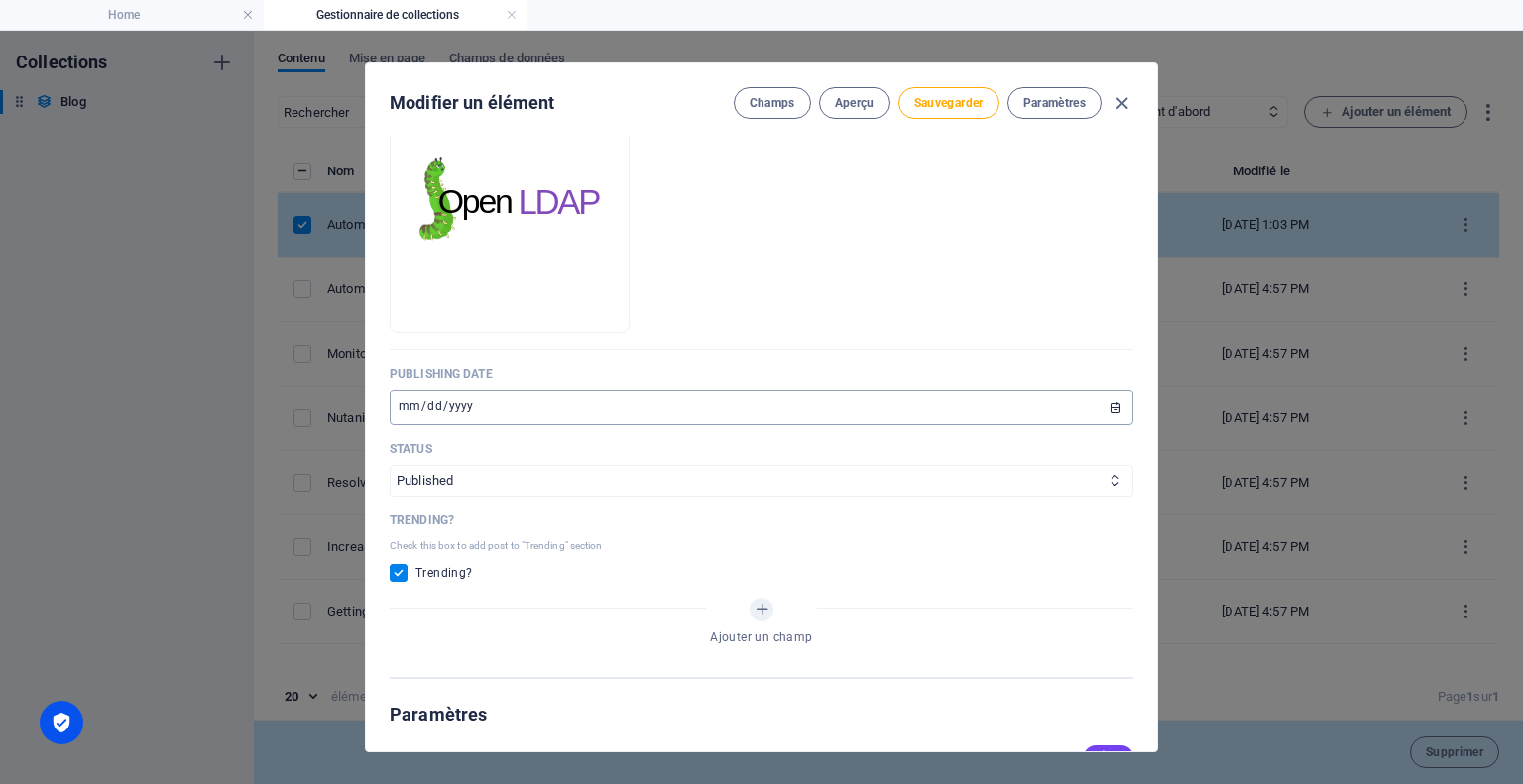 click on "[DATE]" at bounding box center [762, 407] 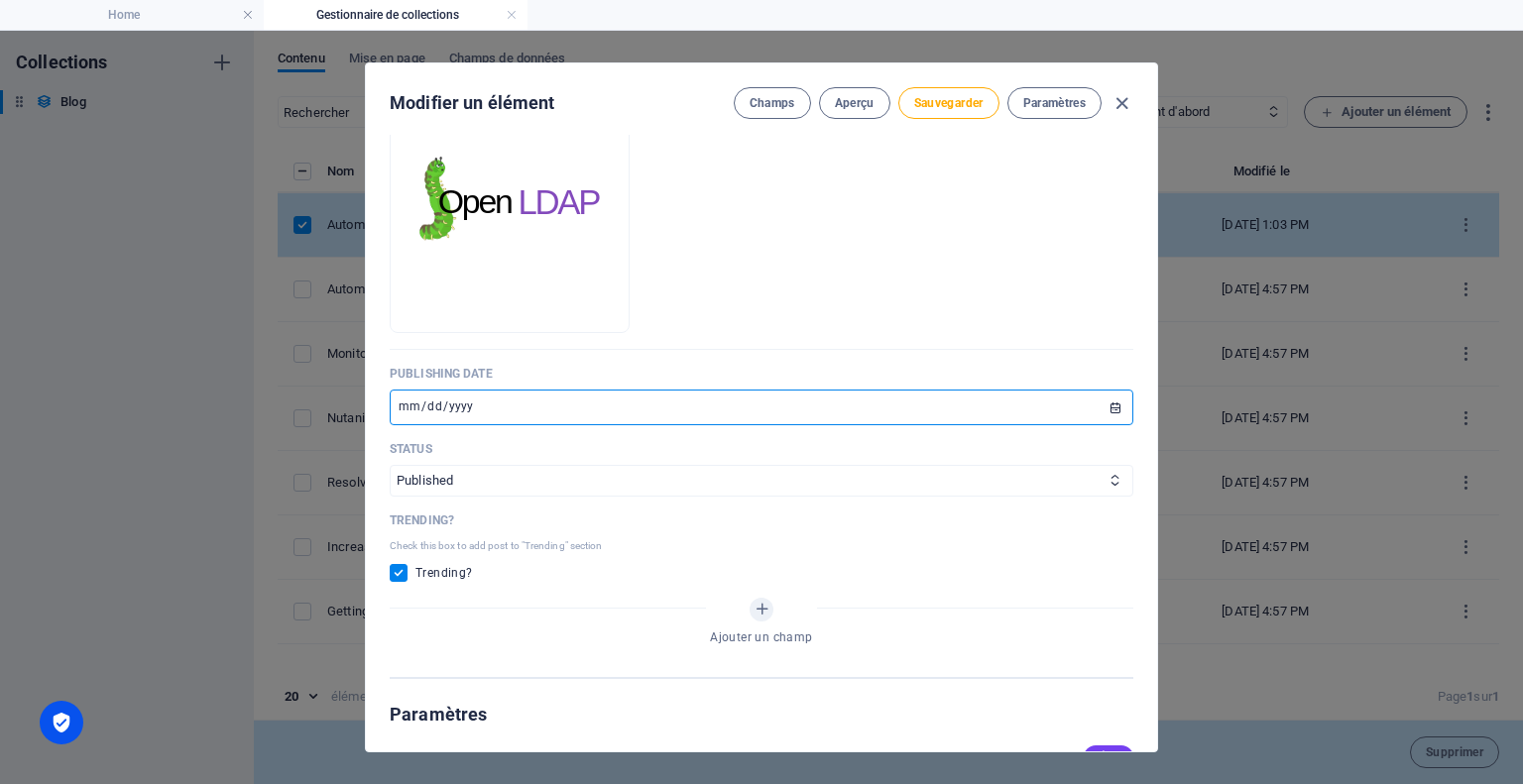 type on "[DATE]" 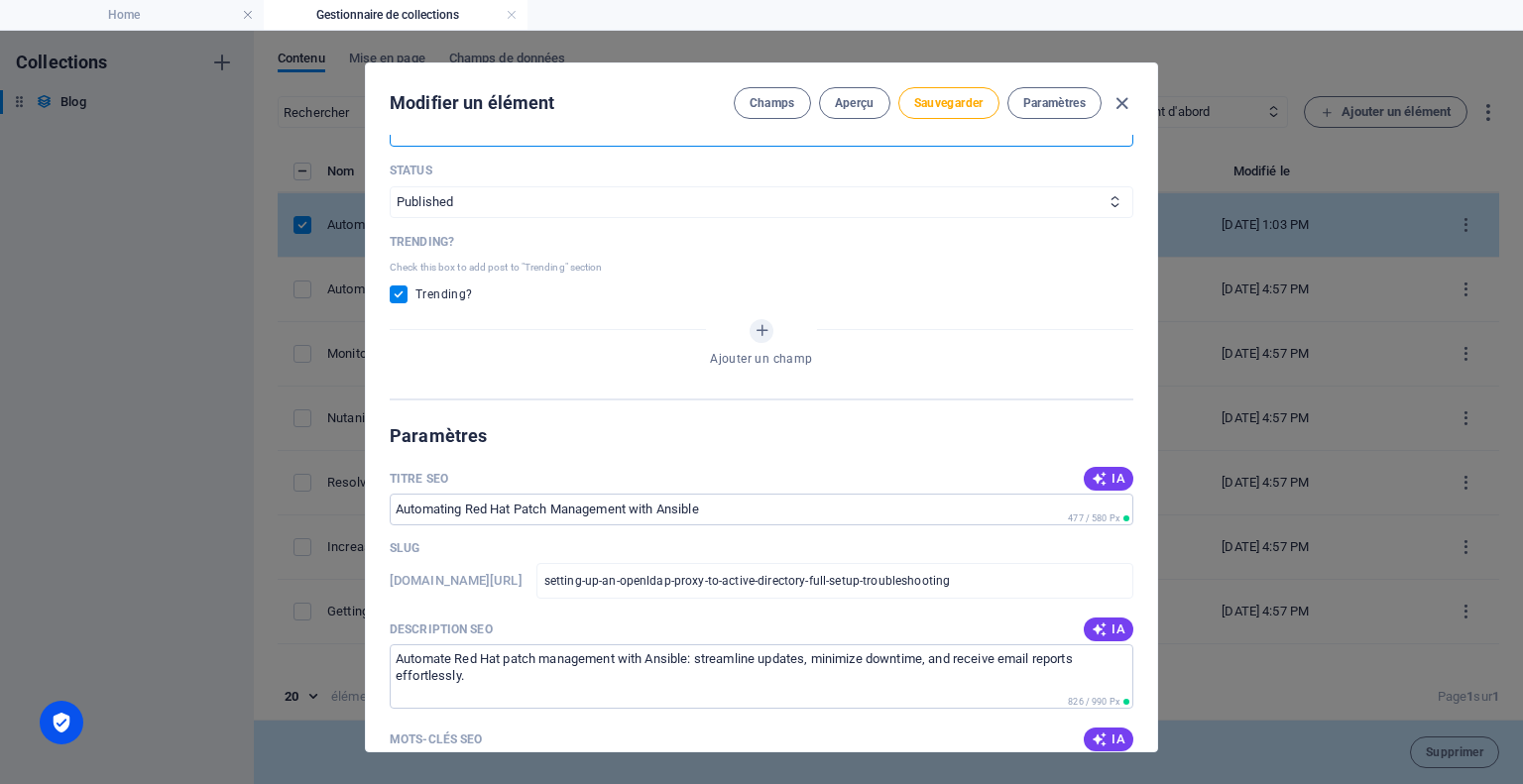 scroll, scrollTop: 1189, scrollLeft: 0, axis: vertical 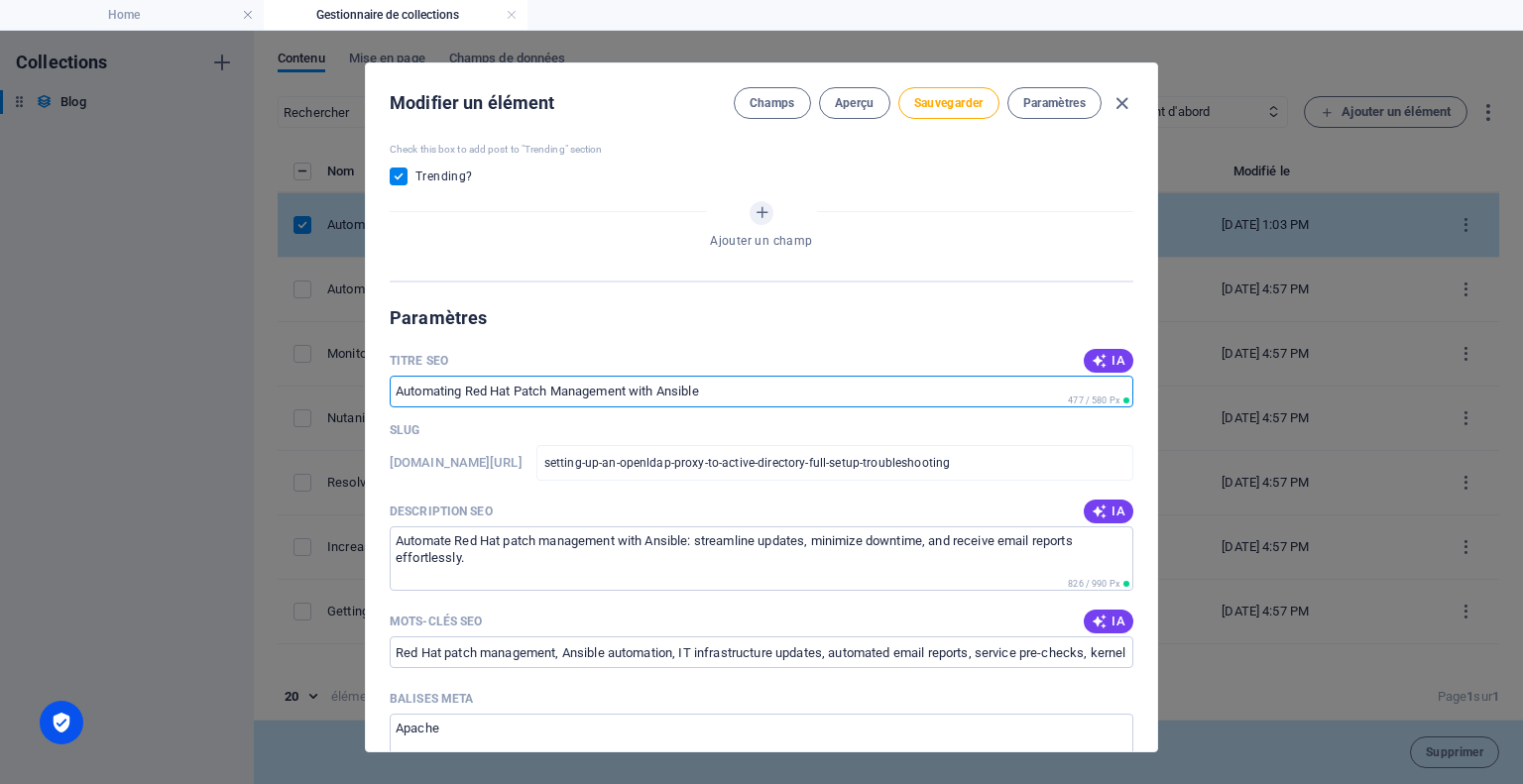 drag, startPoint x: 715, startPoint y: 394, endPoint x: 382, endPoint y: 395, distance: 333.0015 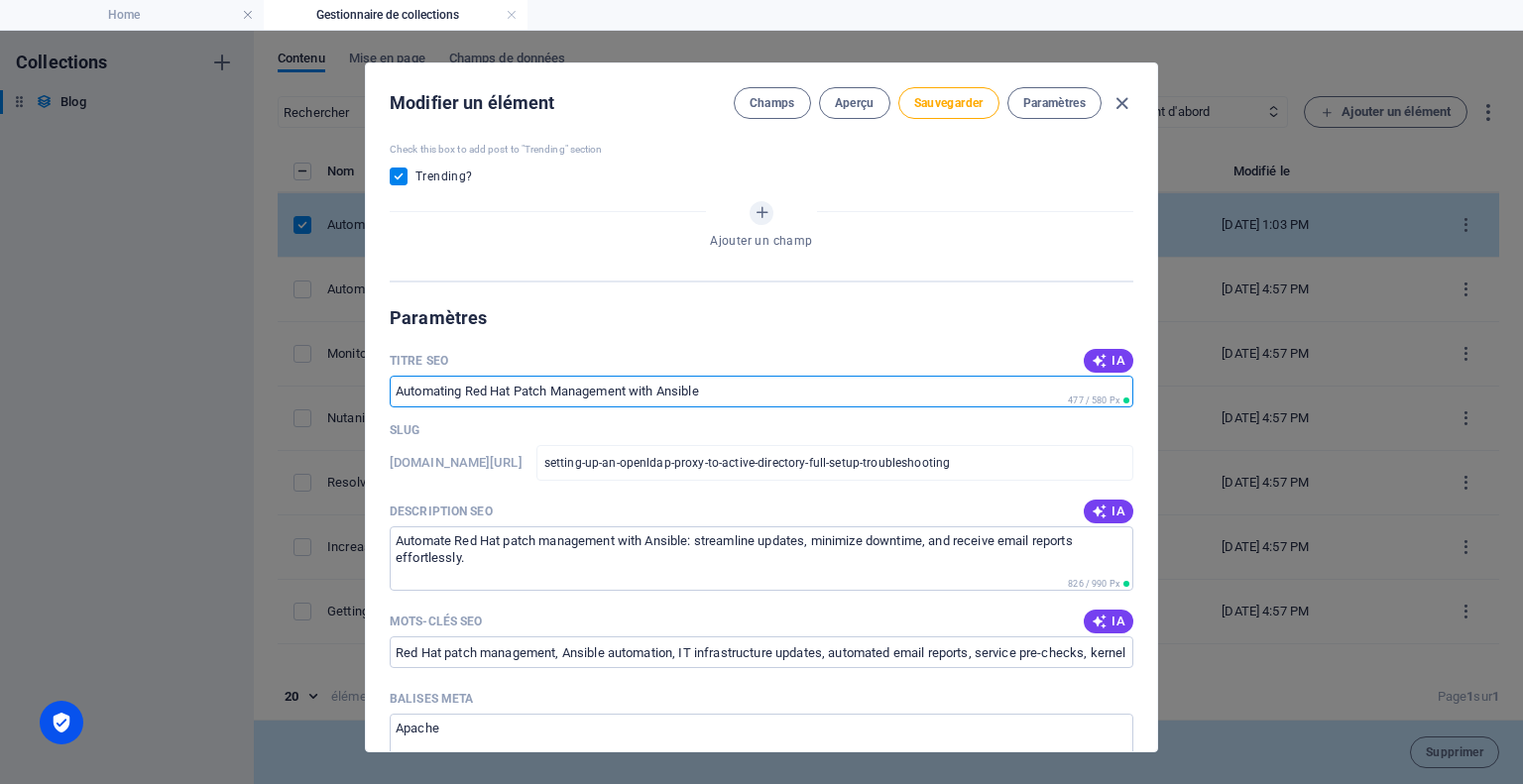 click on "Name Setting Up an OpenLDAP Proxy to Active Directory – Full Setup + Troubleshooting ​ Slug [DOMAIN_NAME][URL] setting-up-an-openldap-proxy-to-active-directory-full-setup-troubleshooting ​ Description Paragraph Format Normal Heading 1 Heading 2 Heading 3 Heading 4 Heading 5 Heading 6 Code Font Family Arial [US_STATE] Impact Tahoma Times New Roman Verdana Font Size 8 9 10 11 12 14 18 24 30 36 48 60 72 96 Bold Italic Underline Strikethrough Colors Icons Align Left Align Center Align Right Align Justify Unordered List Ordered List Insert Link Insert Table Clear Formatting In this guide, I’ll walk you through how I deployed an  OpenLDAP proxy  to route LDAP queries to a remote  Active Directory (AD) , without having access to modify the remote AD server. Along the way, I encountered issues with  LDAPS ,  StartTLS , and authentication — and I’ll show how I diagnosed and solved each of them. Content Modifier dans le CMS Introduction Ansible Red Hat patch management Why Automate Patch Management?" at bounding box center (762, 443) 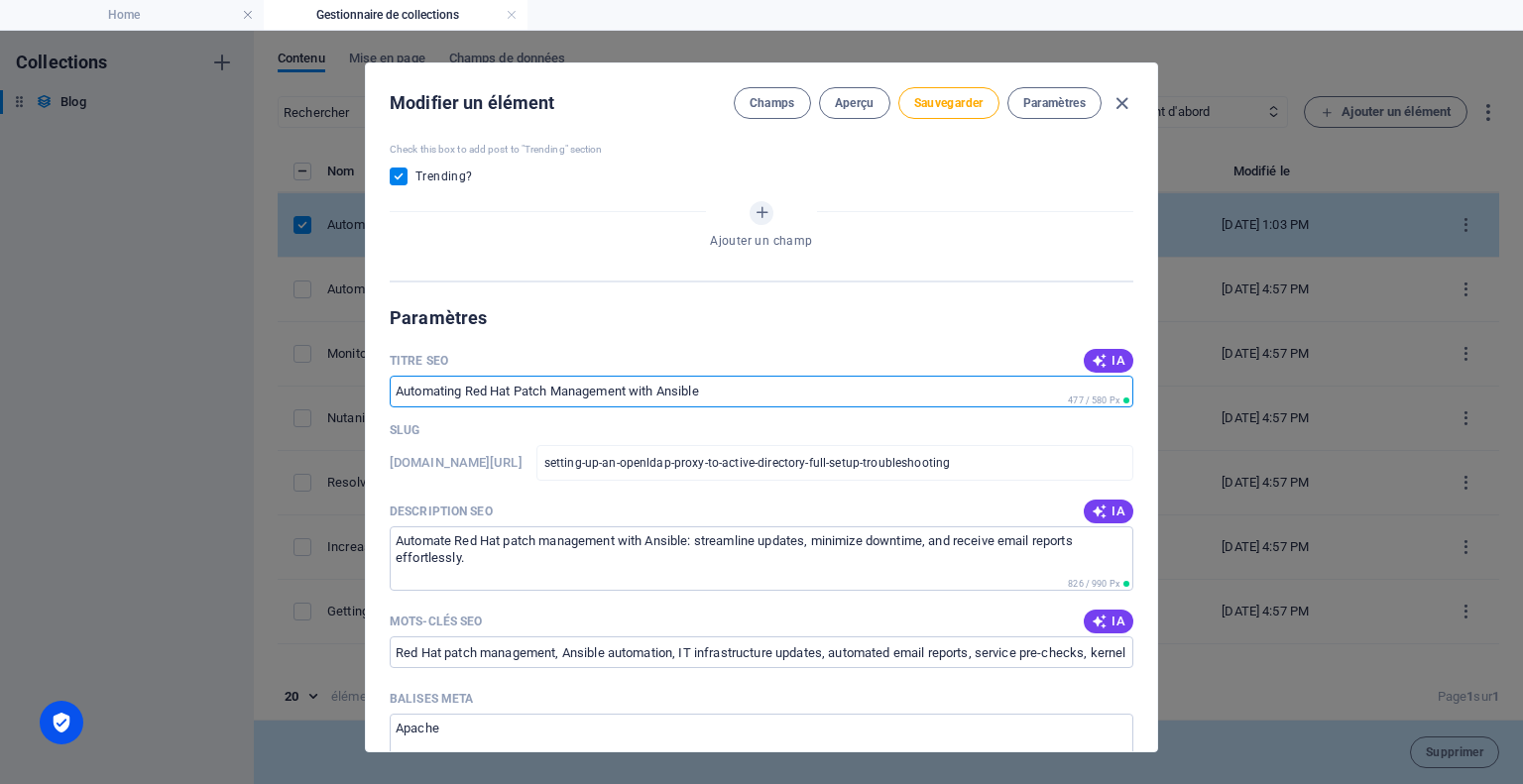 paste on "Setting Up an OpenLDAP Proxy to Active Directory – Full Setup + Troubleshooting" 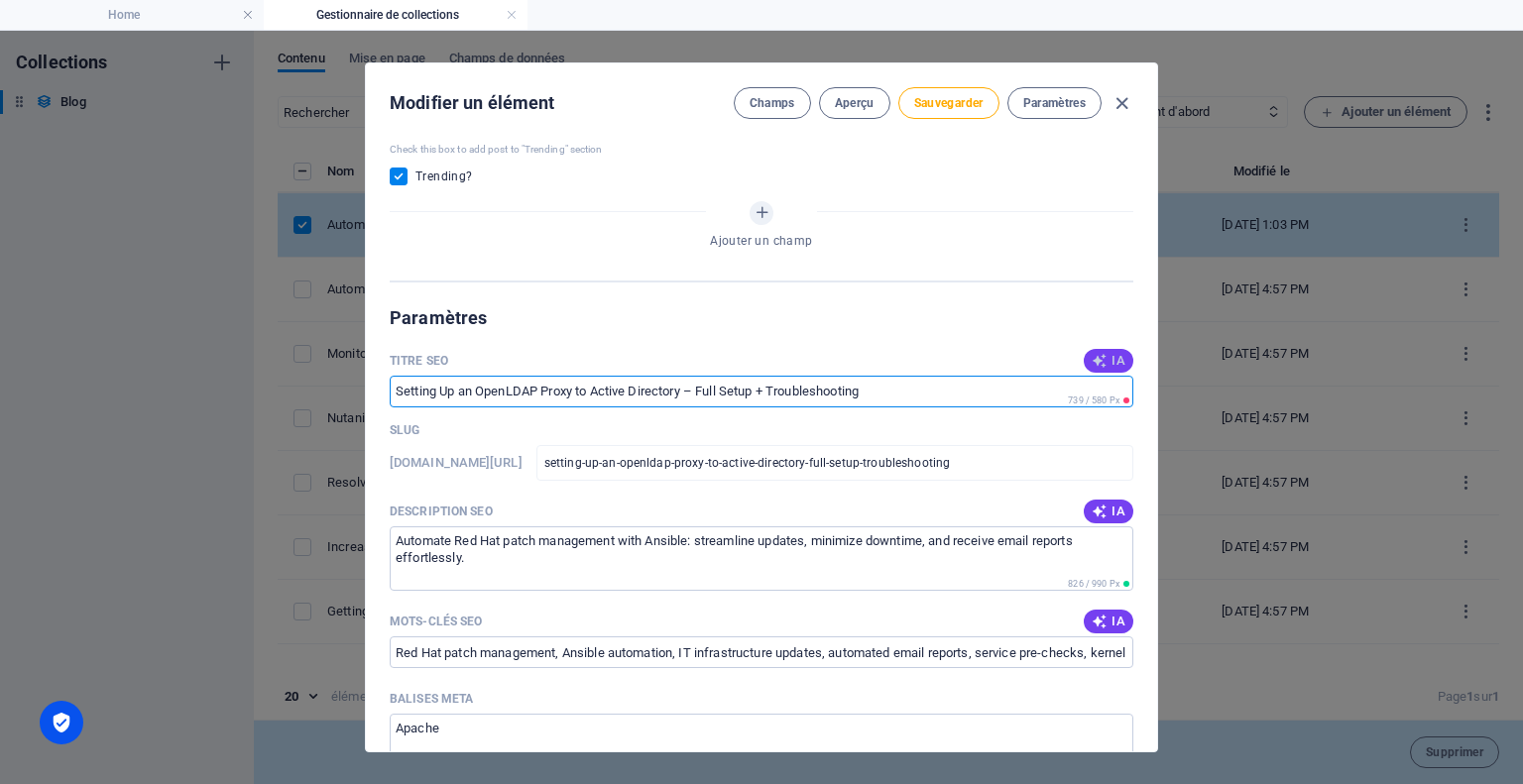click on "IA" at bounding box center (1109, 361) 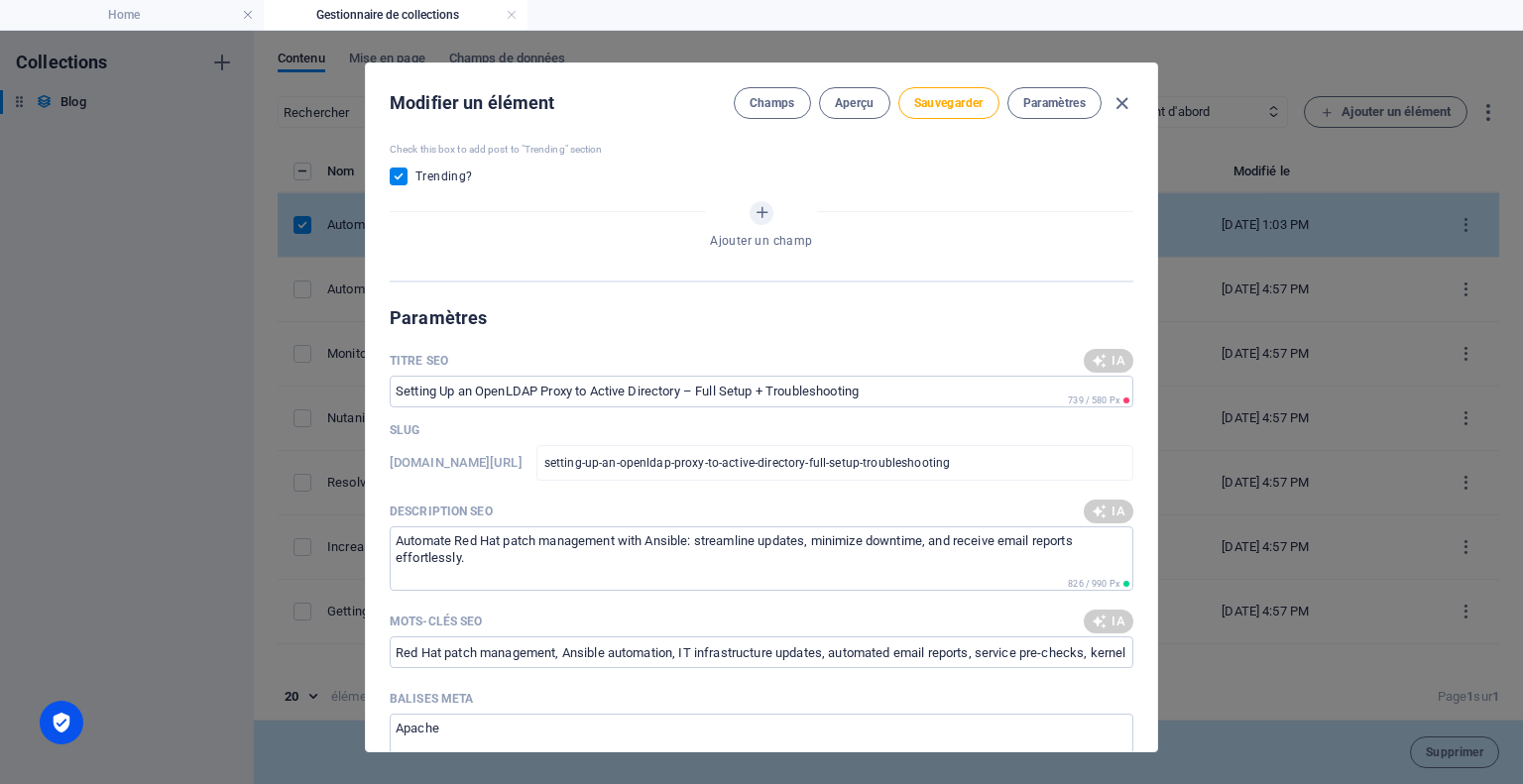 type on "**SEO Title:** OpenLDAP Proxy Setup Guide" 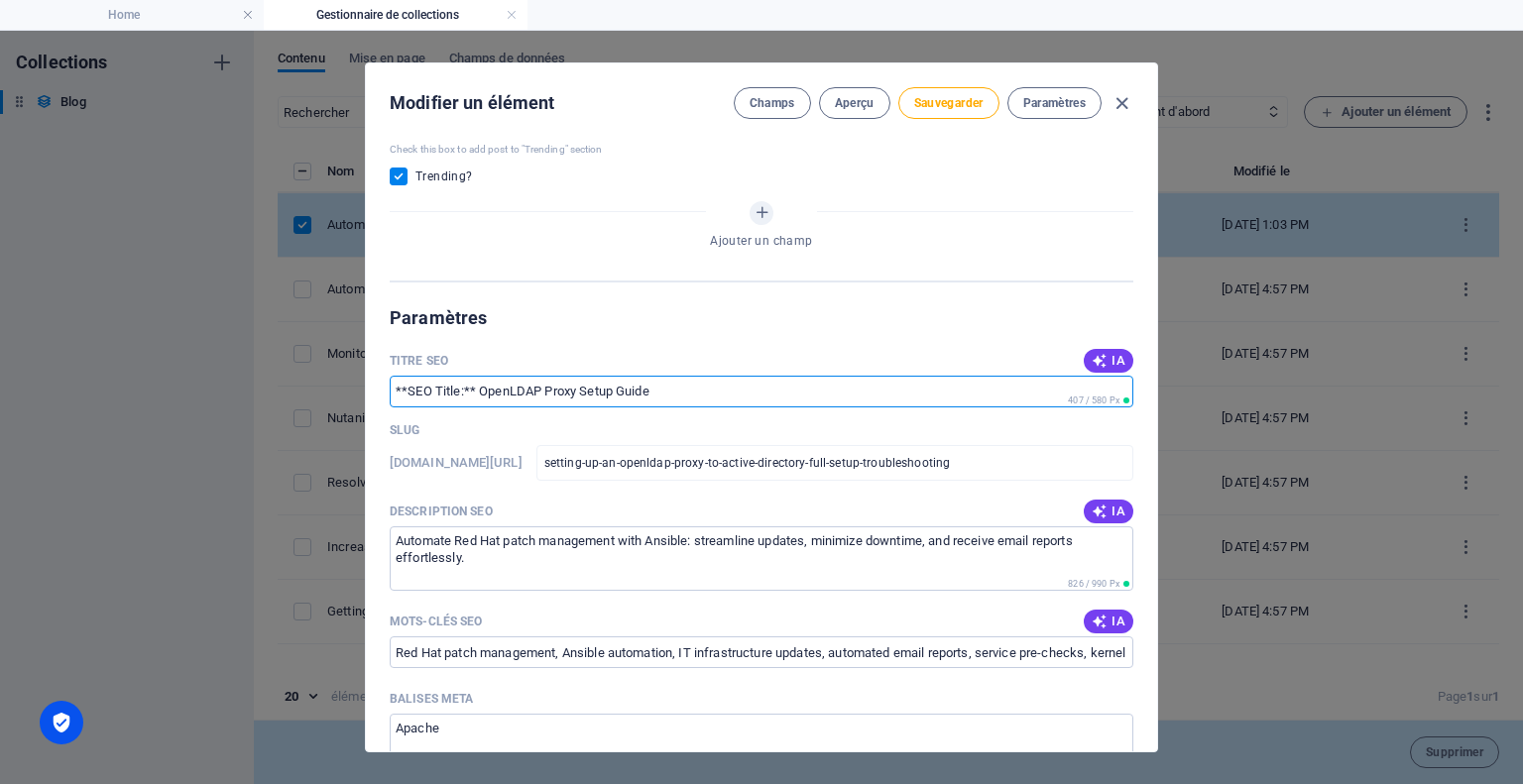 drag, startPoint x: 475, startPoint y: 388, endPoint x: 379, endPoint y: 388, distance: 96 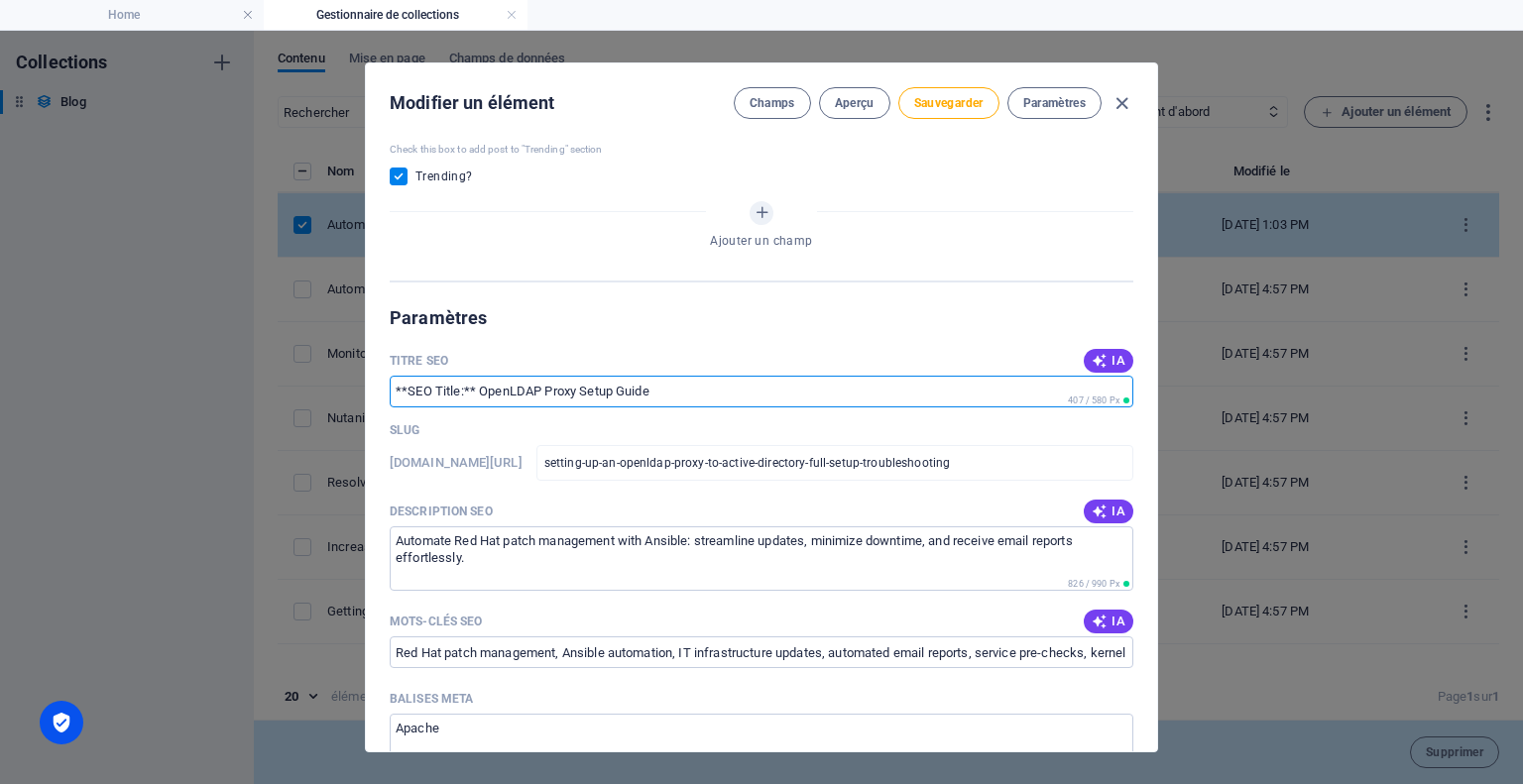 click on "Name Setting Up an OpenLDAP Proxy to Active Directory – Full Setup + Troubleshooting ​ Slug [DOMAIN_NAME][URL] setting-up-an-openldap-proxy-to-active-directory-full-setup-troubleshooting ​ Description Paragraph Format Normal Heading 1 Heading 2 Heading 3 Heading 4 Heading 5 Heading 6 Code Font Family Arial [US_STATE] Impact Tahoma Times New Roman Verdana Font Size 8 9 10 11 12 14 18 24 30 36 48 60 72 96 Bold Italic Underline Strikethrough Colors Icons Align Left Align Center Align Right Align Justify Unordered List Ordered List Insert Link Insert Table Clear Formatting In this guide, I’ll walk you through how I deployed an  OpenLDAP proxy  to route LDAP queries to a remote  Active Directory (AD) , without having access to modify the remote AD server. Along the way, I encountered issues with  LDAPS ,  StartTLS , and authentication — and I’ll show how I diagnosed and solved each of them. Content Modifier dans le CMS Introduction Ansible Red Hat patch management Why Automate Patch Management?" at bounding box center [762, 443] 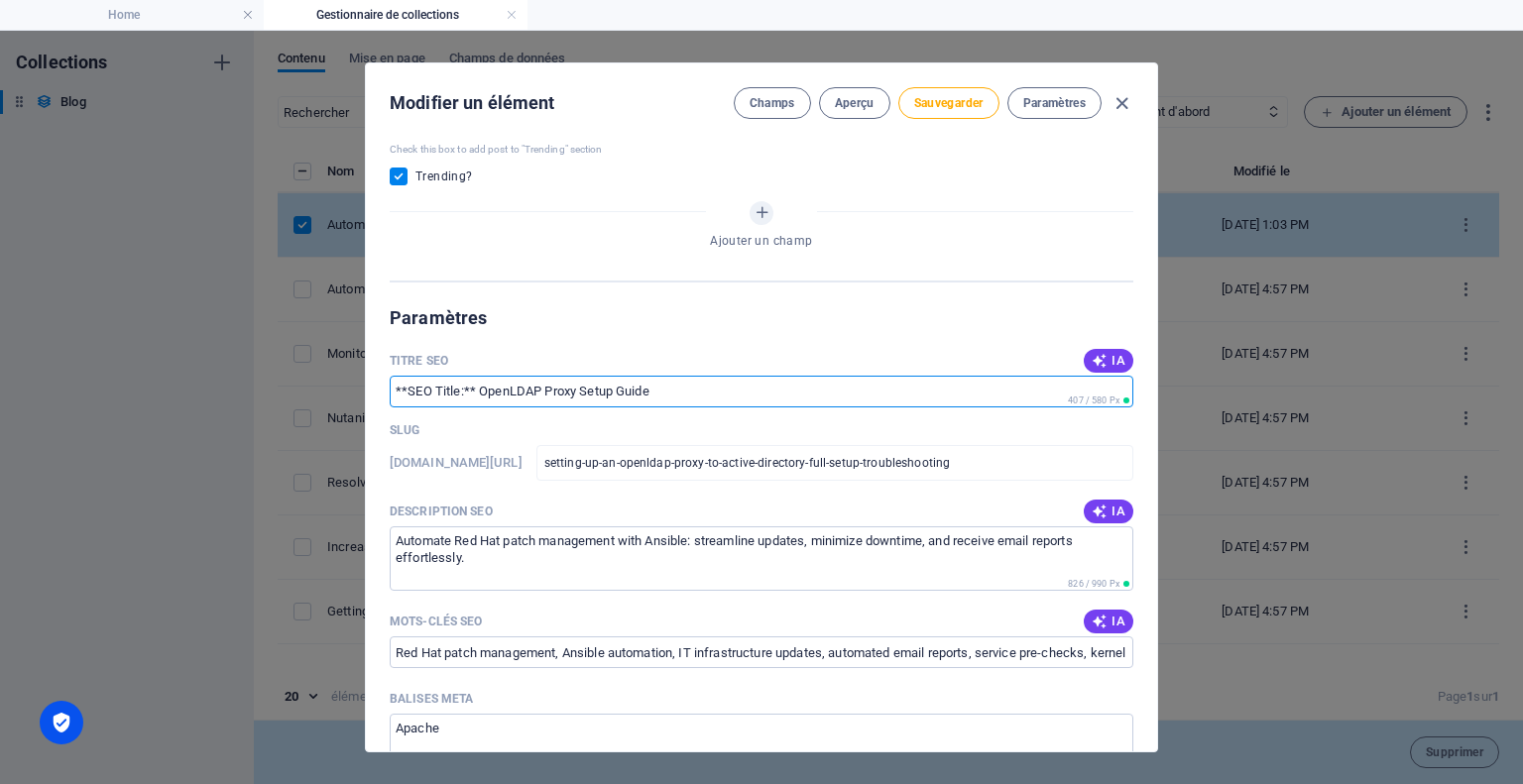 click on "**SEO Title:** OpenLDAP Proxy Setup Guide" at bounding box center [762, 392] 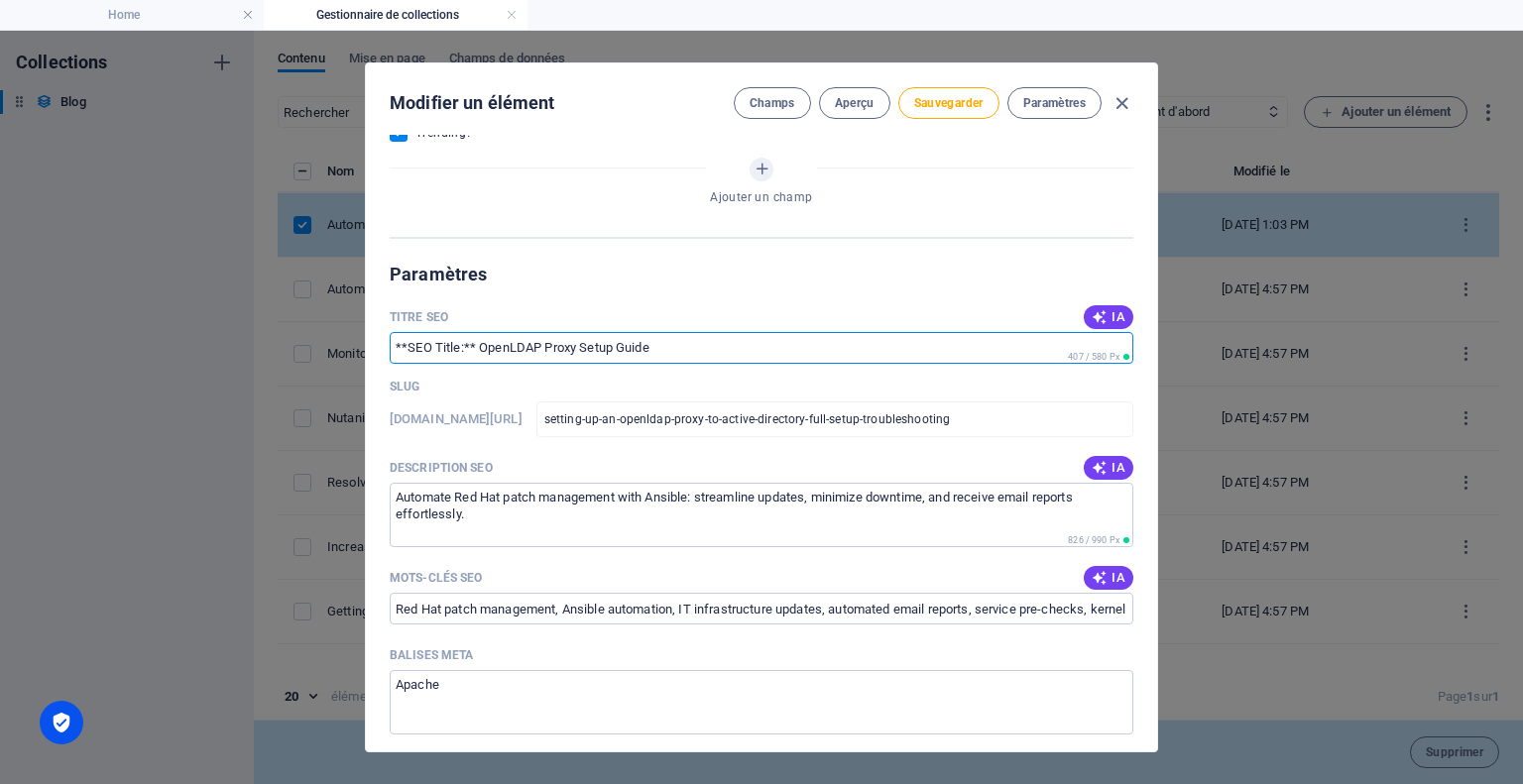 scroll, scrollTop: 1288, scrollLeft: 0, axis: vertical 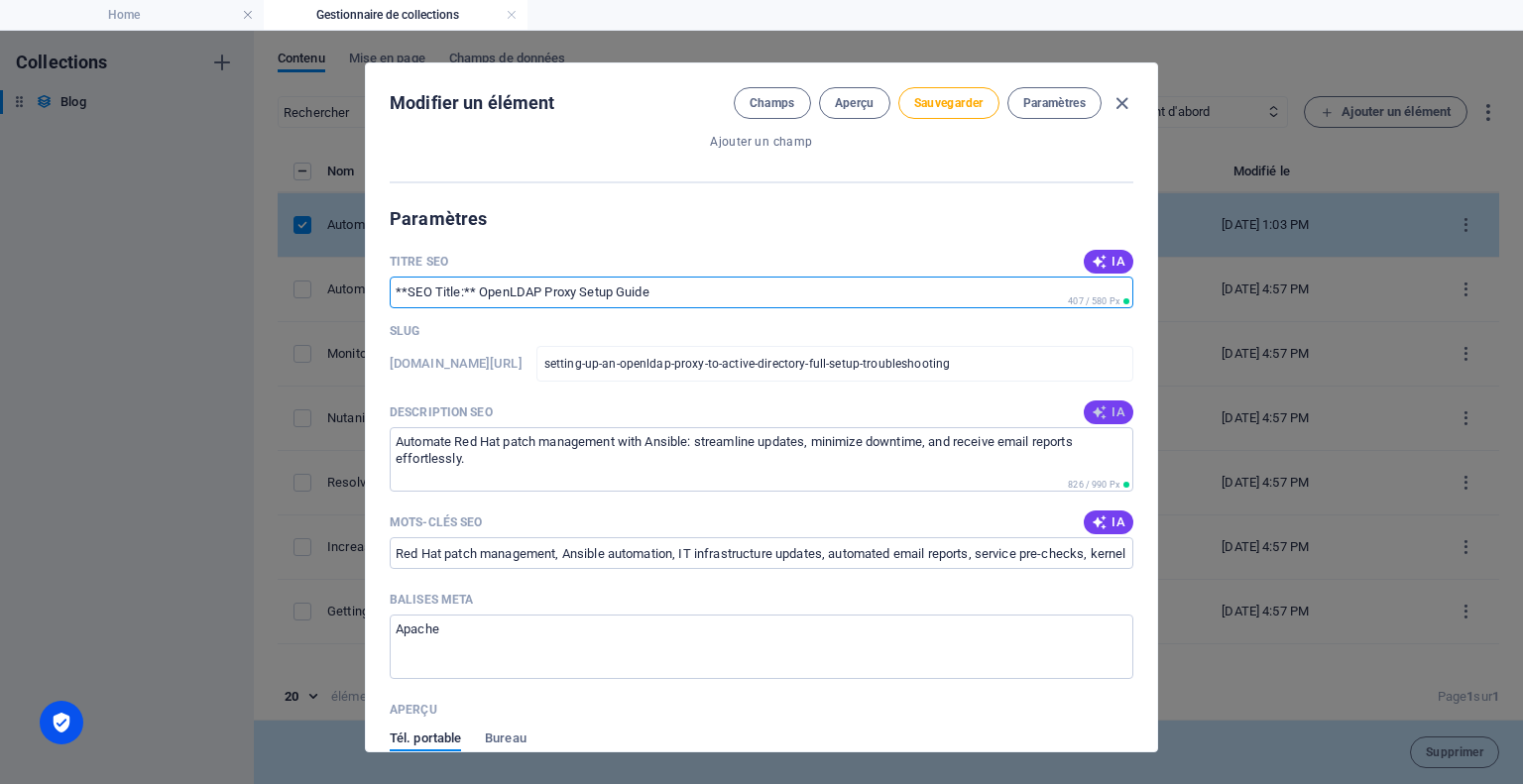 click on "IA" at bounding box center [1109, 412] 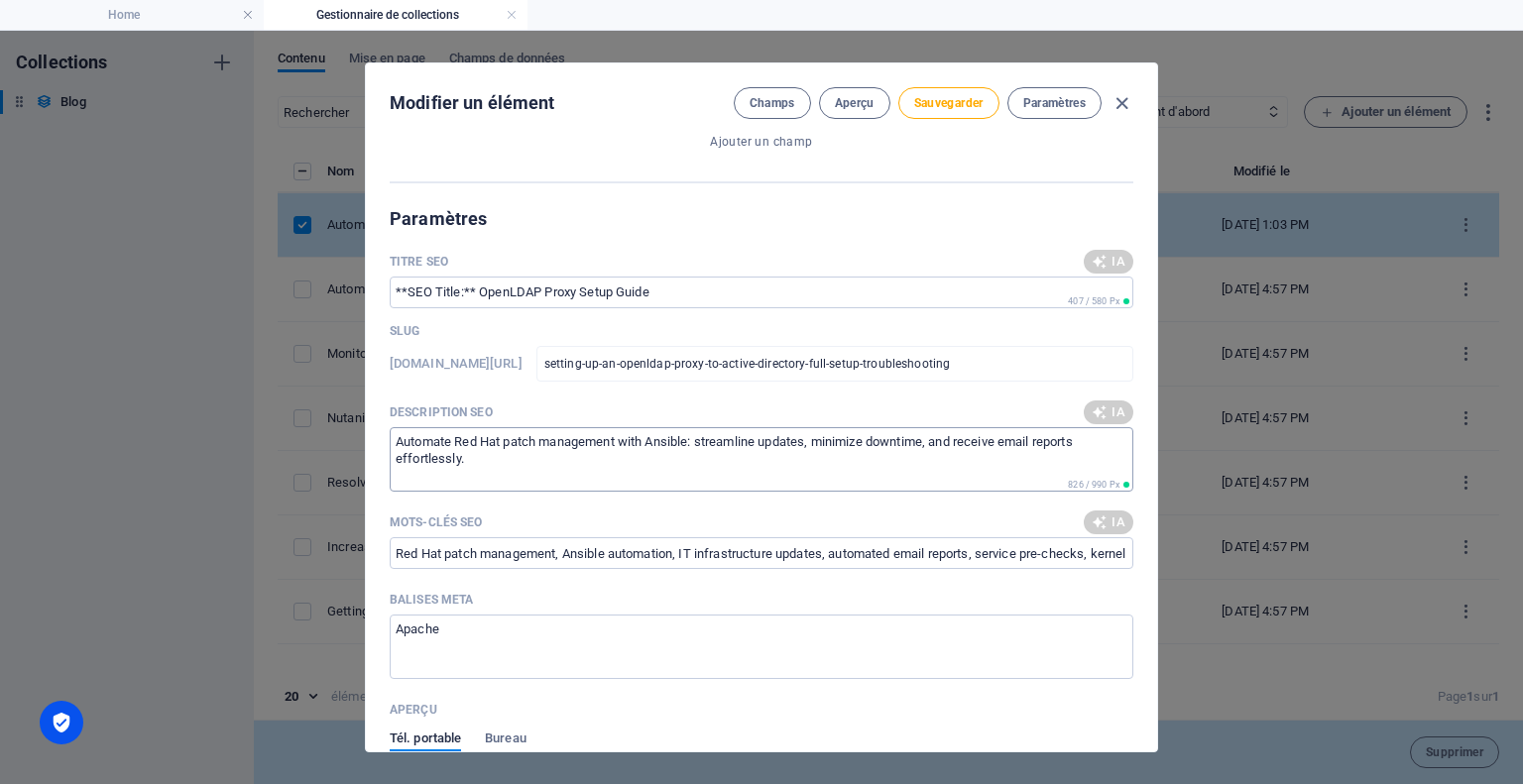 type on "Learn to set up an OpenLDAP proxy to Active Directory with troubleshooting tips for LDAPS, StartTLS, and authentication issues." 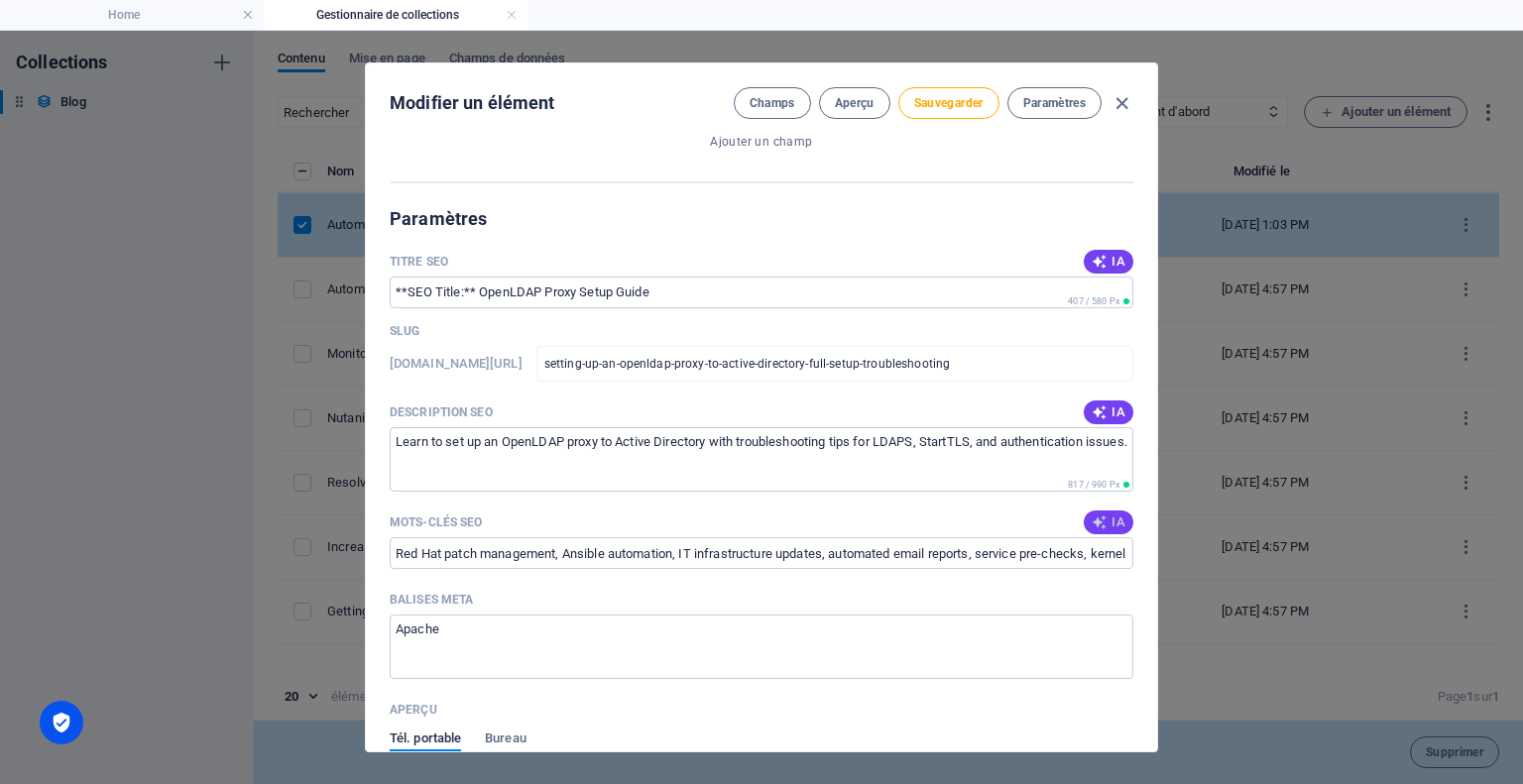 click on "IA" at bounding box center [1109, 522] 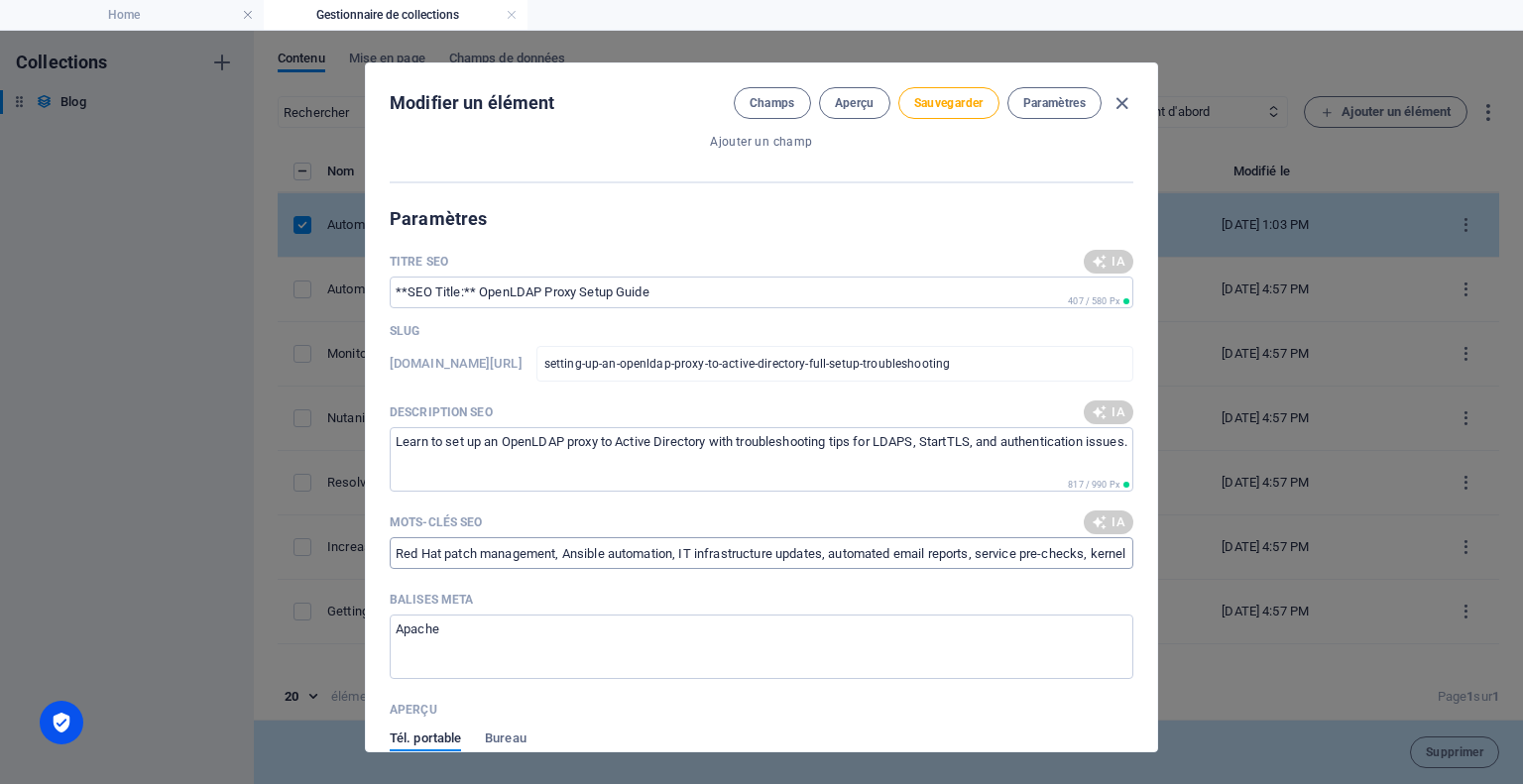 type on "OpenLDAP proxy, Active Directory integration, LDAPS troubleshooting, StartTLS configuration, Ansible automation, RedHat patch management" 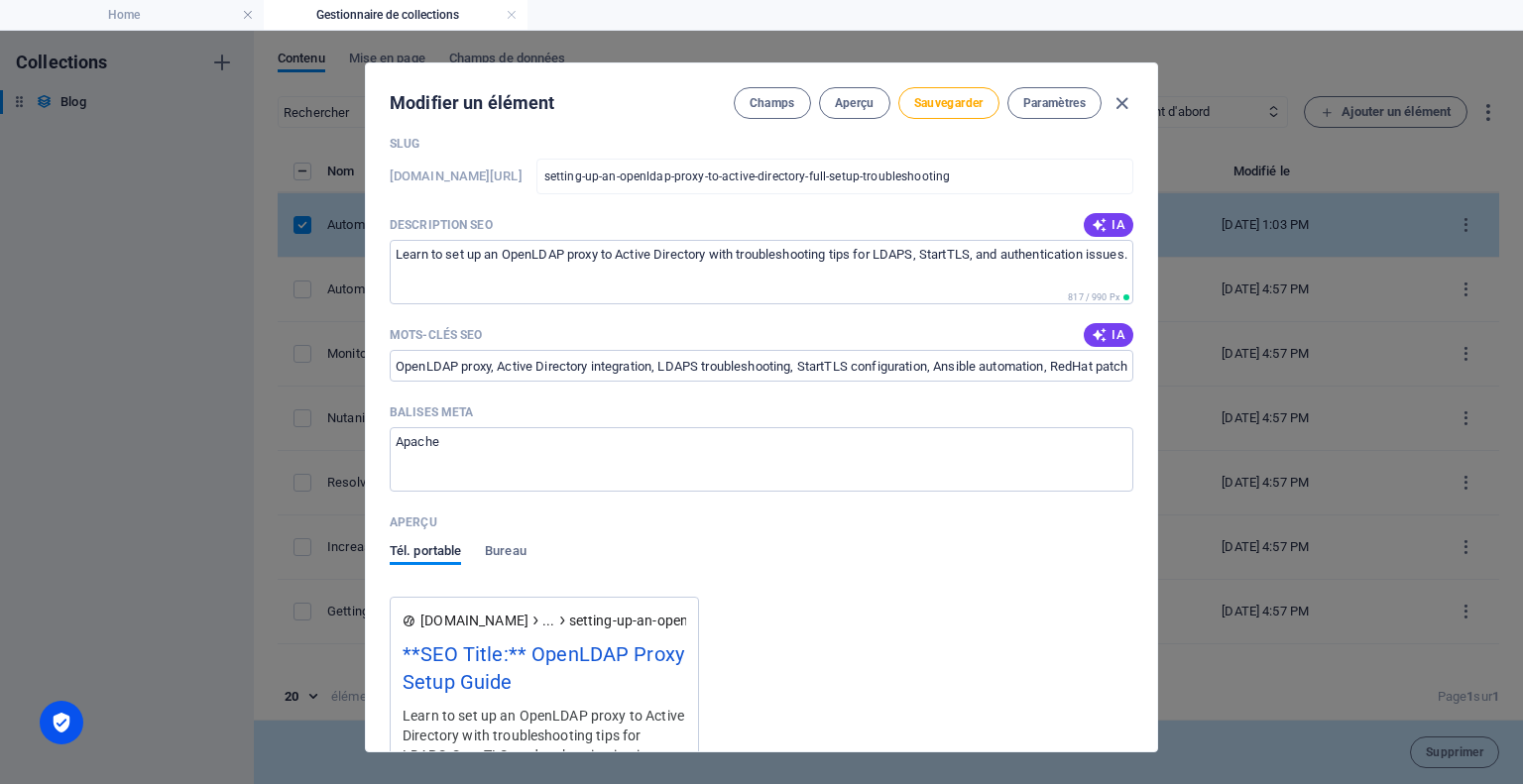scroll, scrollTop: 1487, scrollLeft: 0, axis: vertical 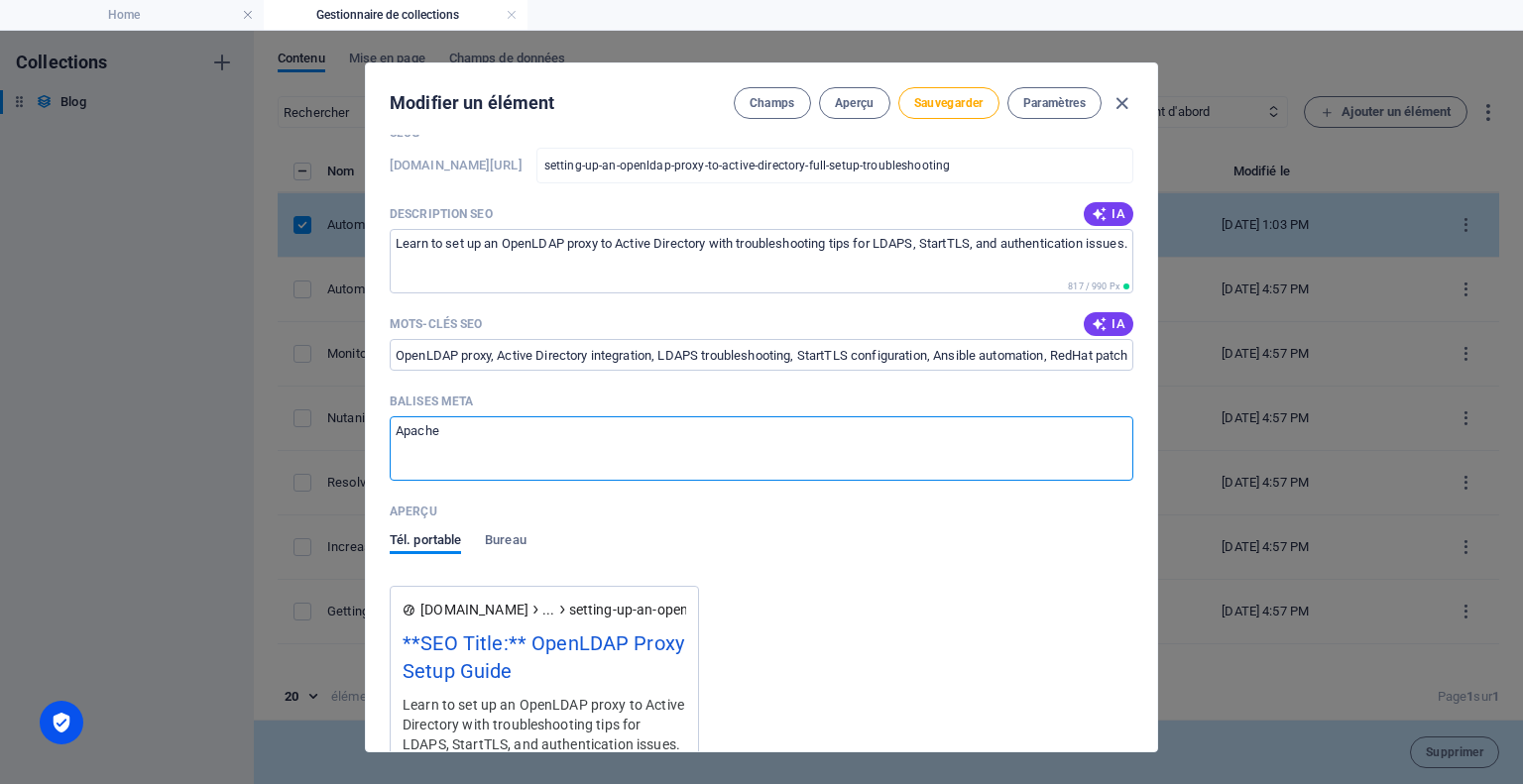 drag, startPoint x: 567, startPoint y: 435, endPoint x: 334, endPoint y: 435, distance: 233 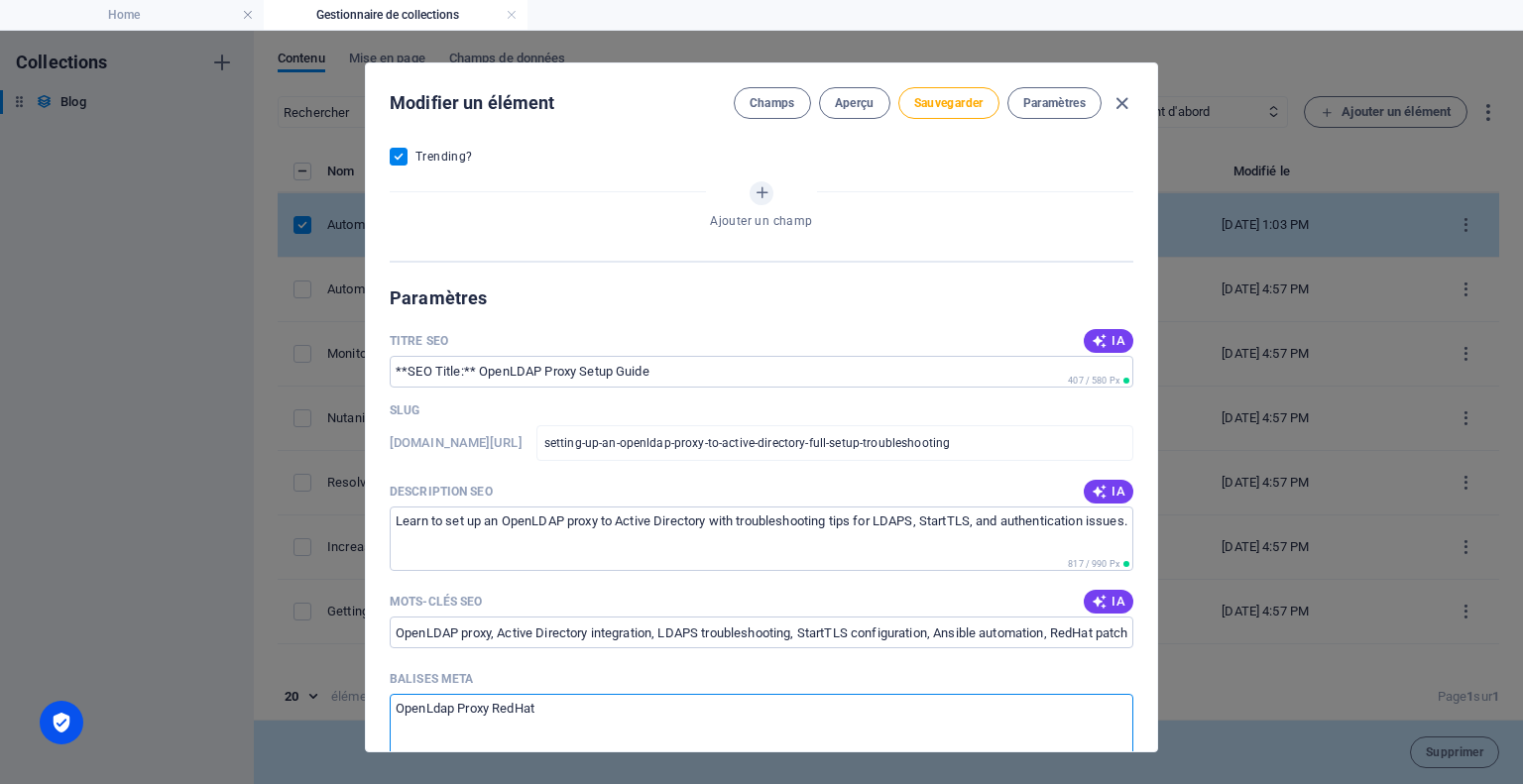 scroll, scrollTop: 1090, scrollLeft: 0, axis: vertical 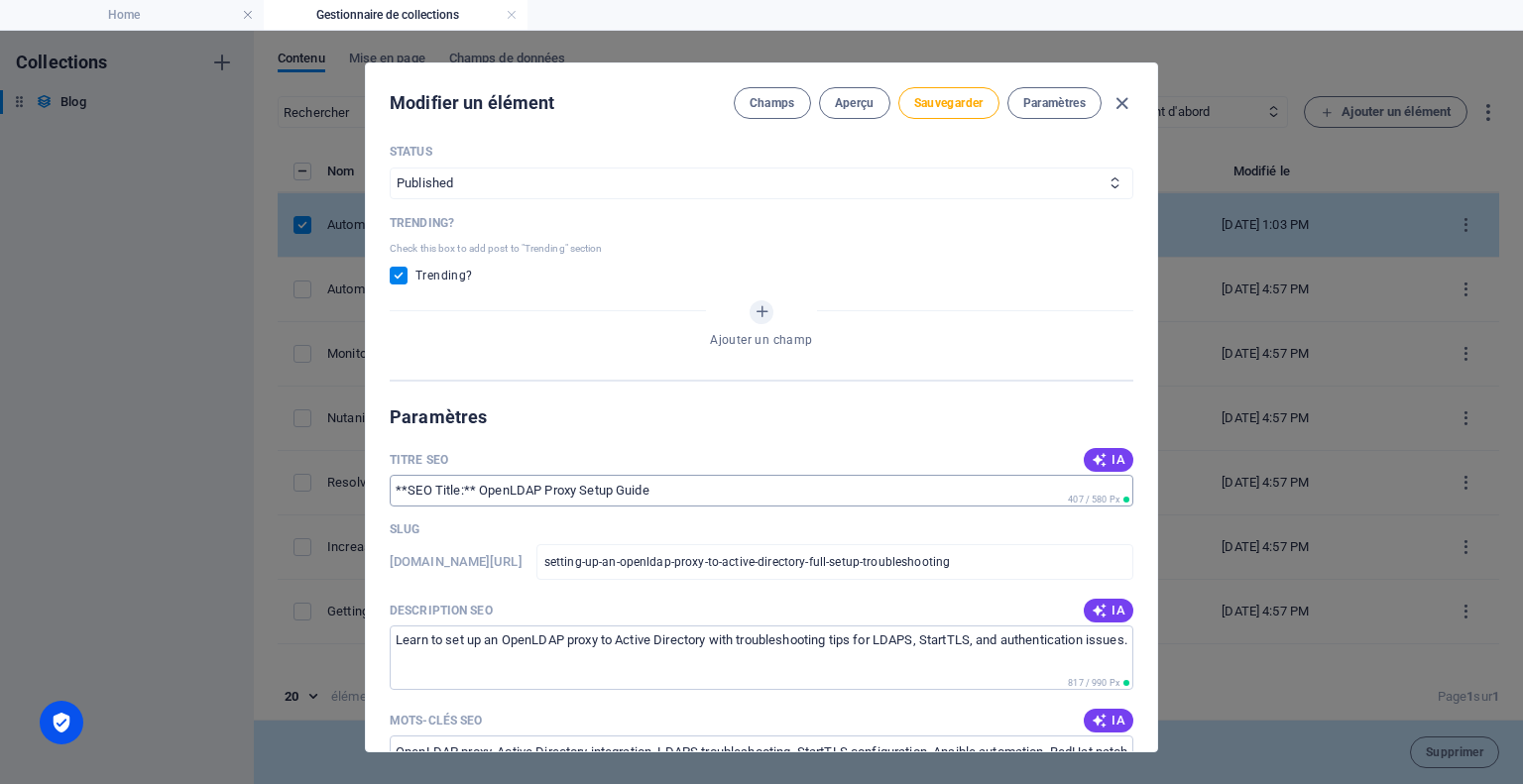 type on "OpenLdap Proxy RedHat" 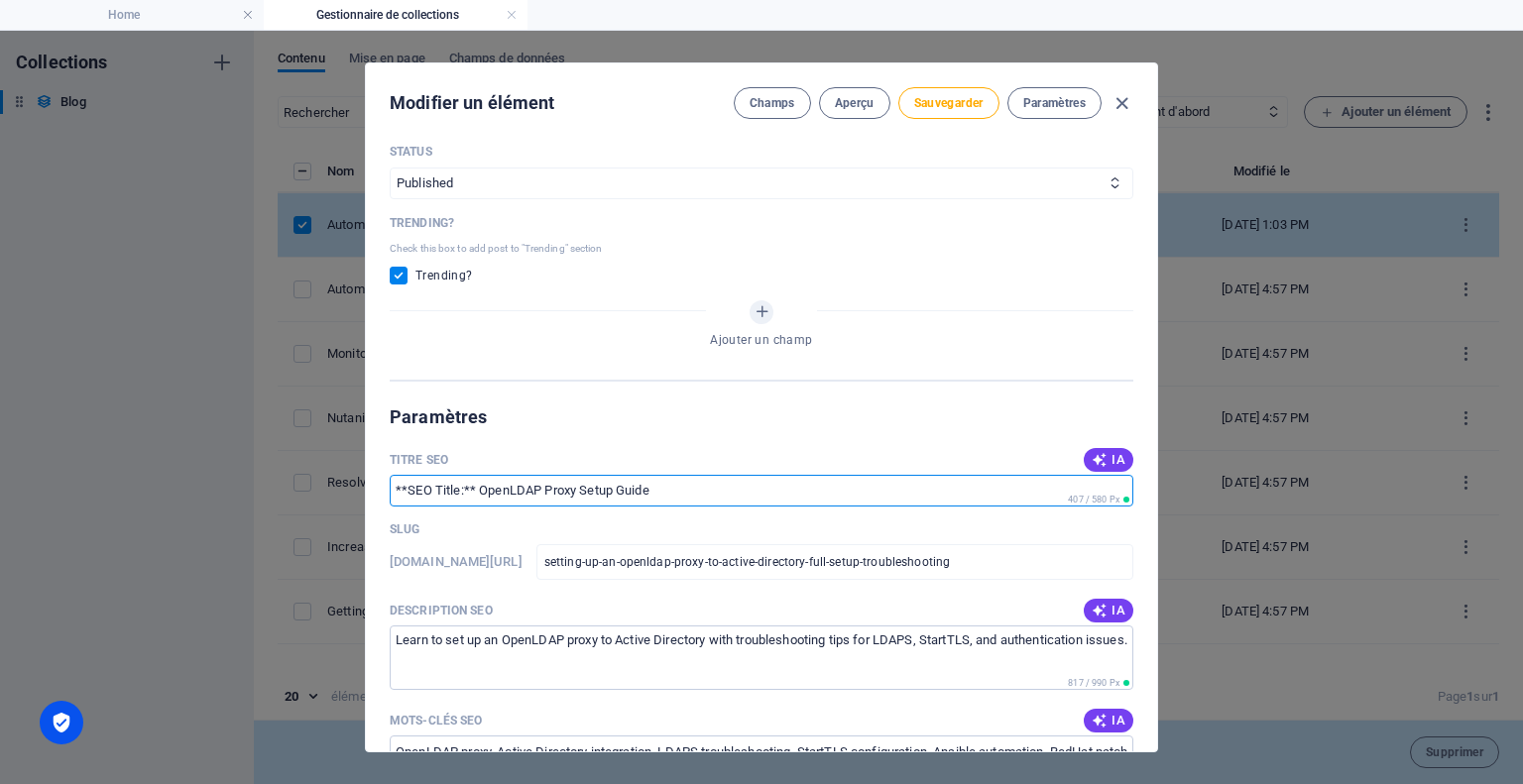 drag, startPoint x: 472, startPoint y: 483, endPoint x: 305, endPoint y: 483, distance: 167 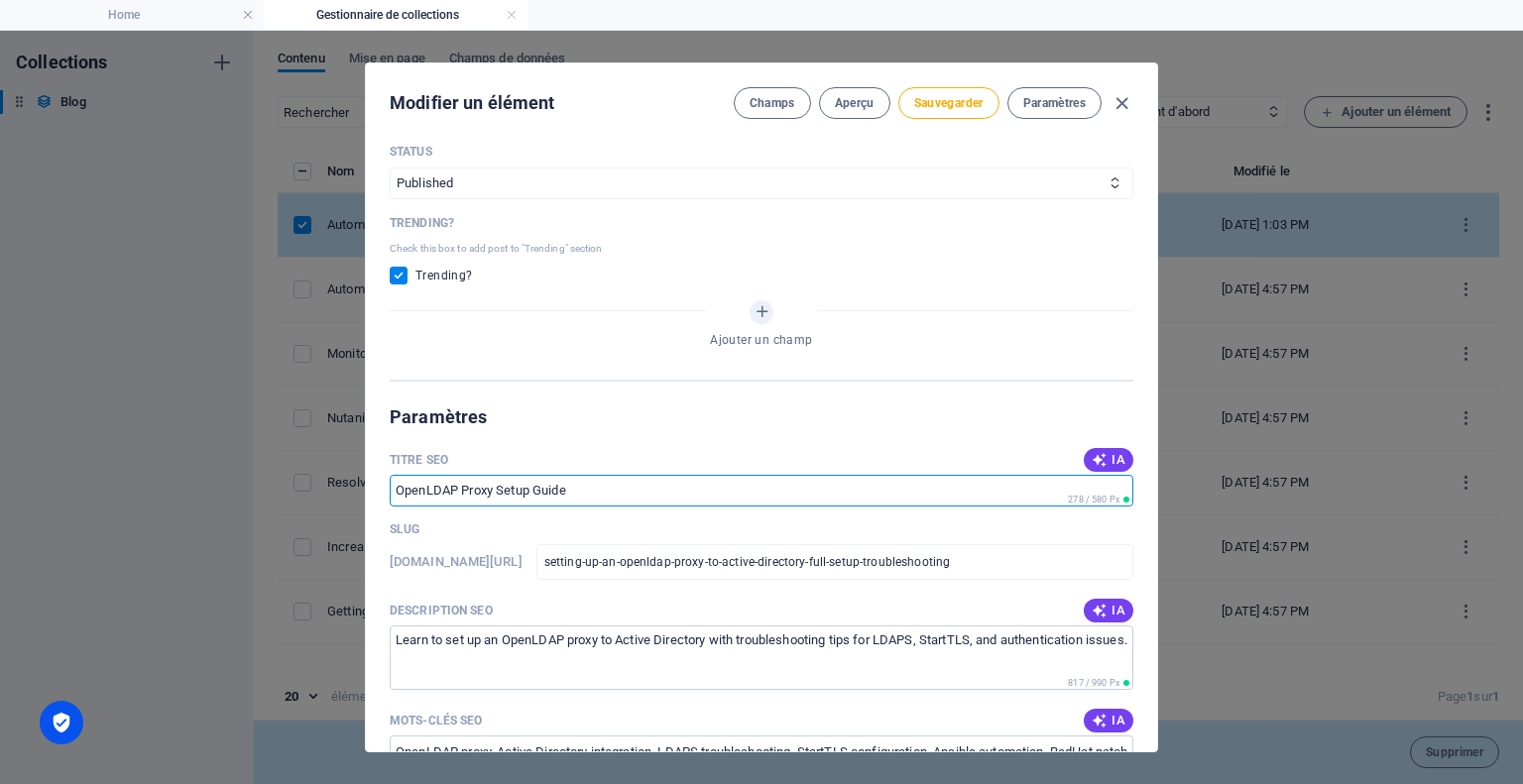 type on "OpenLDAP Proxy Setup Guide" 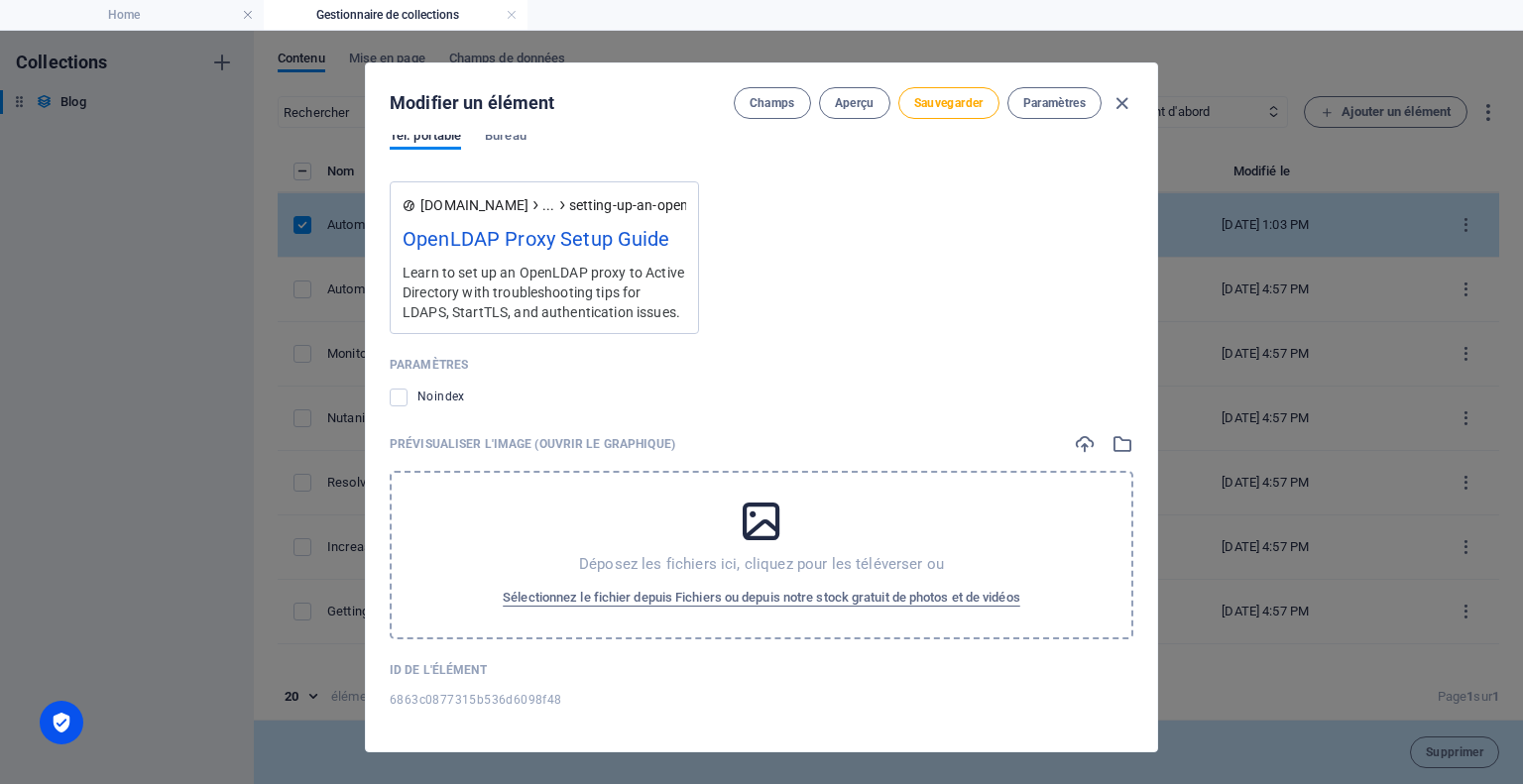 scroll, scrollTop: 1892, scrollLeft: 0, axis: vertical 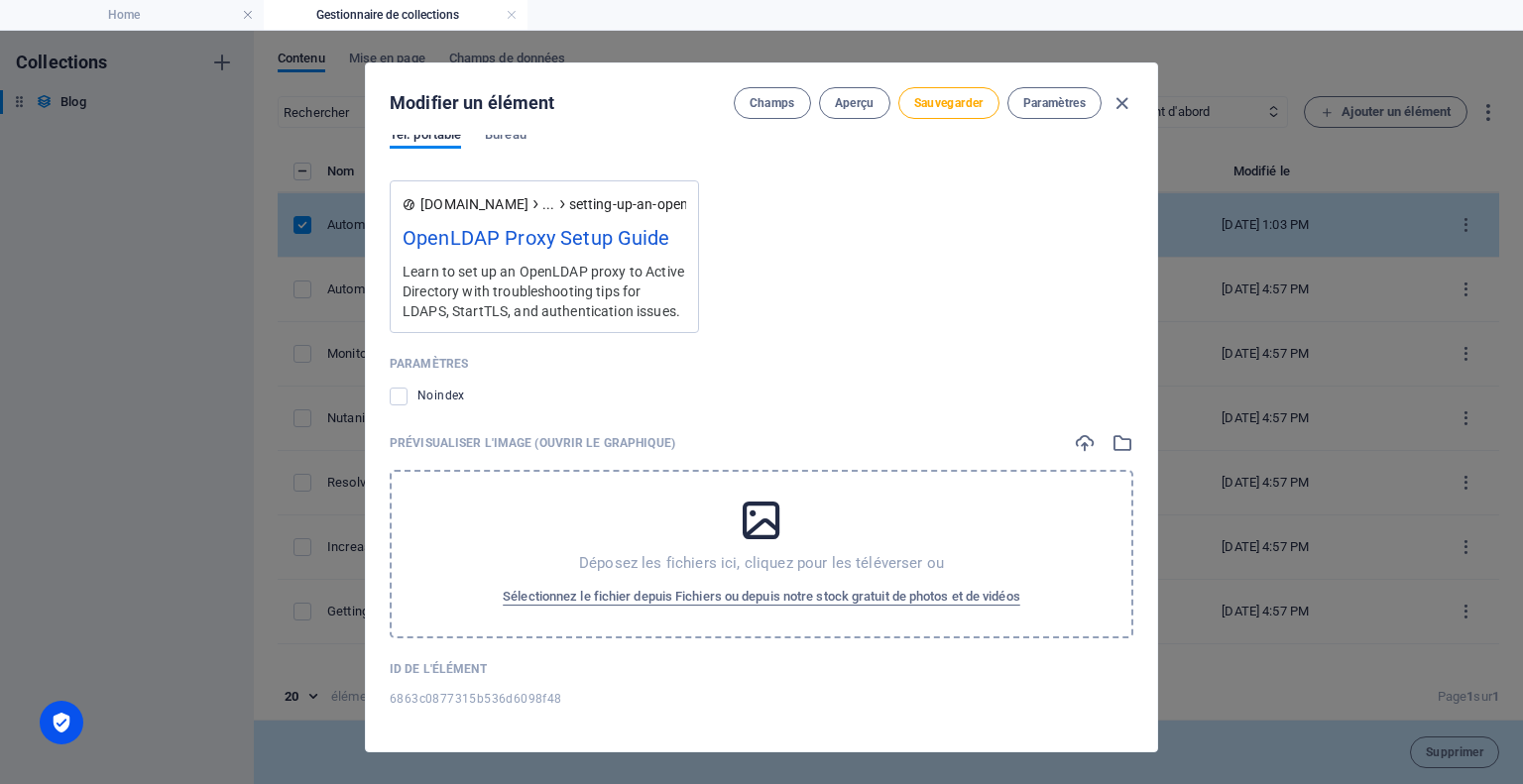 click at bounding box center (762, 520) 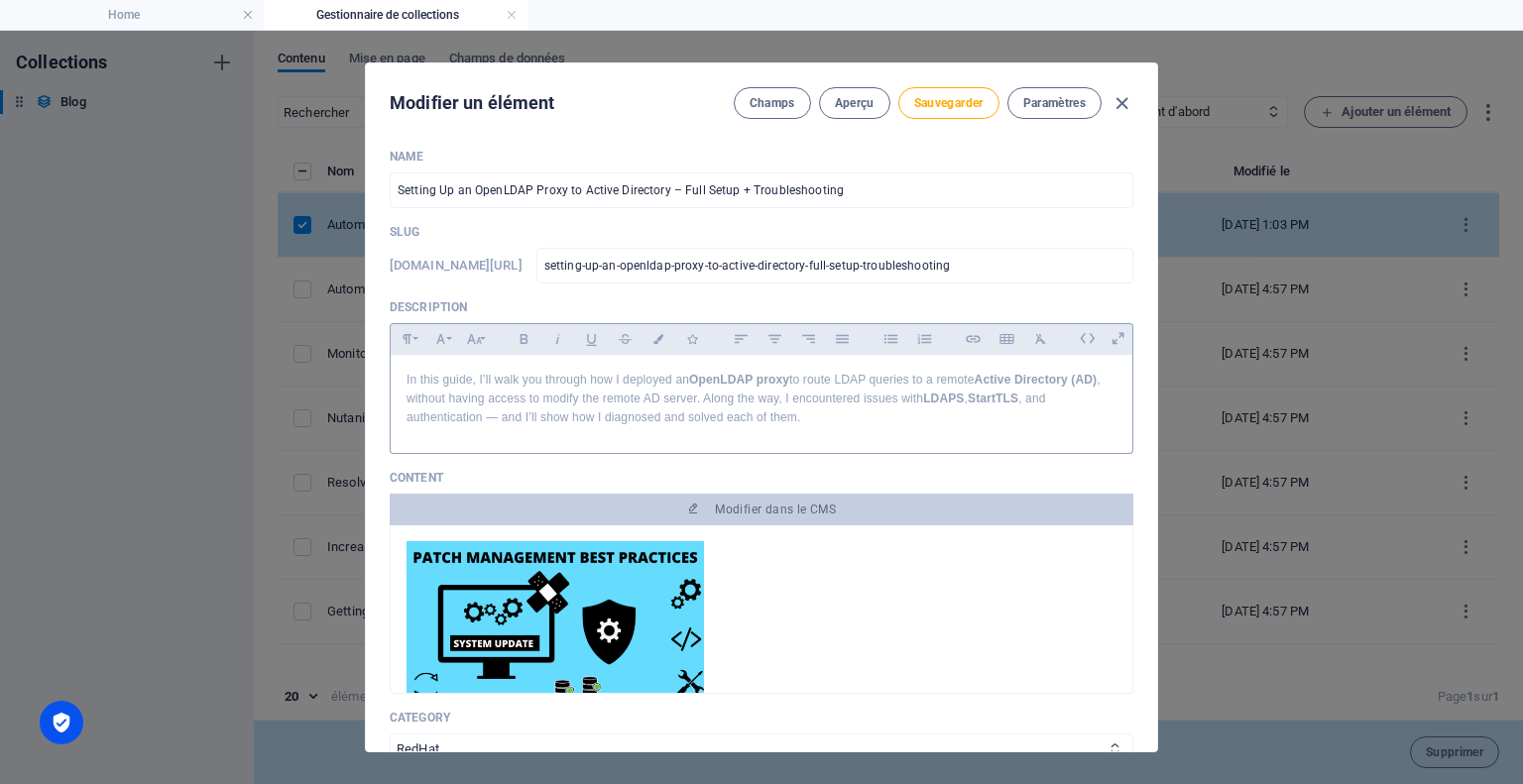 scroll, scrollTop: 0, scrollLeft: 0, axis: both 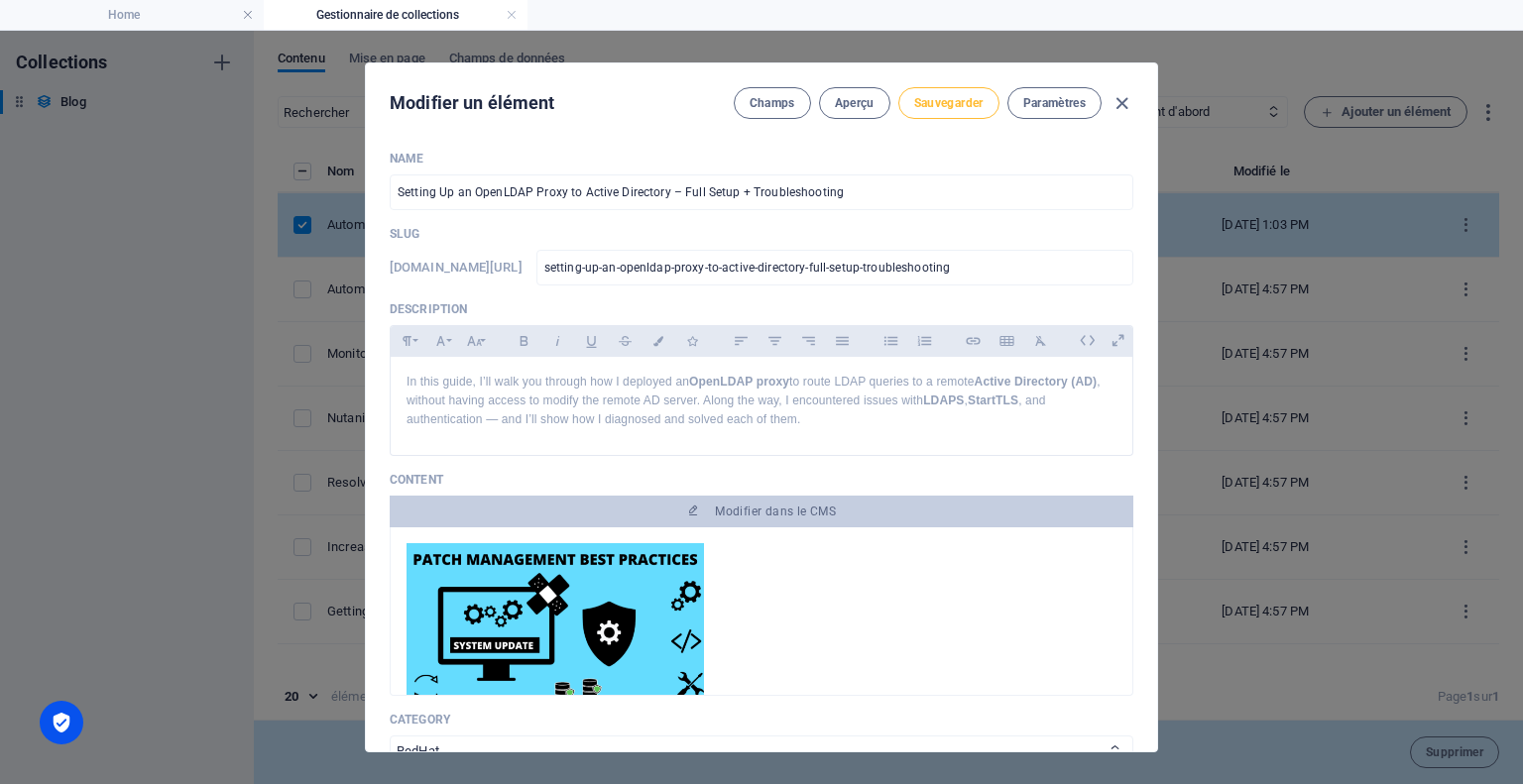 click on "Sauvegarder" at bounding box center (949, 103) 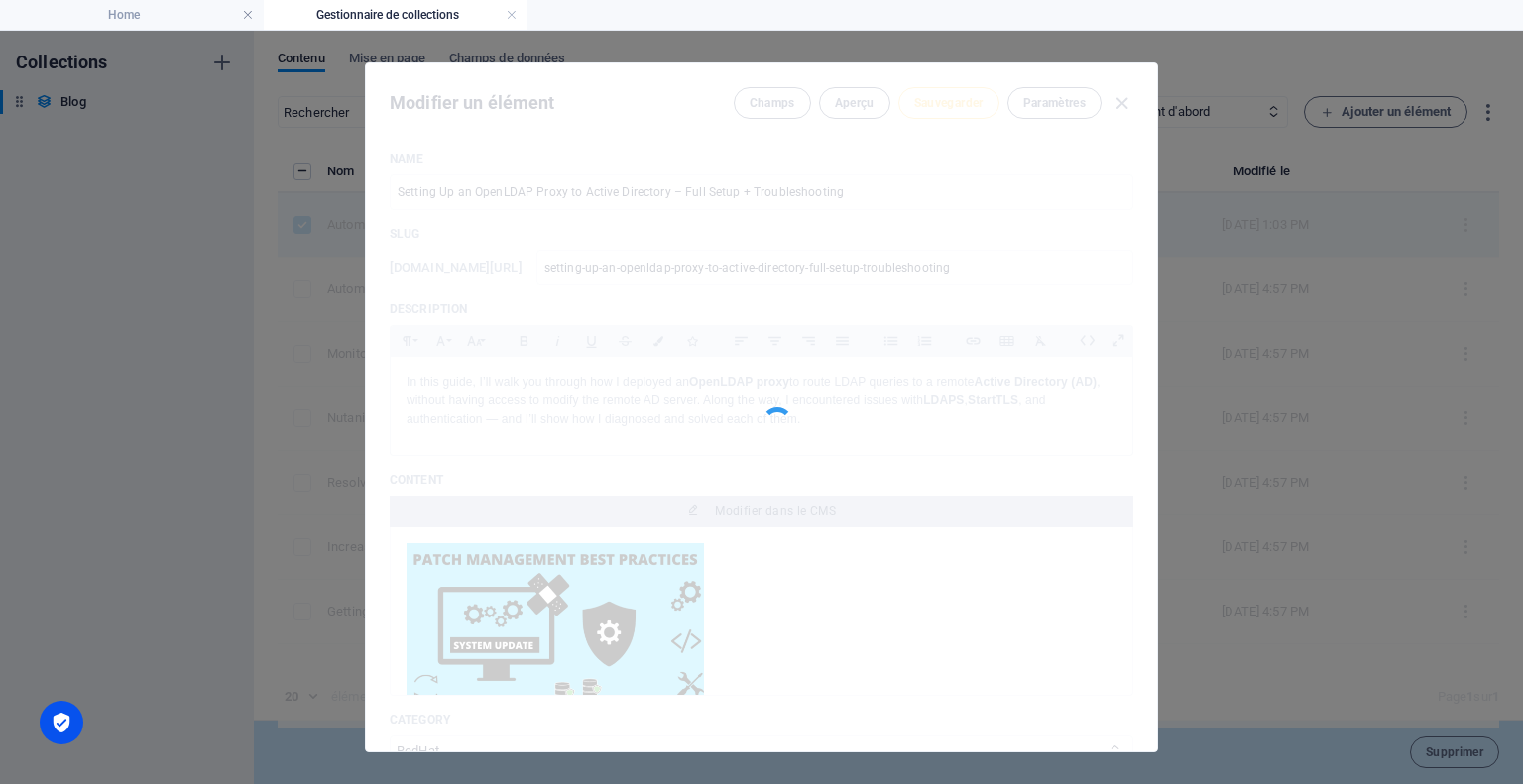 type on "setting-up-an-openldap-proxy-to-active-directory-full-setup-troubleshooting" 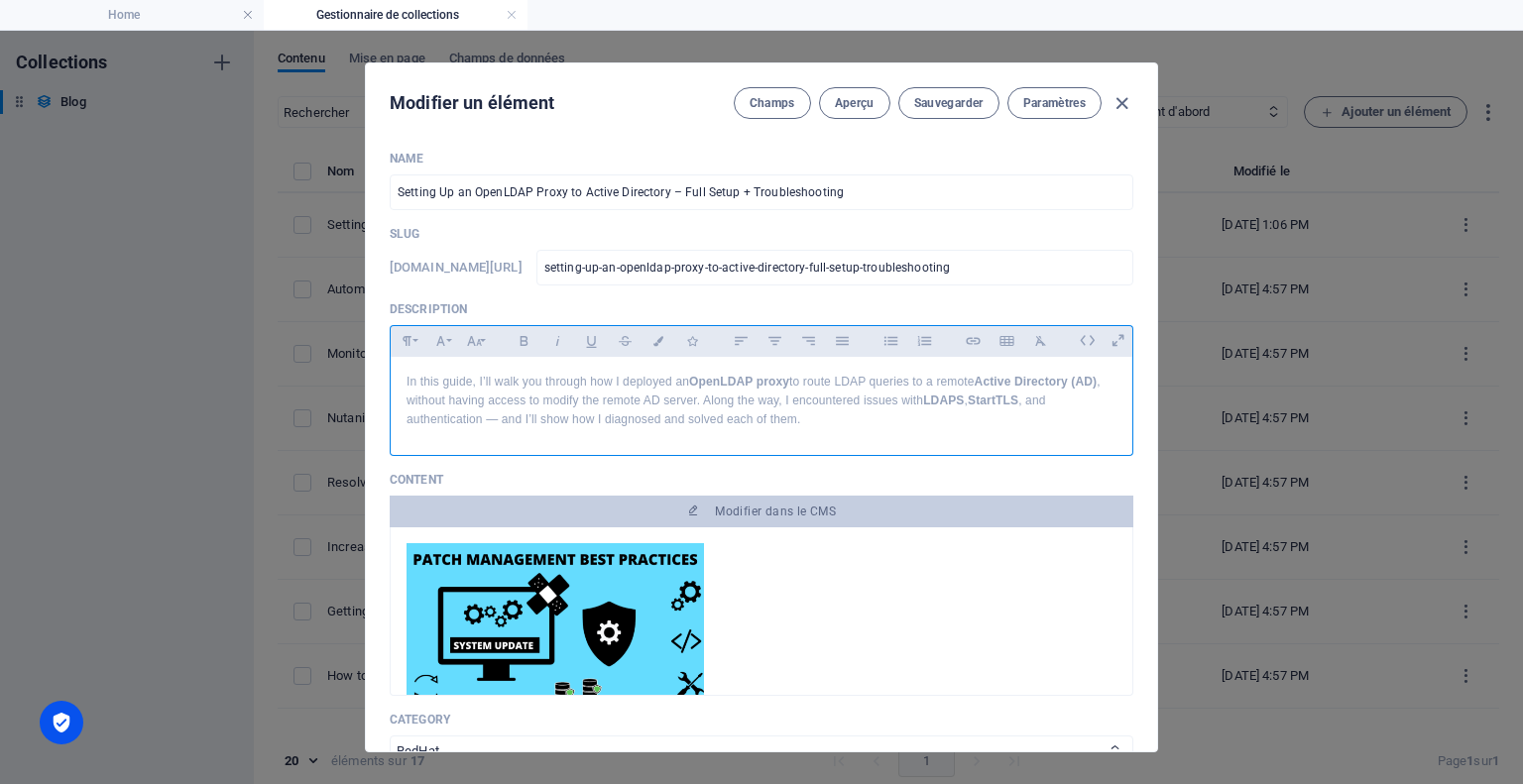 click on "In this guide, I’ll walk you through how I deployed an  OpenLDAP proxy  to route LDAP queries to a remote  Active Directory (AD) , without having access to modify the remote AD server. Along the way, I encountered issues with  LDAPS ,  StartTLS , and authentication — and I’ll show how I diagnosed and solved each of them." at bounding box center (762, 401) 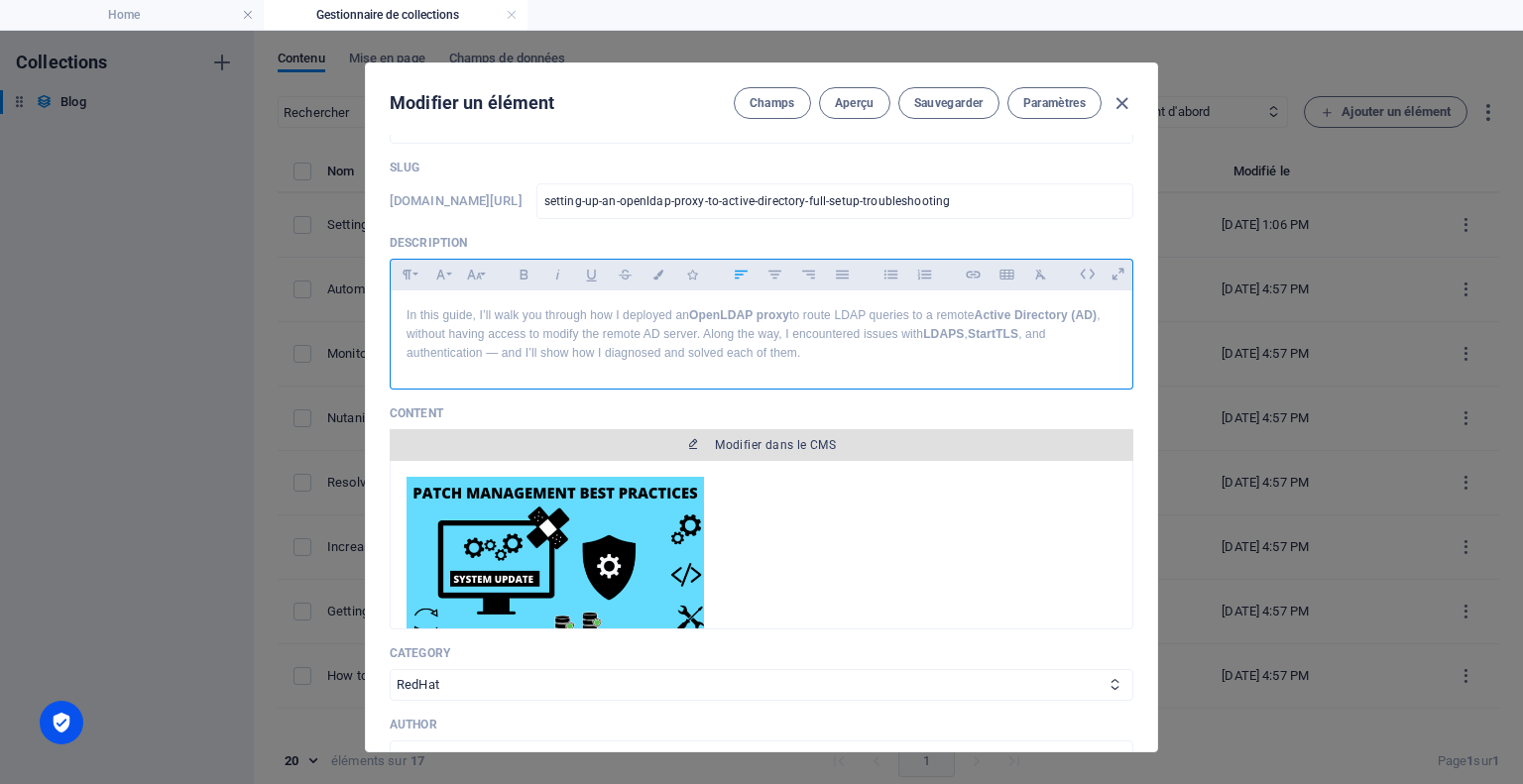 scroll, scrollTop: 99, scrollLeft: 0, axis: vertical 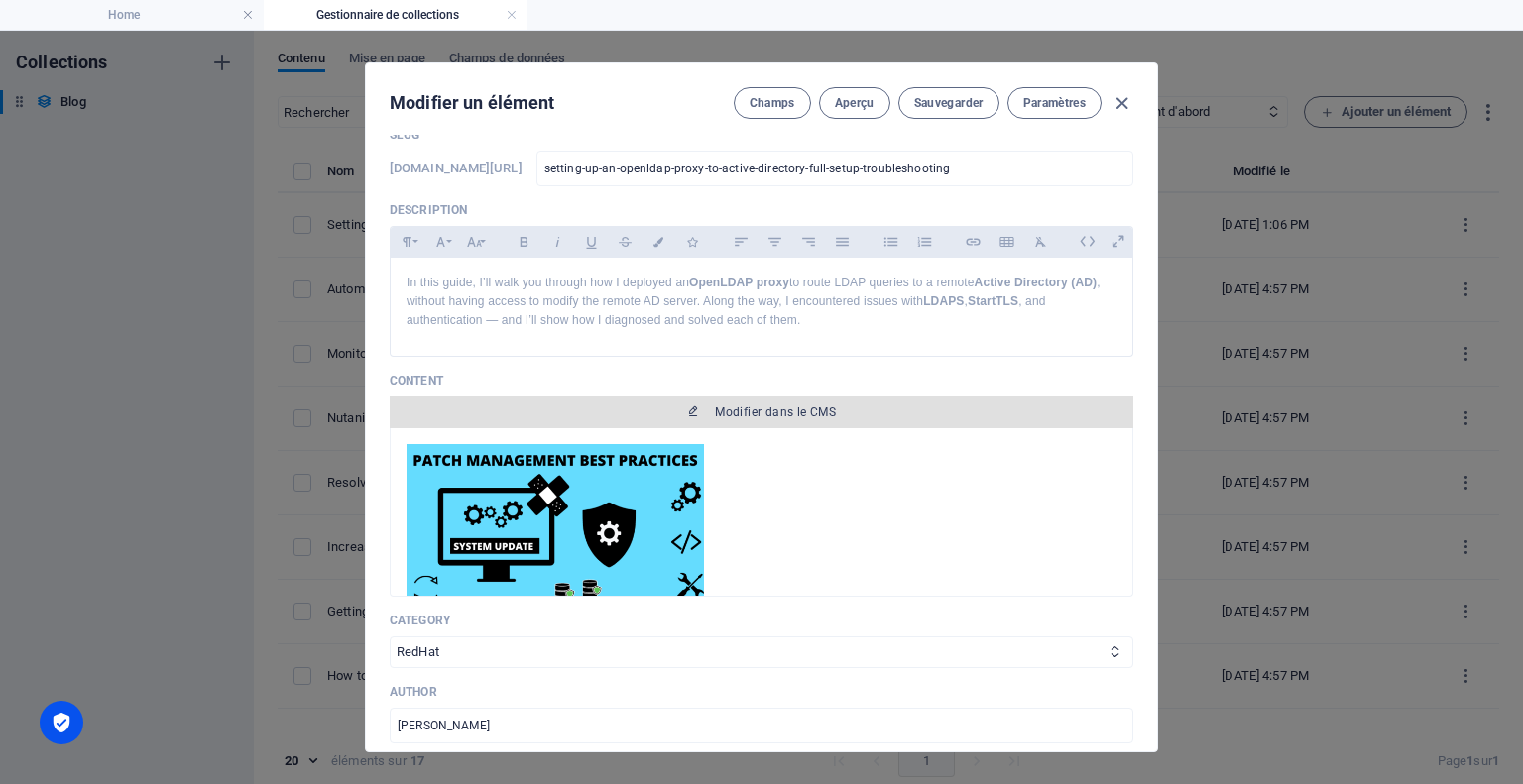 click on "Modifier dans le CMS" at bounding box center [775, 412] 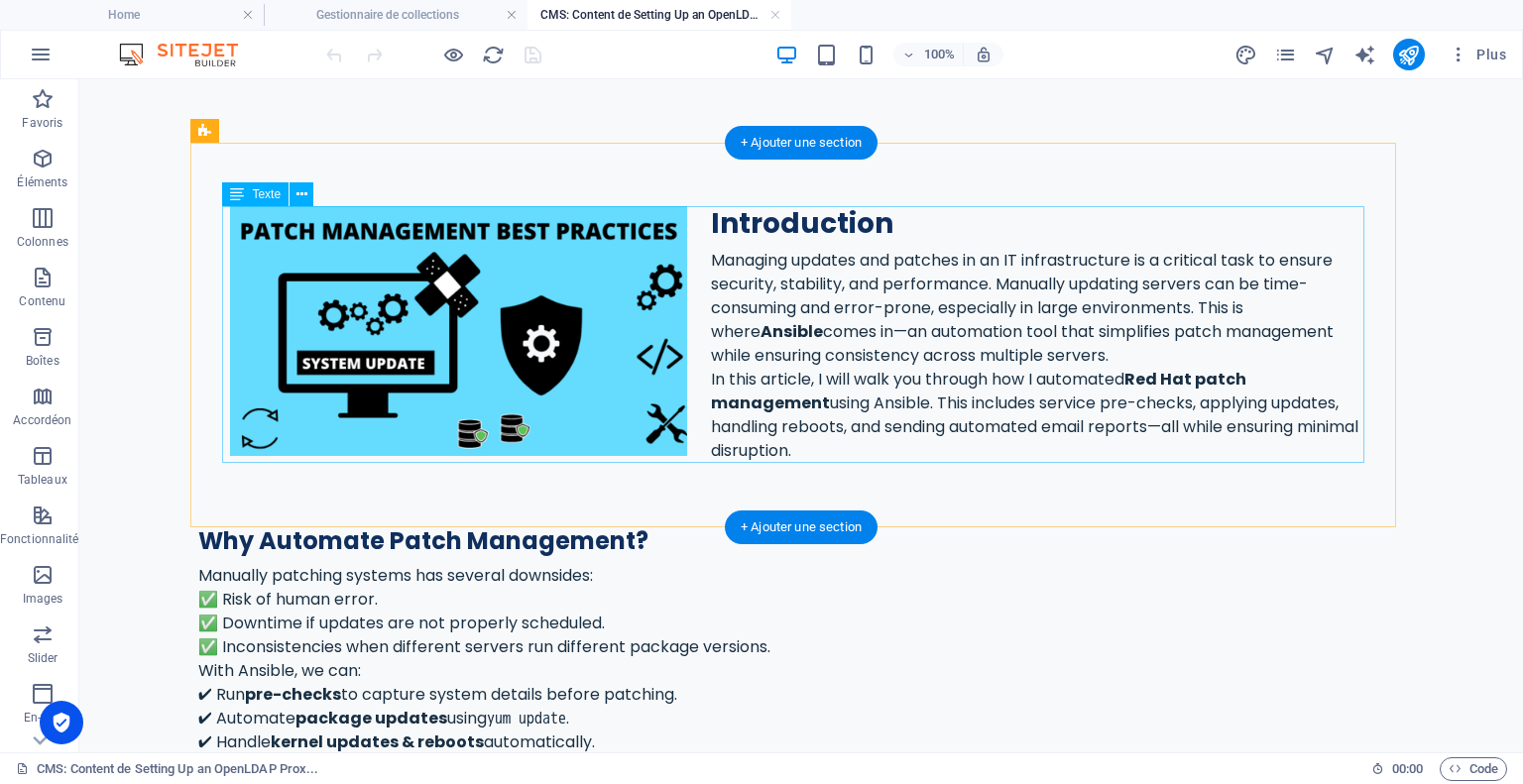 scroll, scrollTop: 0, scrollLeft: 0, axis: both 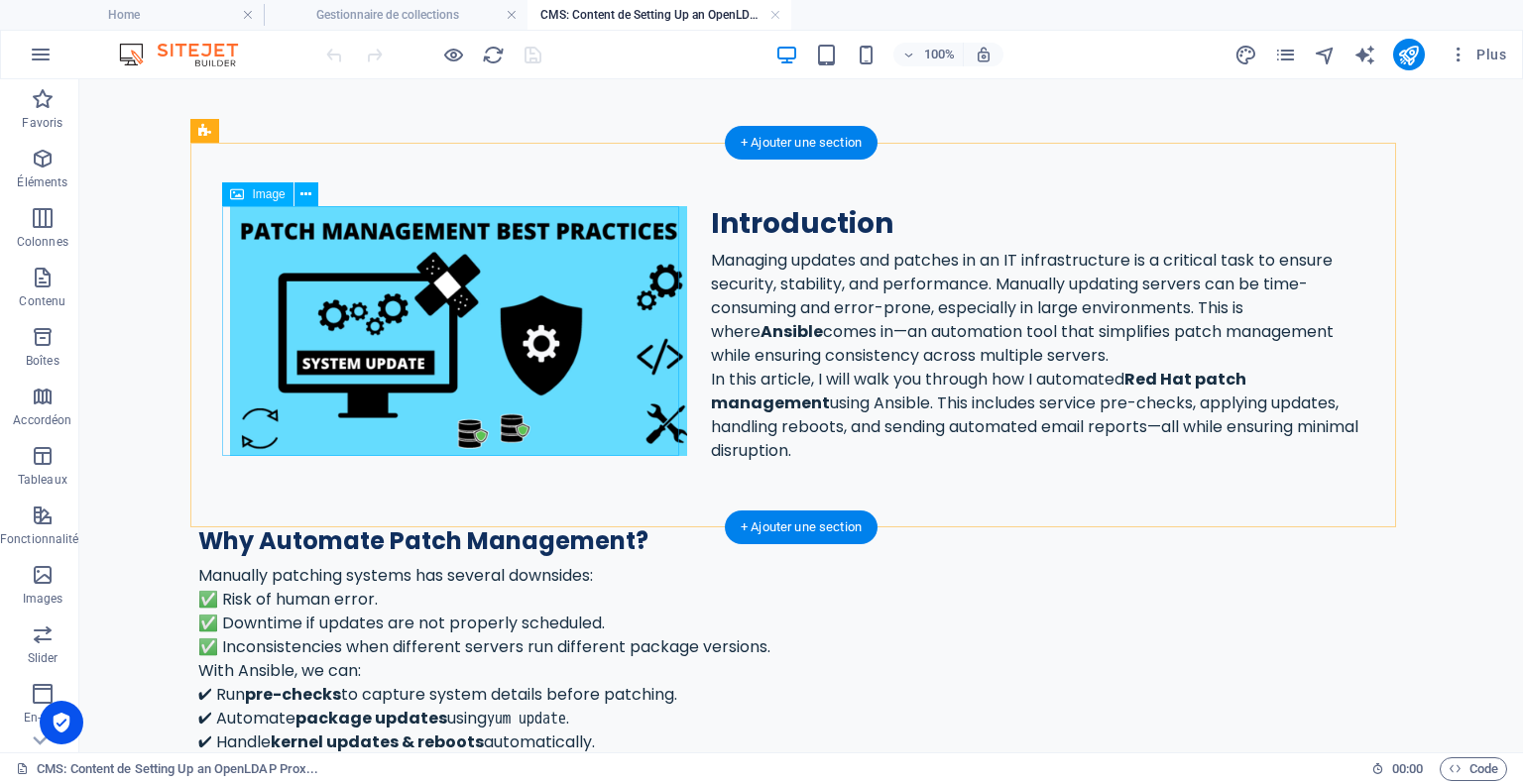 click at bounding box center [458, 331] 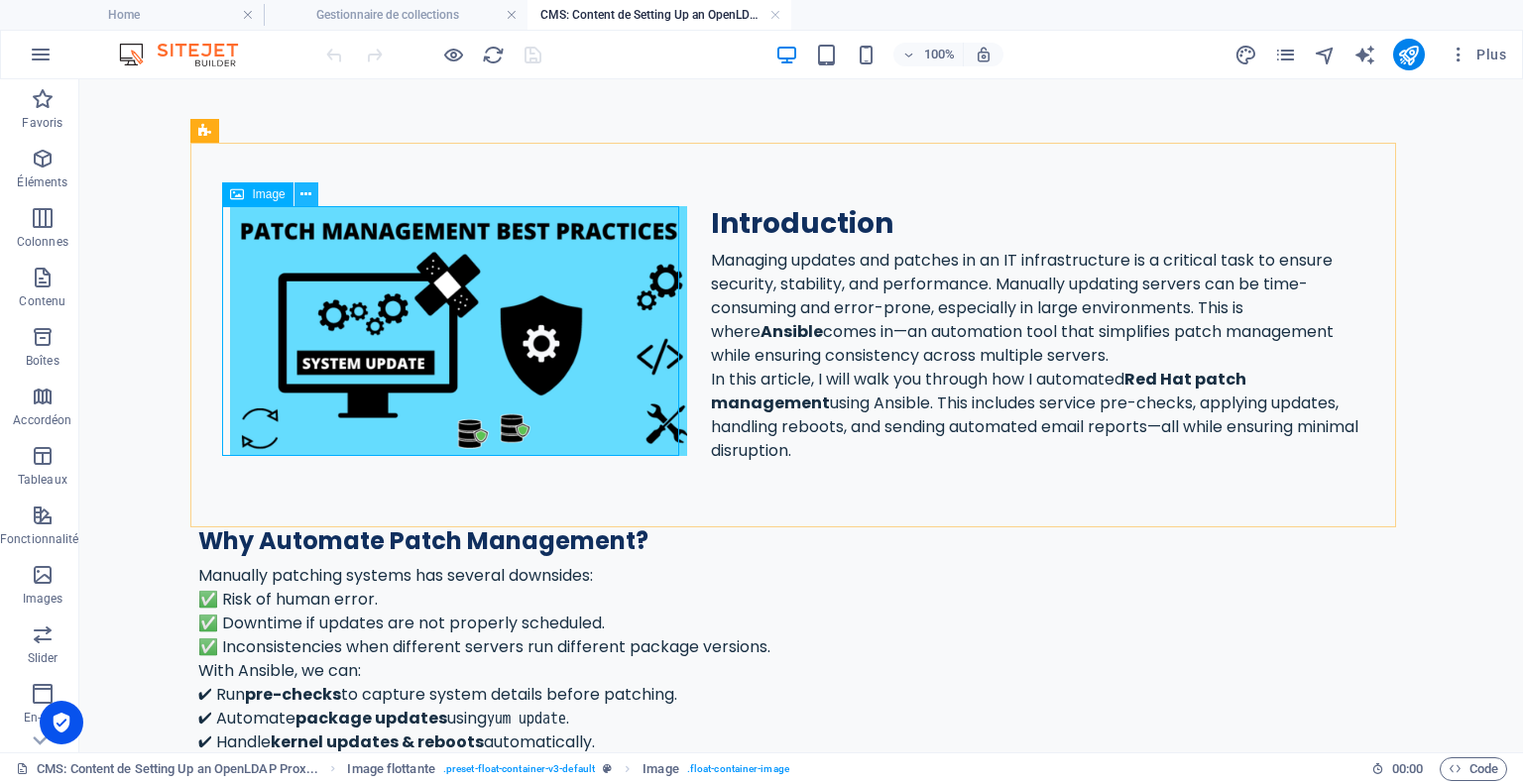 click at bounding box center [305, 194] 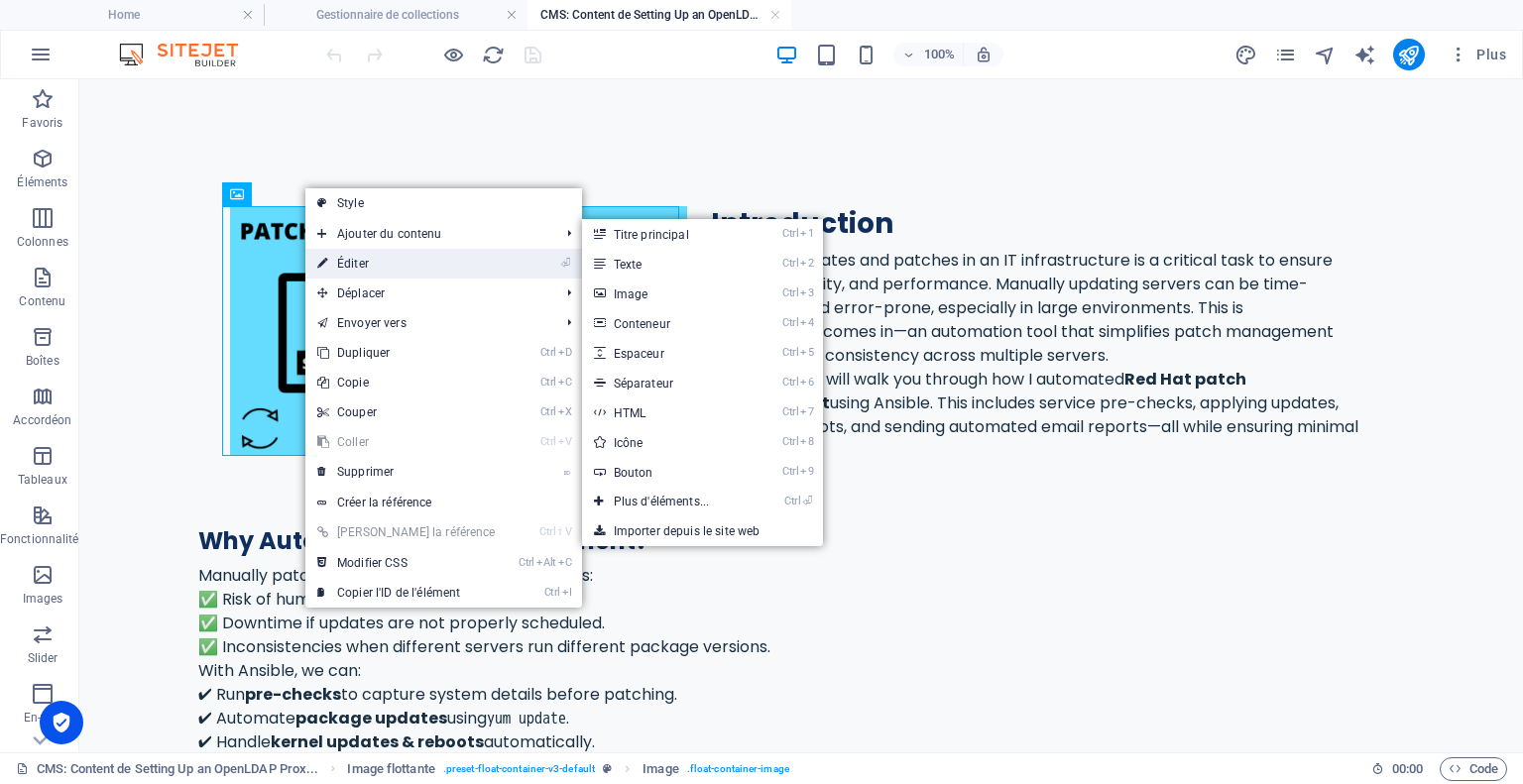 click on "⏎  Éditer" at bounding box center (407, 264) 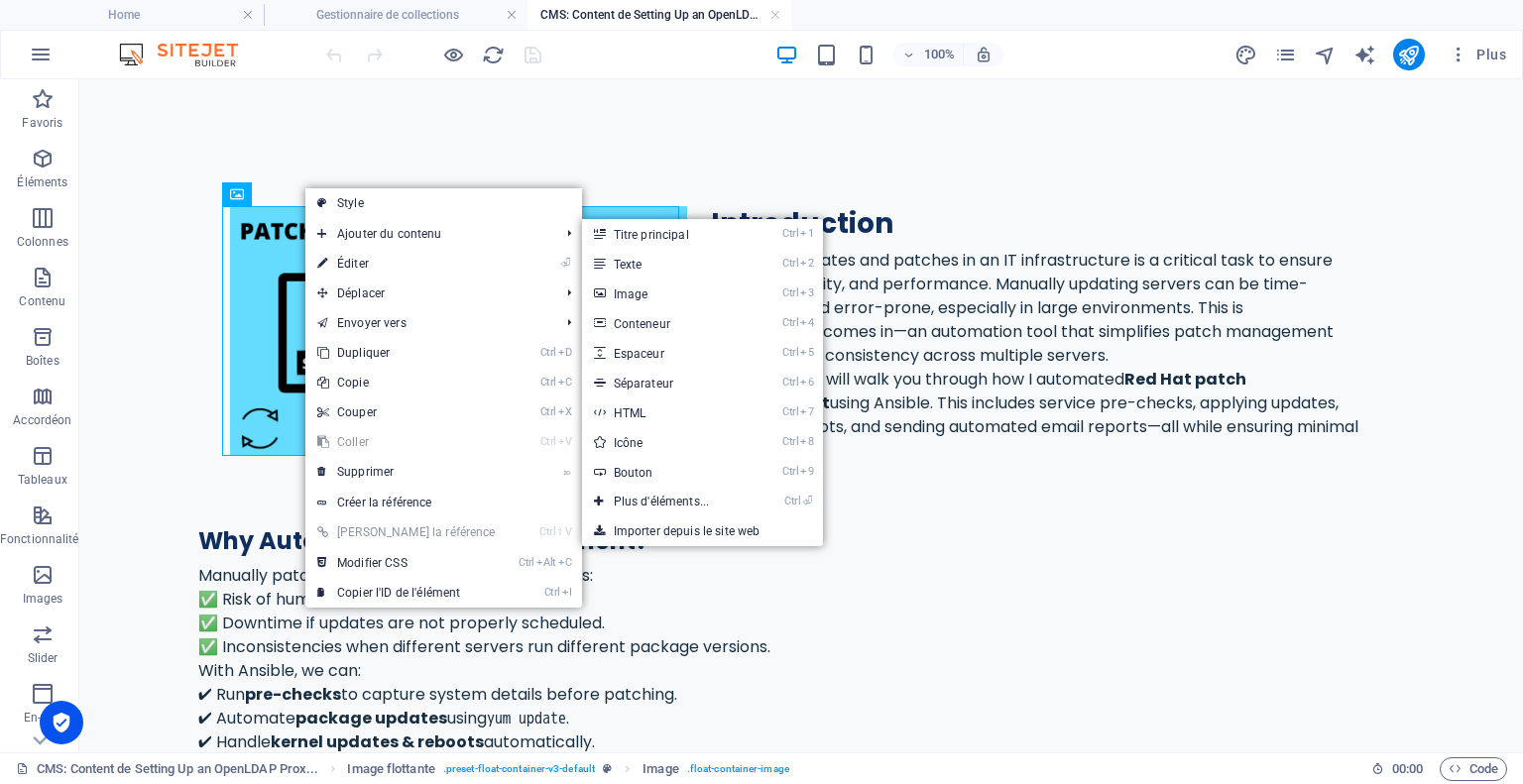 select on "%" 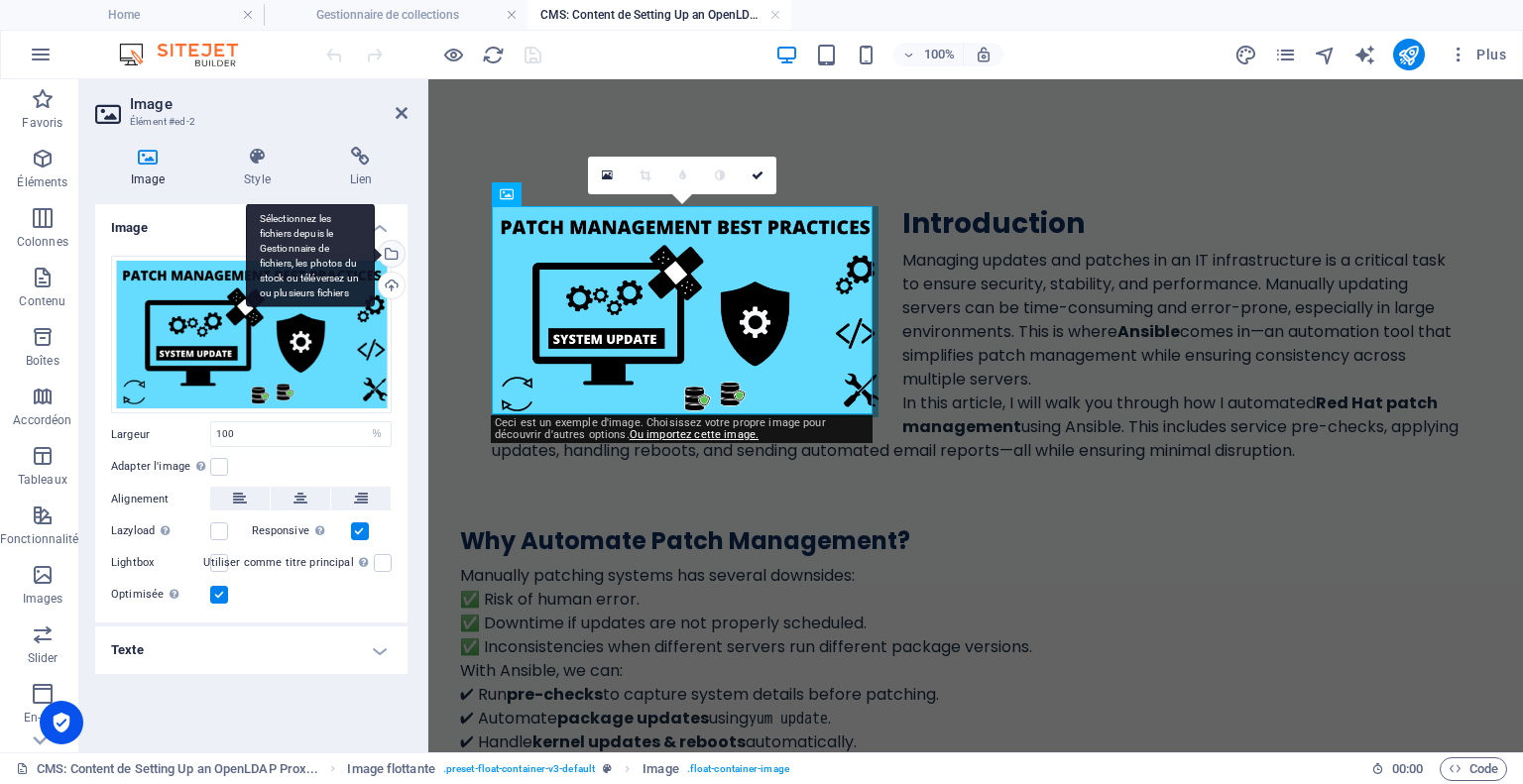 click on "Sélectionnez les fichiers depuis le Gestionnaire de fichiers, les photos du stock ou téléversez un ou plusieurs fichiers" at bounding box center [390, 256] 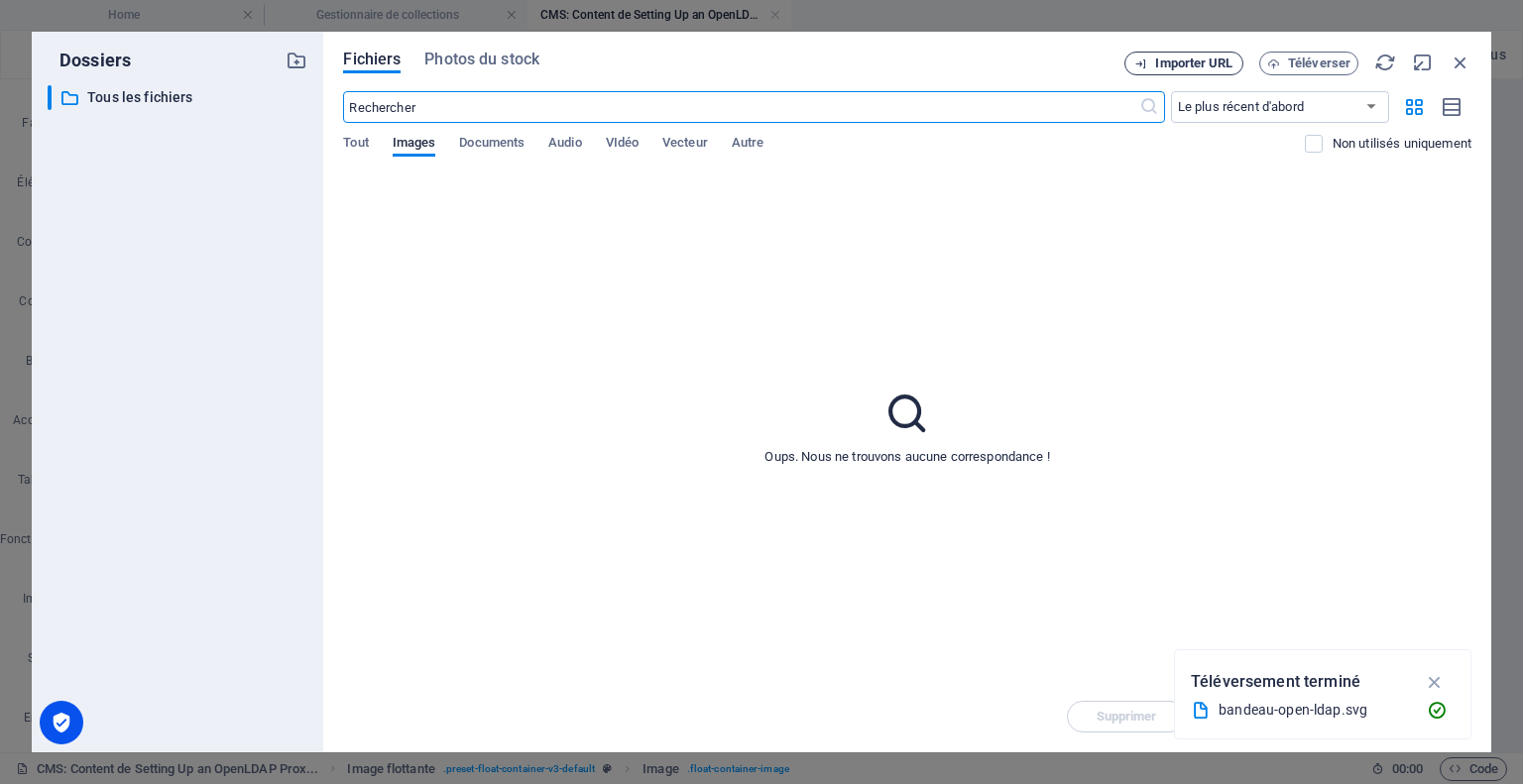 click at bounding box center [1140, 63] 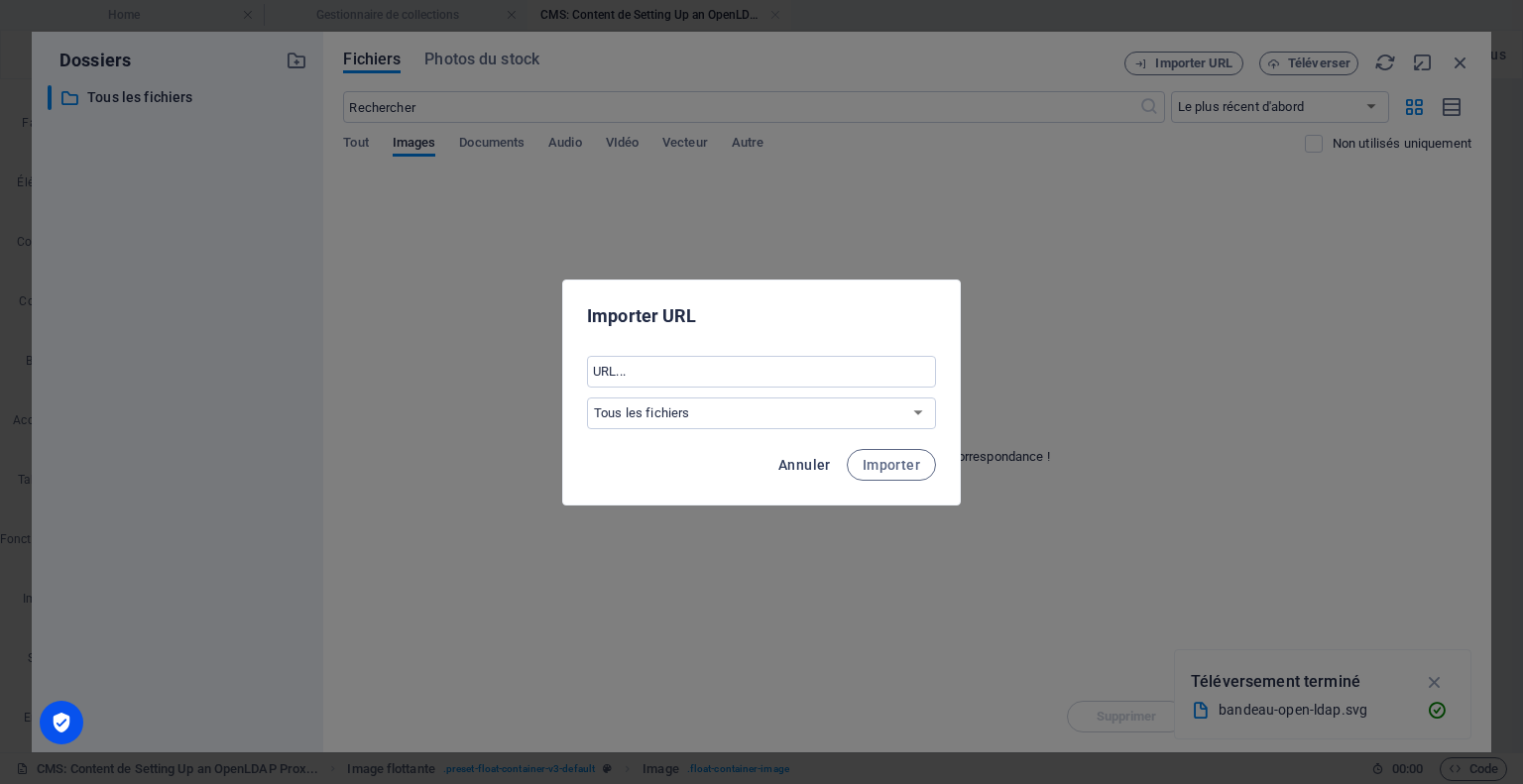 click on "Annuler" at bounding box center [804, 465] 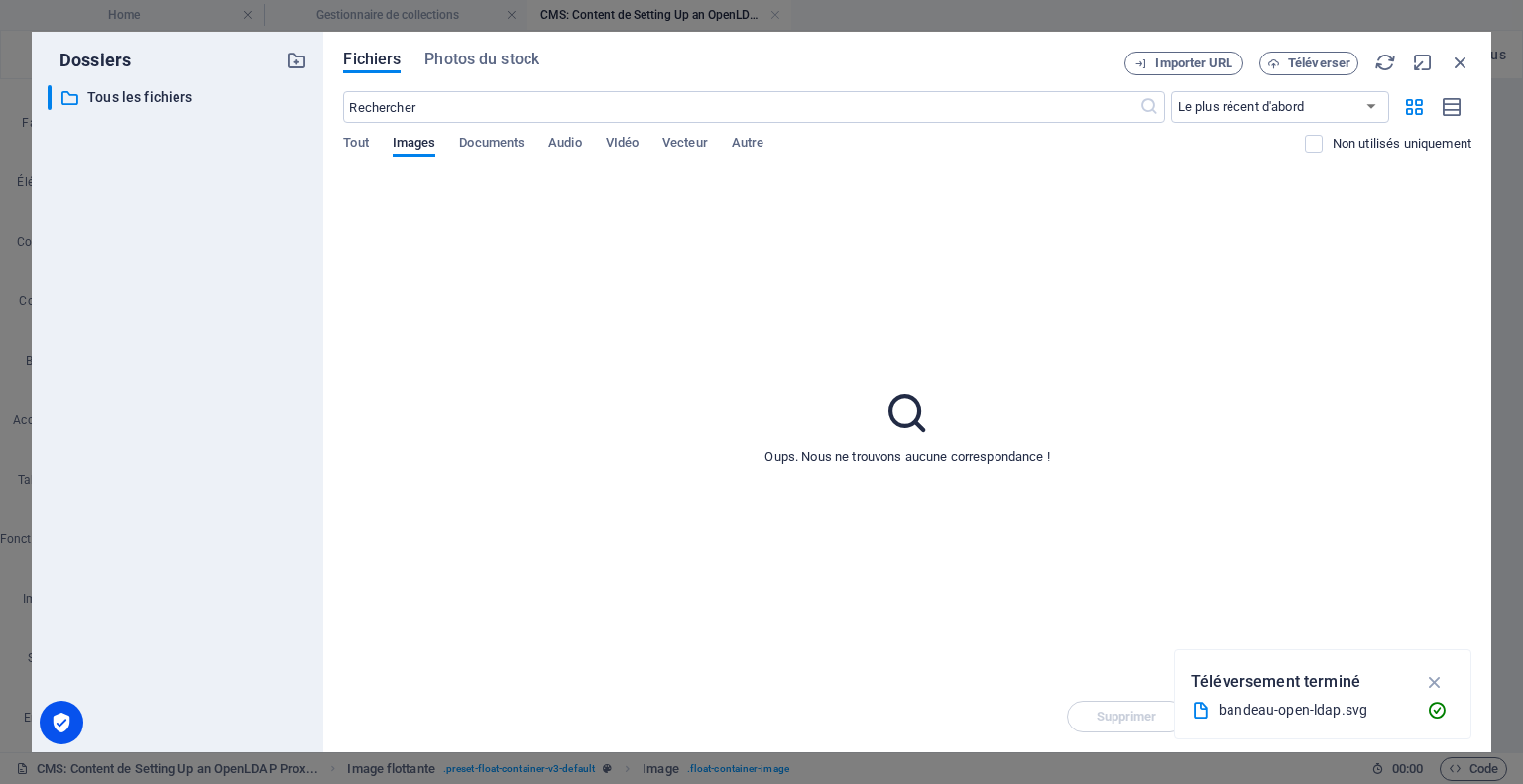 click on "Oups. Nous ne trouvons aucune correspondance !" at bounding box center (907, 426) 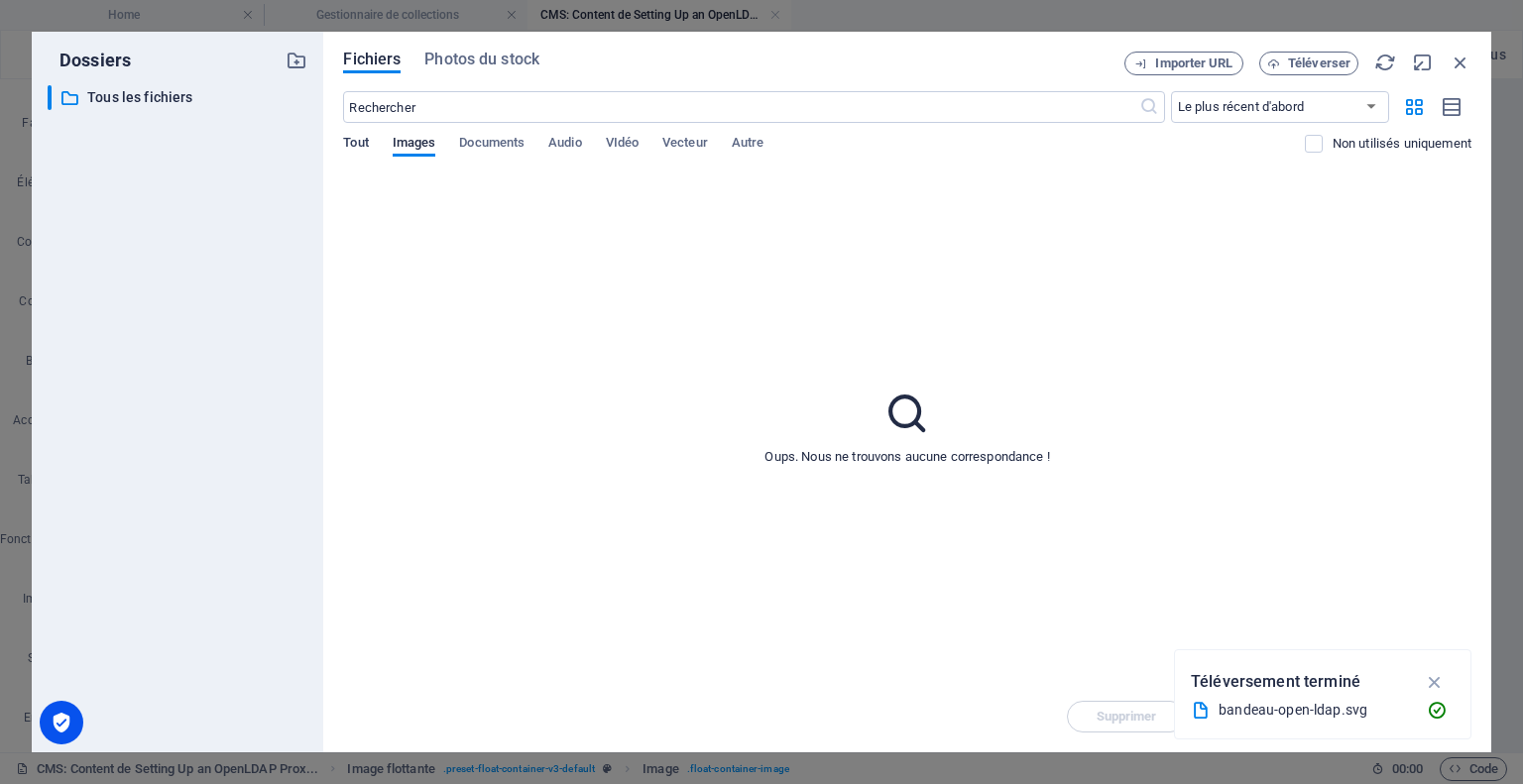 click on "Tout" at bounding box center [355, 145] 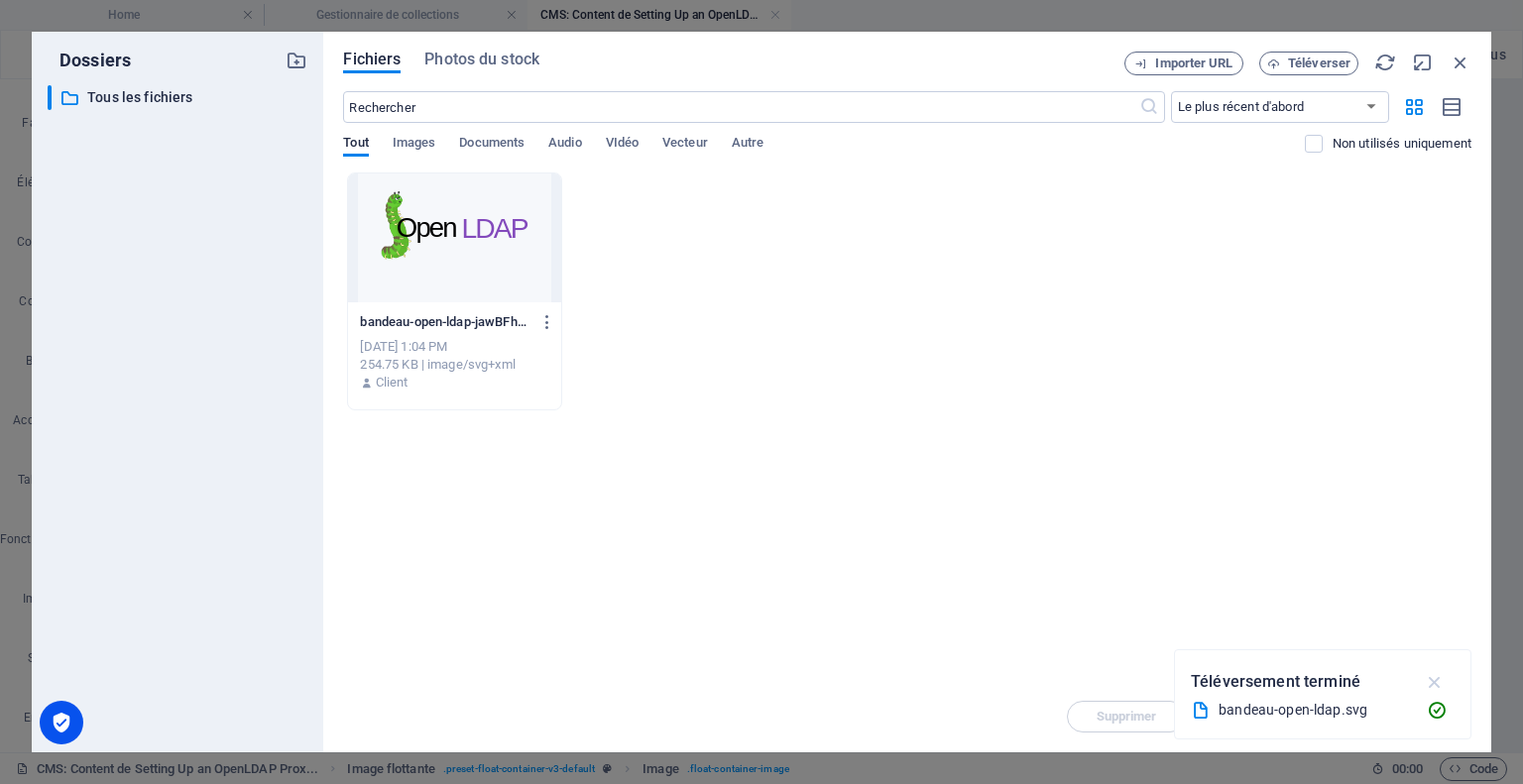 click at bounding box center [1435, 682] 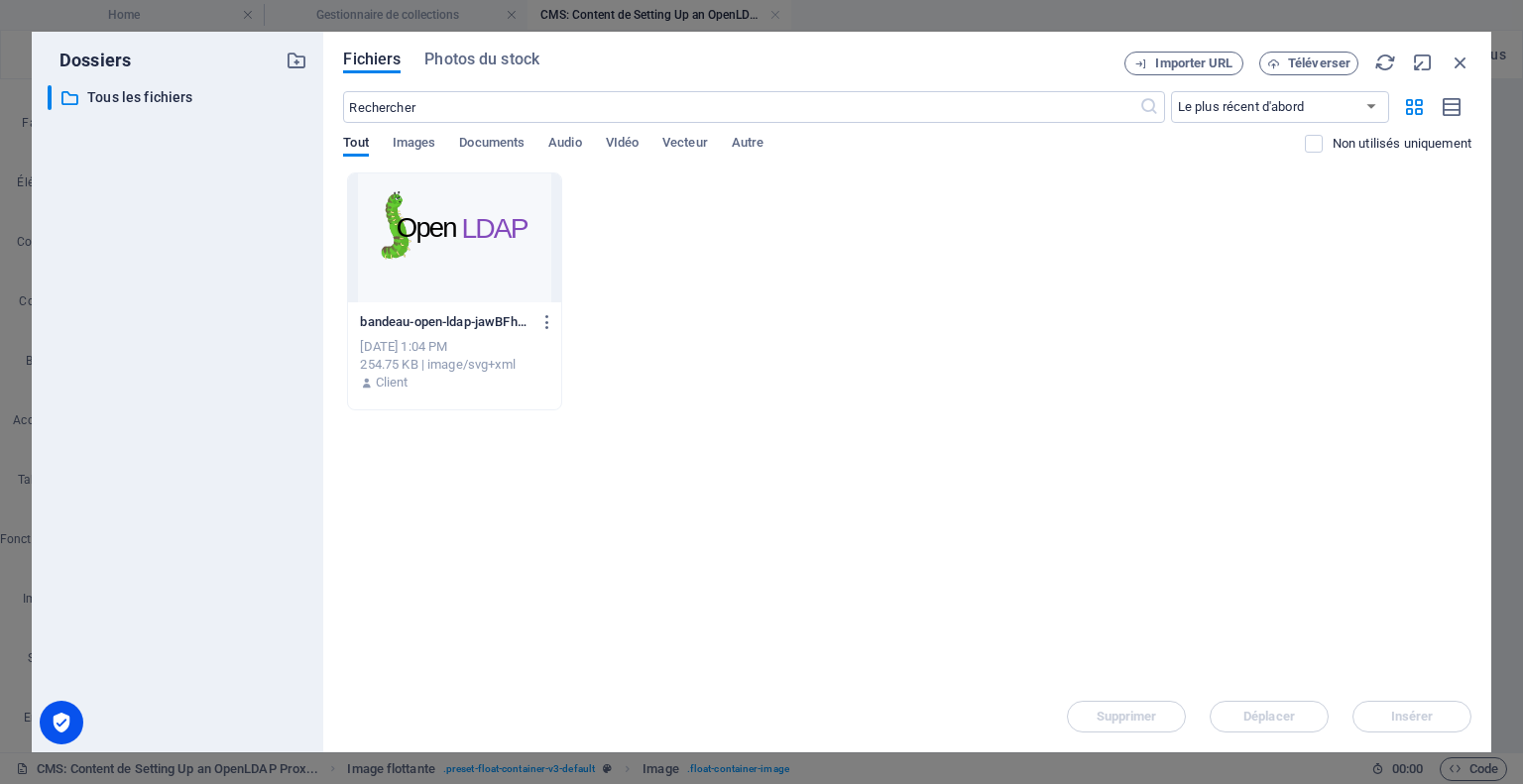 drag, startPoint x: 915, startPoint y: 245, endPoint x: 741, endPoint y: 201, distance: 179.47702 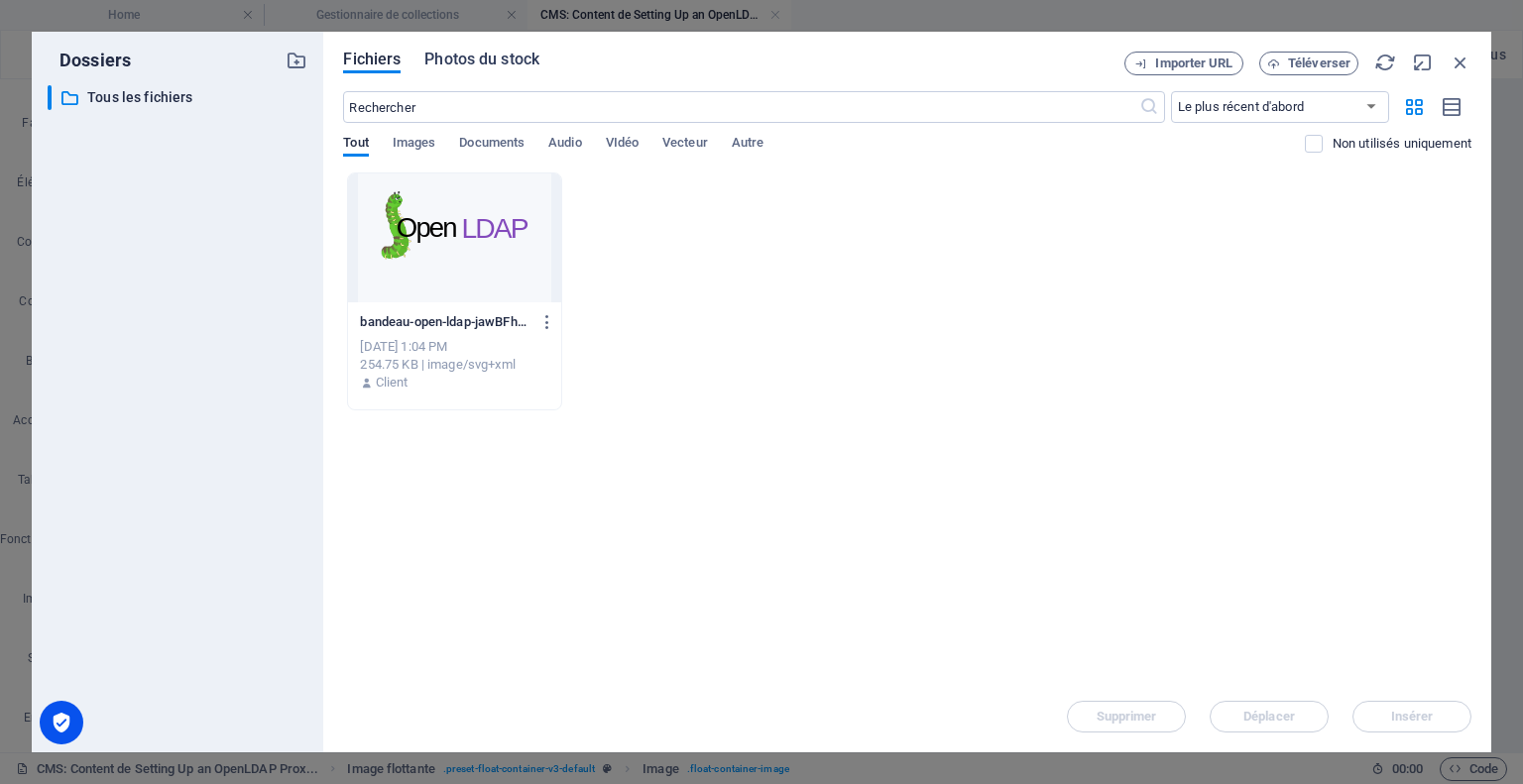 click on "Photos du stock" at bounding box center [482, 59] 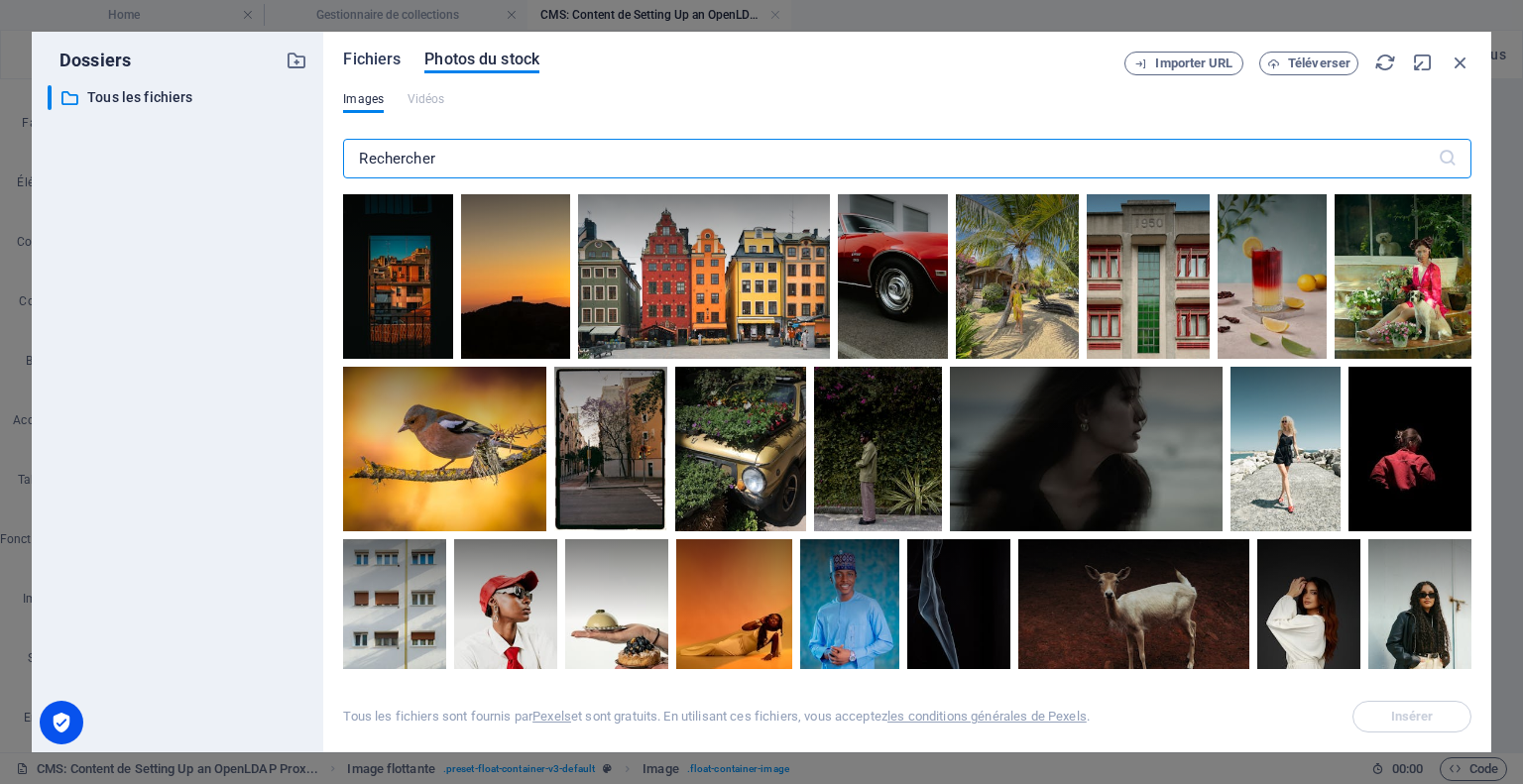 click on "Fichiers" at bounding box center [372, 59] 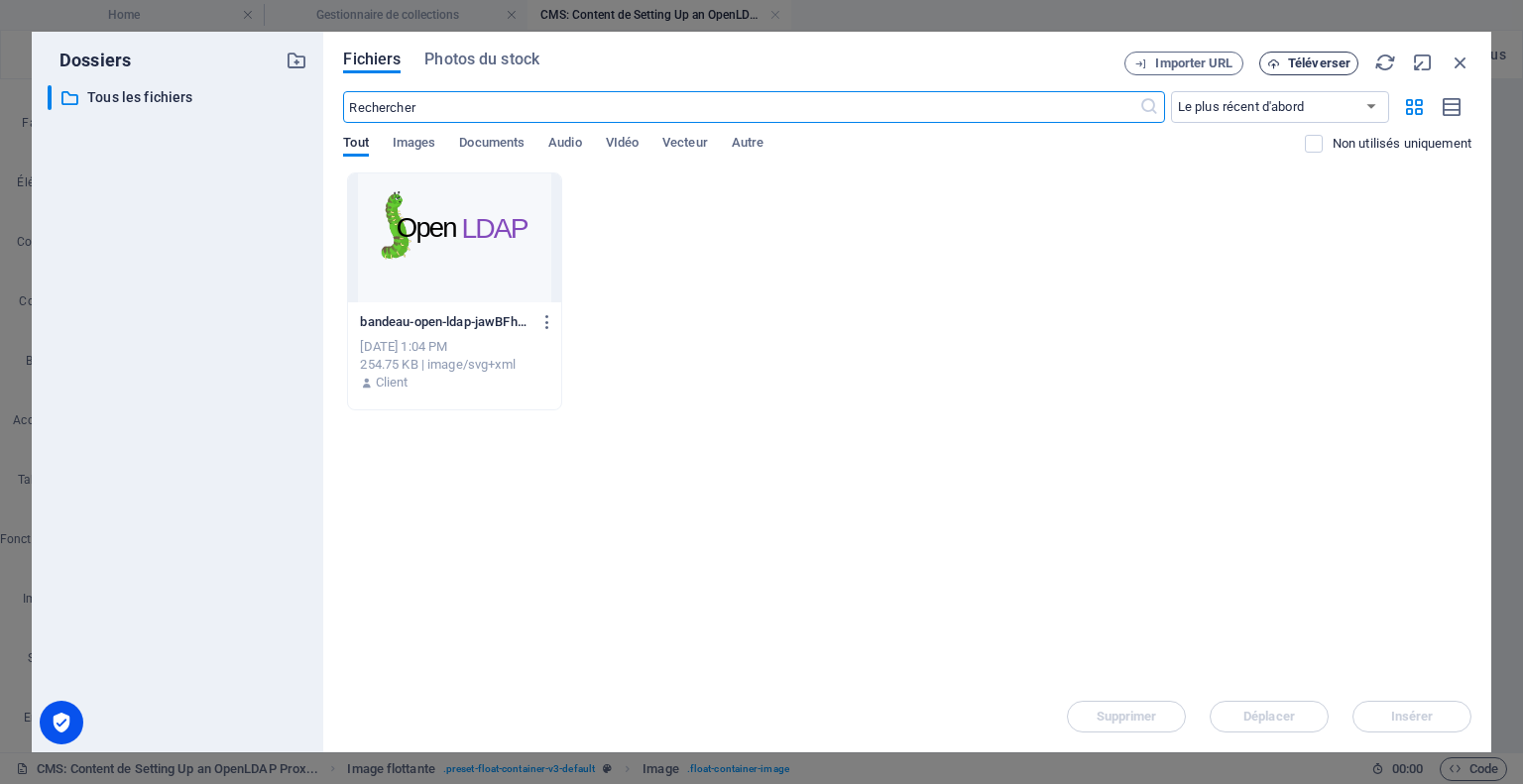 click on "Téléverser" at bounding box center (1309, 63) 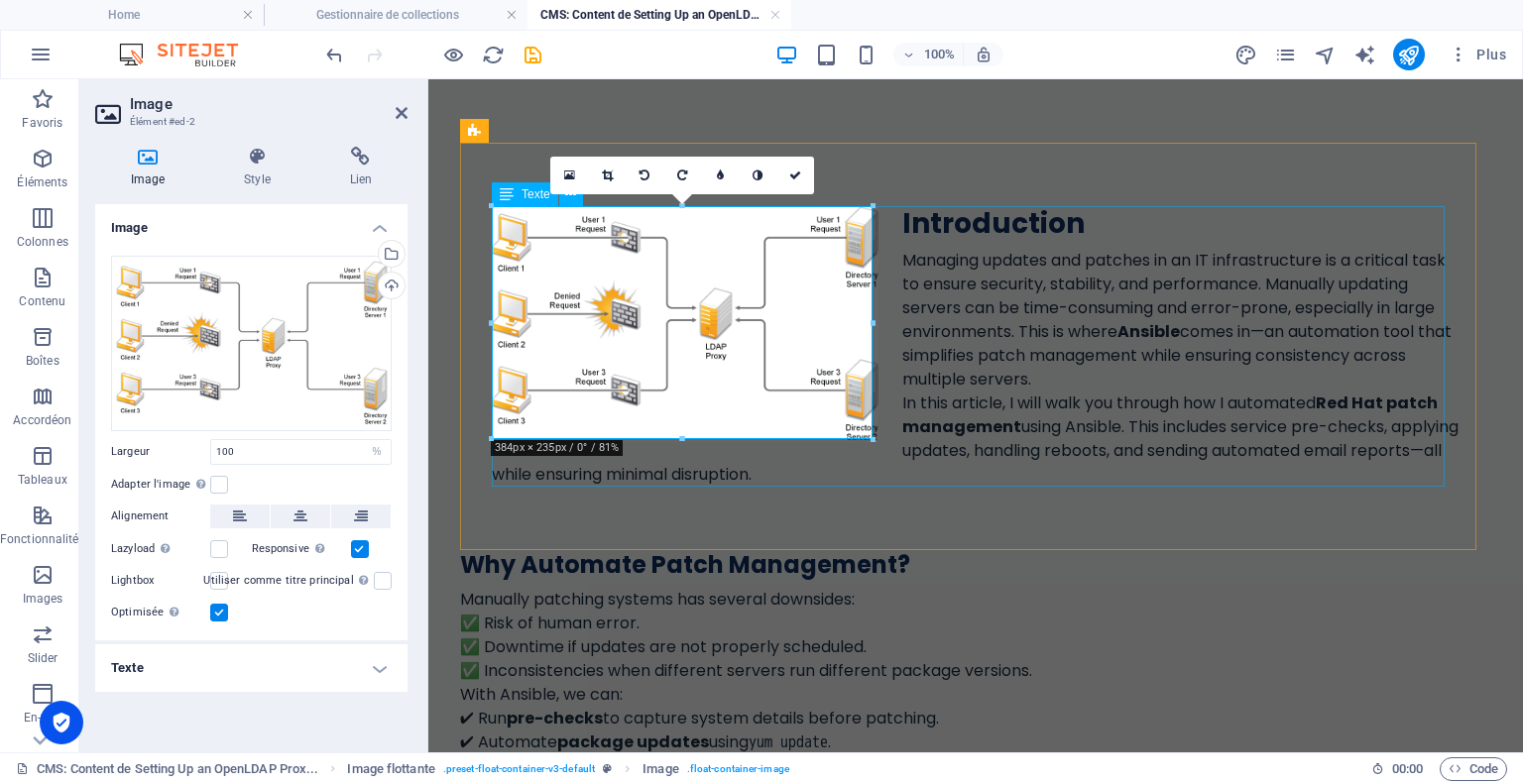 click on "Introduction Managing updates and patches in an IT infrastructure is a critical task to ensure security, stability, and performance. Manually updating servers can be time-consuming and error-prone, especially in large environments. This is where  Ansible  comes in—an automation tool that simplifies patch management while ensuring consistency across multiple servers. In this article, I will walk you through how I automated  Red Hat patch management  using Ansible. This includes service pre-checks, applying updates, handling reboots, and sending automated email reports—all while ensuring minimal disruption." at bounding box center (976, 346) 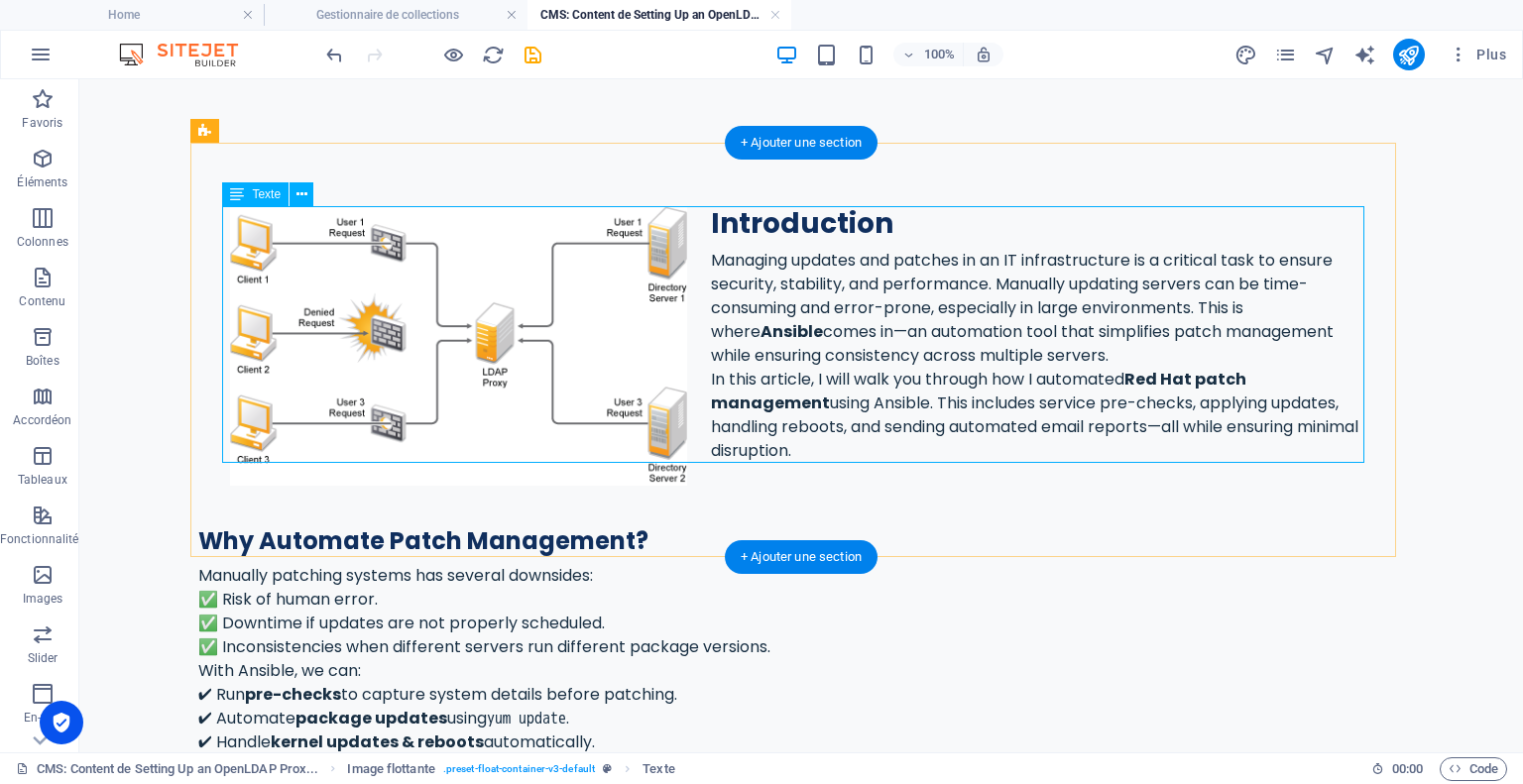 click on "Introduction Managing updates and patches in an IT infrastructure is a critical task to ensure security, stability, and performance. Manually updating servers can be time-consuming and error-prone, especially in large environments. This is where  Ansible  comes in—an automation tool that simplifies patch management while ensuring consistency across multiple servers. In this article, I will walk you through how I automated  Red Hat patch management  using Ansible. This includes service pre-checks, applying updates, handling reboots, and sending automated email reports—all while ensuring minimal disruption." at bounding box center [801, 334] 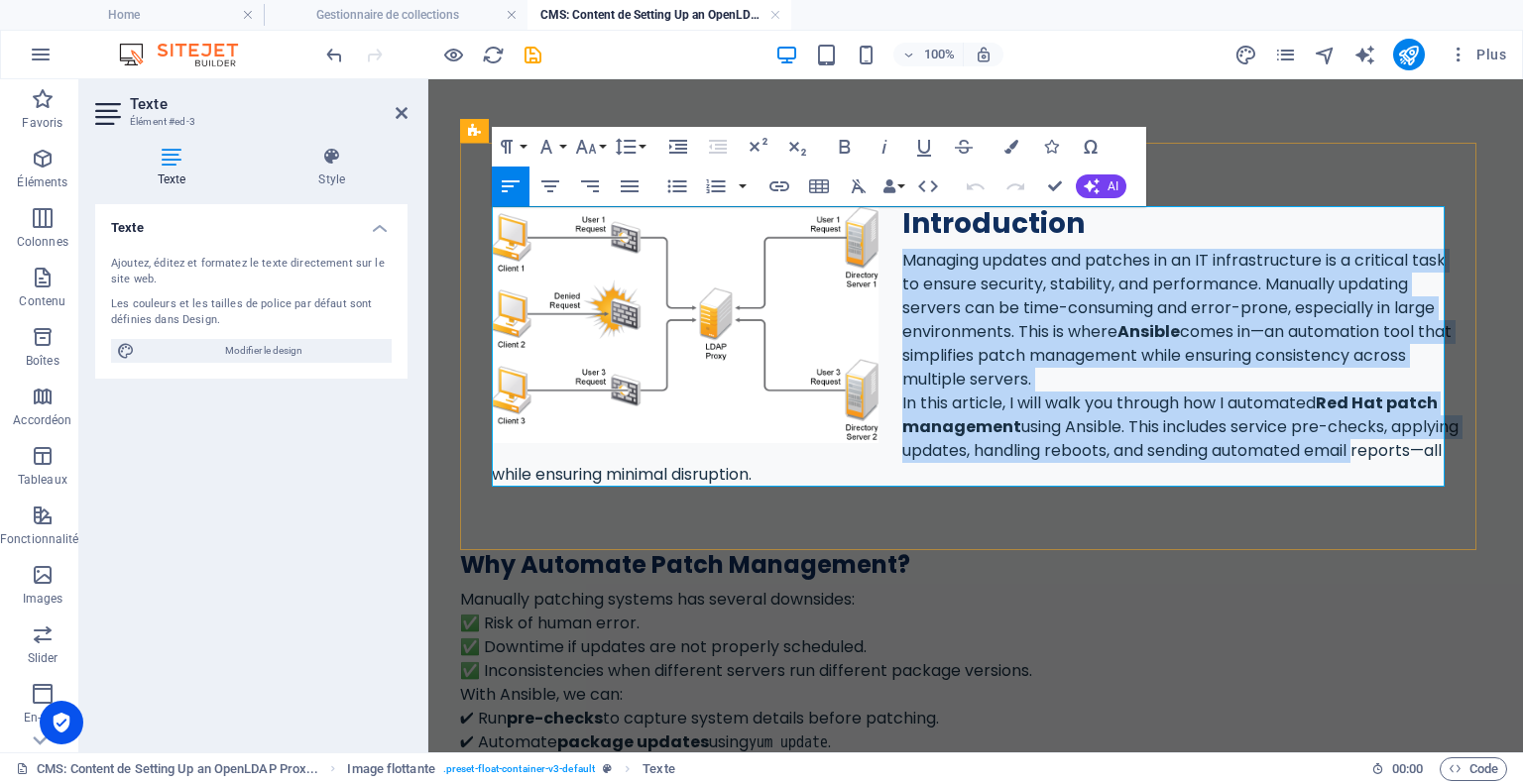 drag, startPoint x: 900, startPoint y: 258, endPoint x: 1437, endPoint y: 447, distance: 569.28903 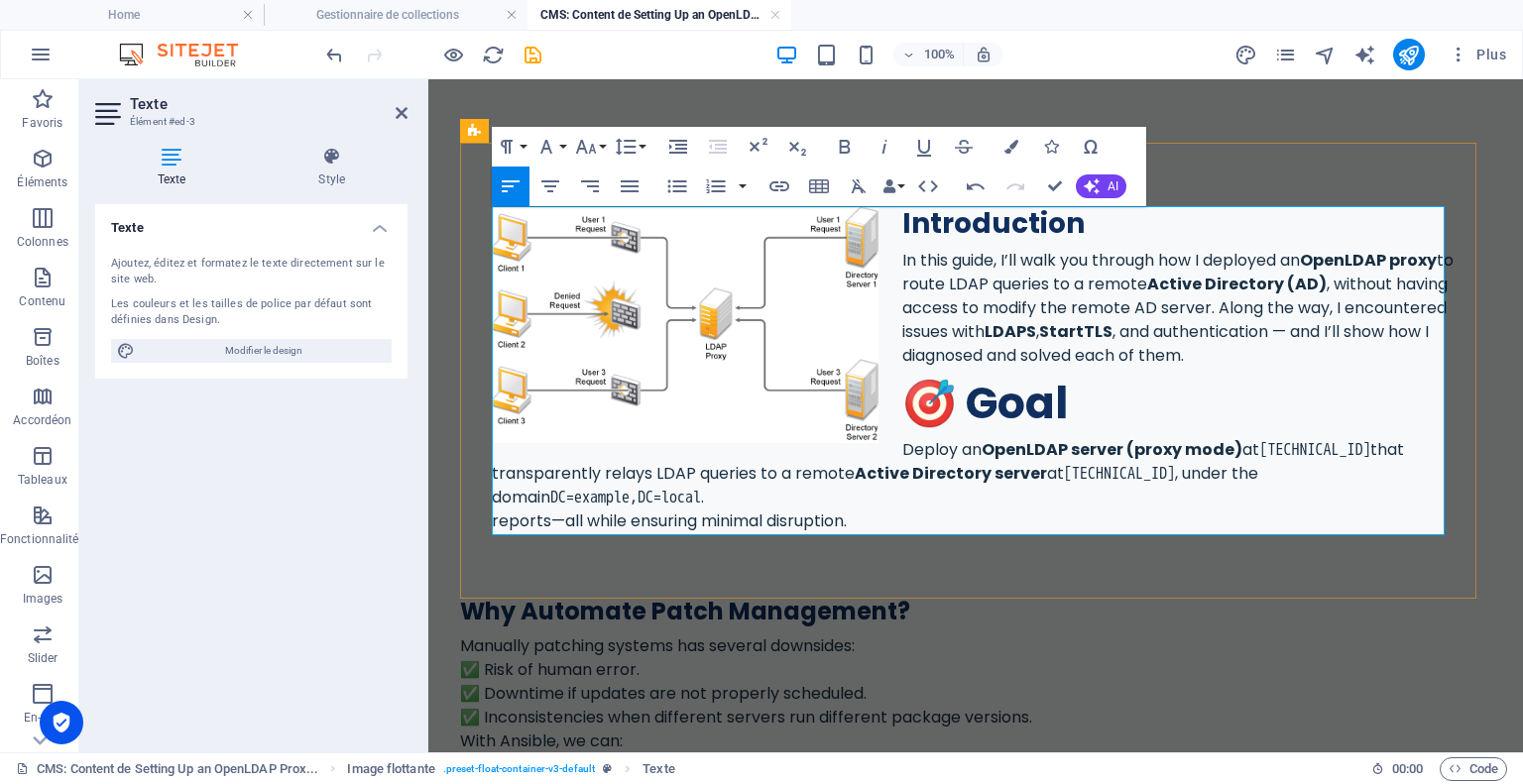 click on "🎯 Goal" at bounding box center (976, 402) 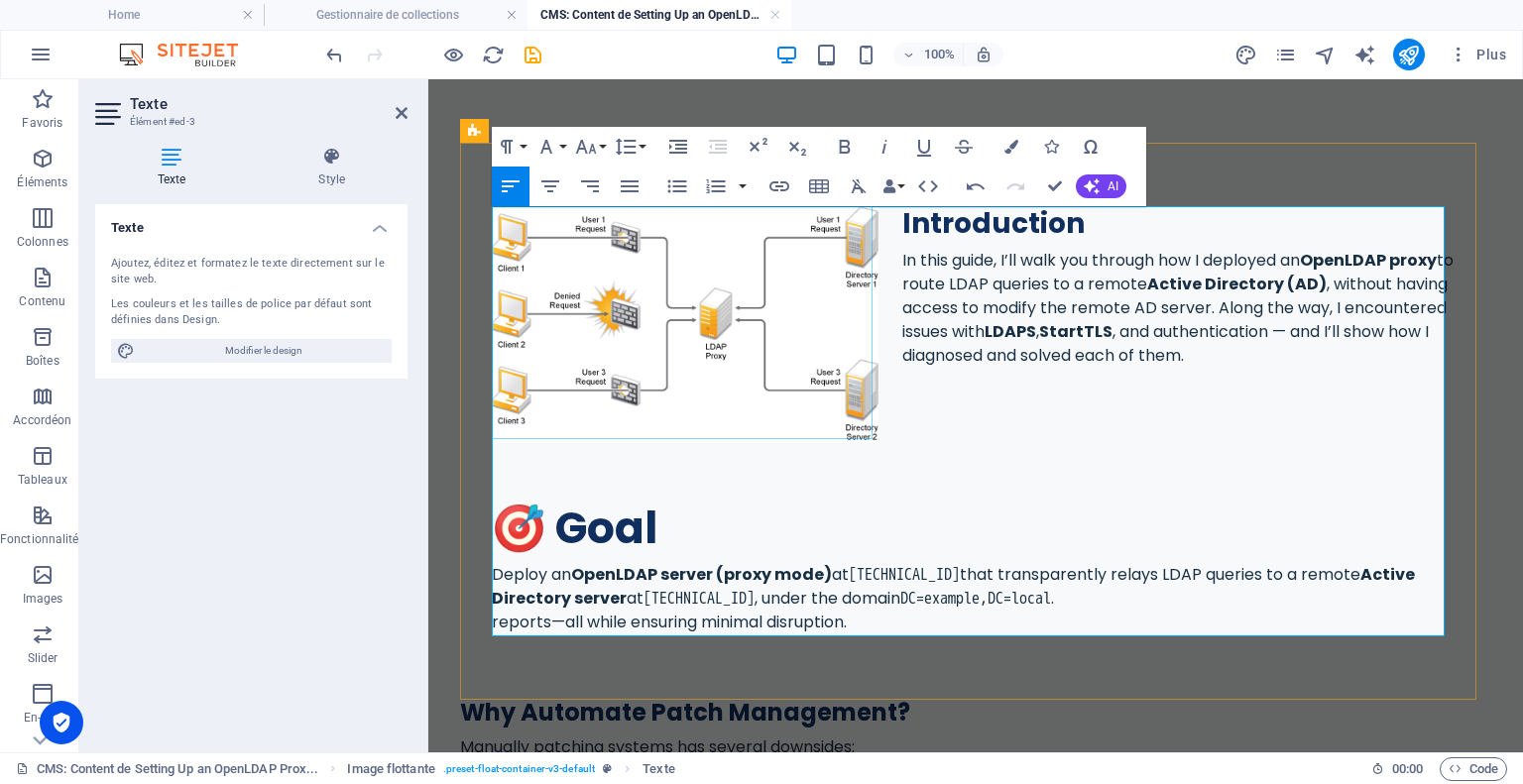 click at bounding box center [685, 324] 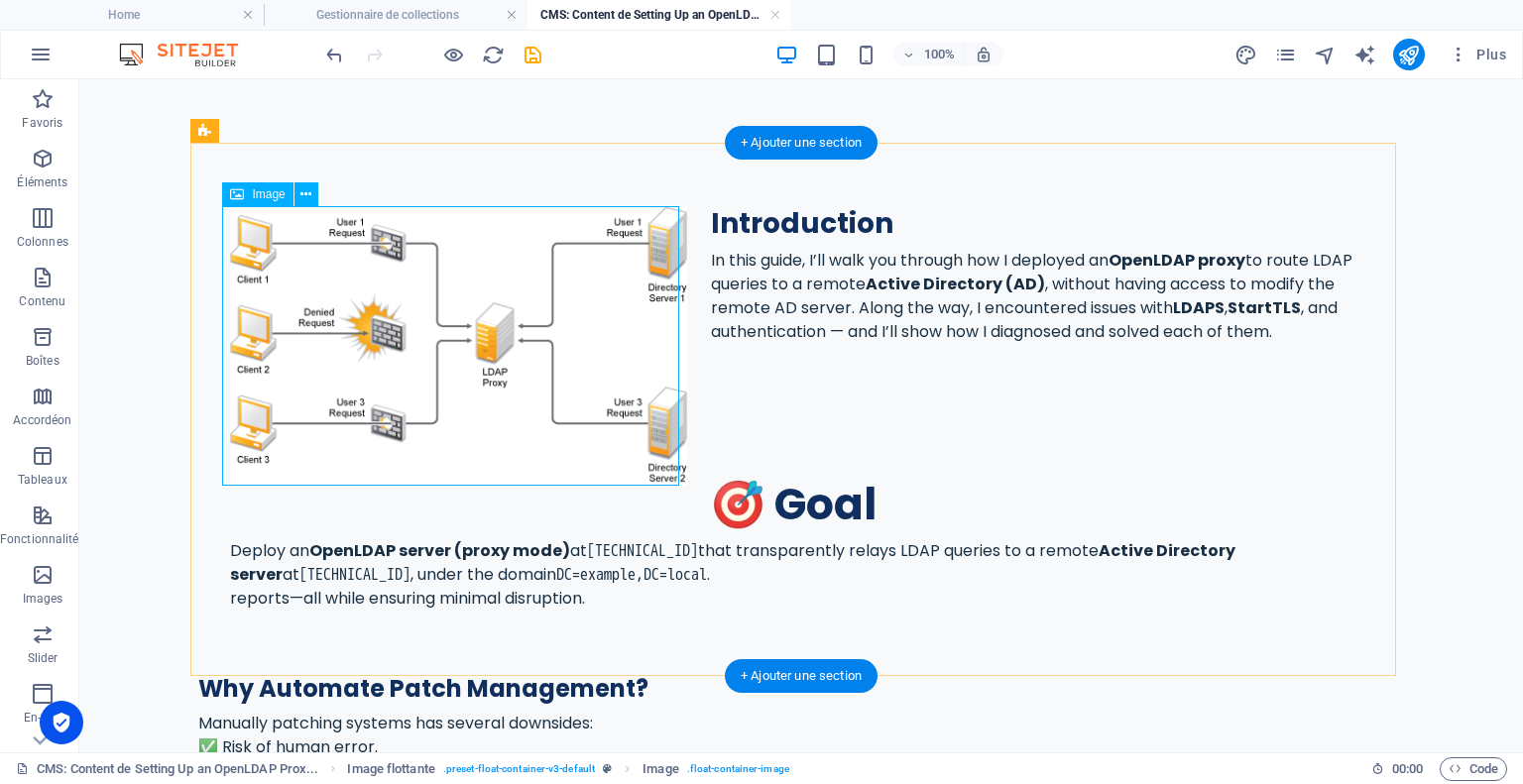 click at bounding box center [458, 346] 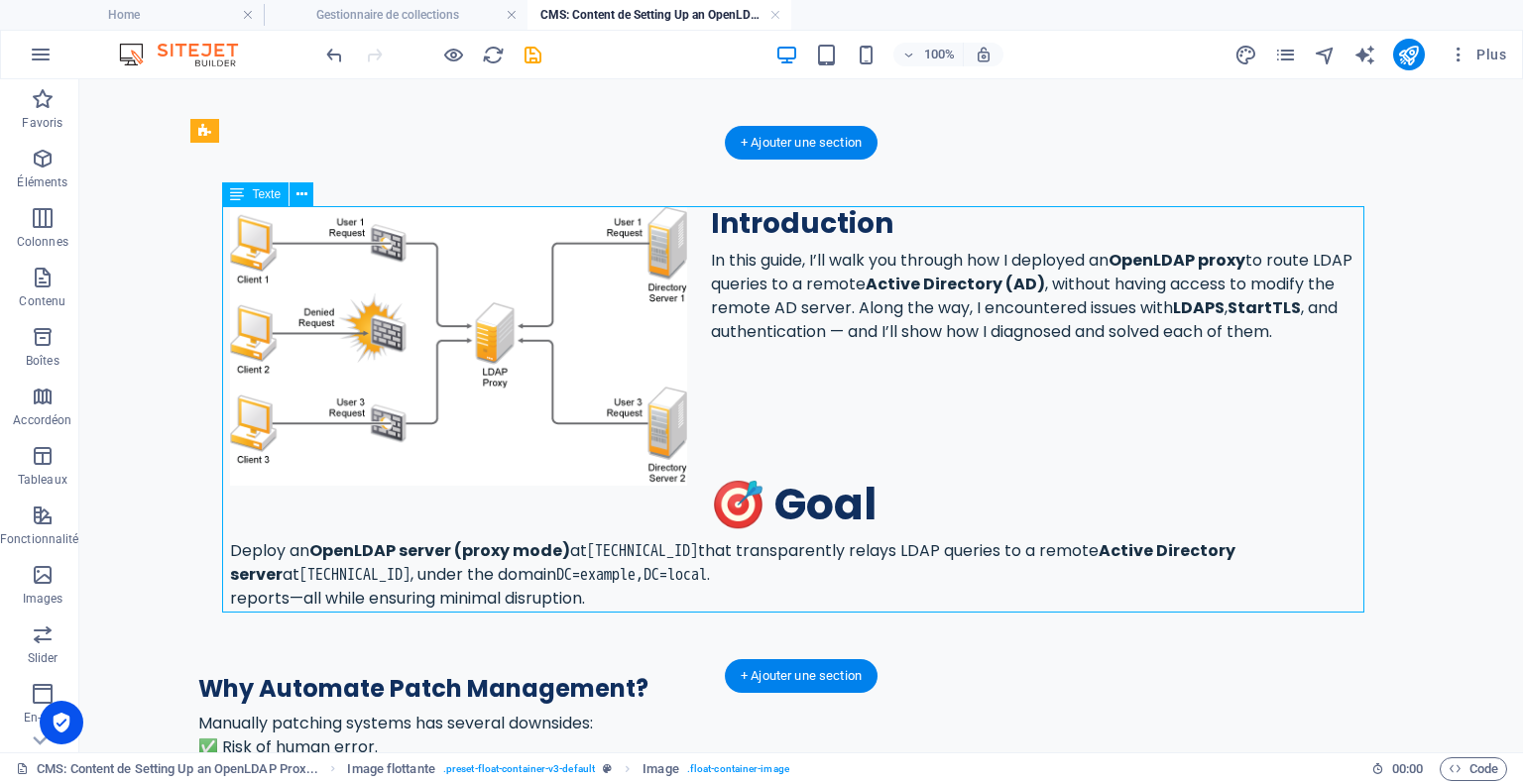 click on "Introduction In this guide, I’ll walk you through how I deployed an  OpenLDAP proxy  to route LDAP queries to a remote  Active Directory (AD) , without having access to modify the remote AD server. Along the way, I encountered issues with  LDAPS ,  StartTLS , and authentication — and I’ll show how I diagnosed and solved each of them. 🎯 Goal Deploy an  OpenLDAP server (proxy mode)  at  [TECHNICAL_ID]  that transparently relays LDAP queries to a remote  Active Directory server  at  [TECHNICAL_ID] , under the domain  DC=example,DC=local .  reports—all while ensuring minimal disruption." at bounding box center (801, 408) 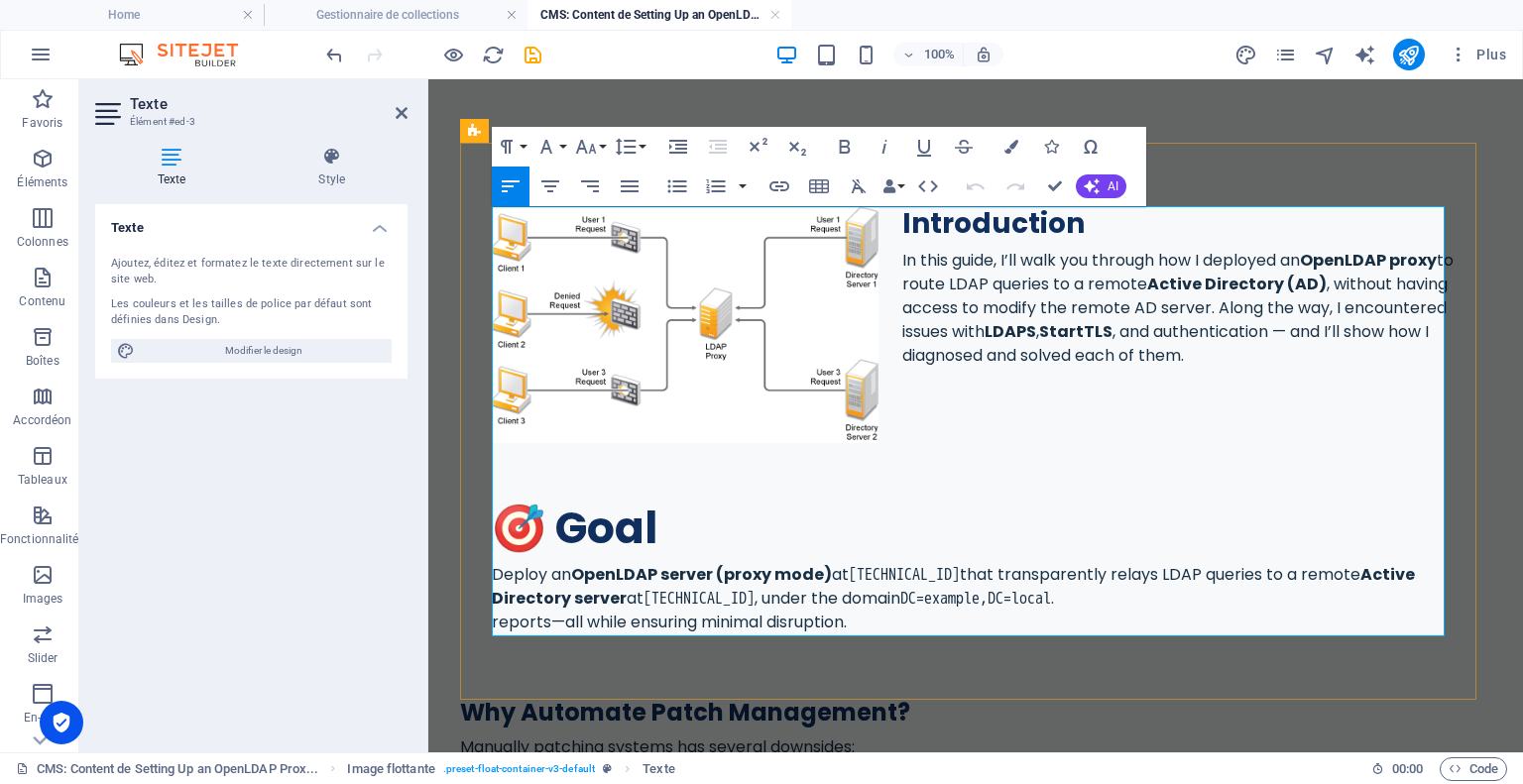 click at bounding box center [976, 402] 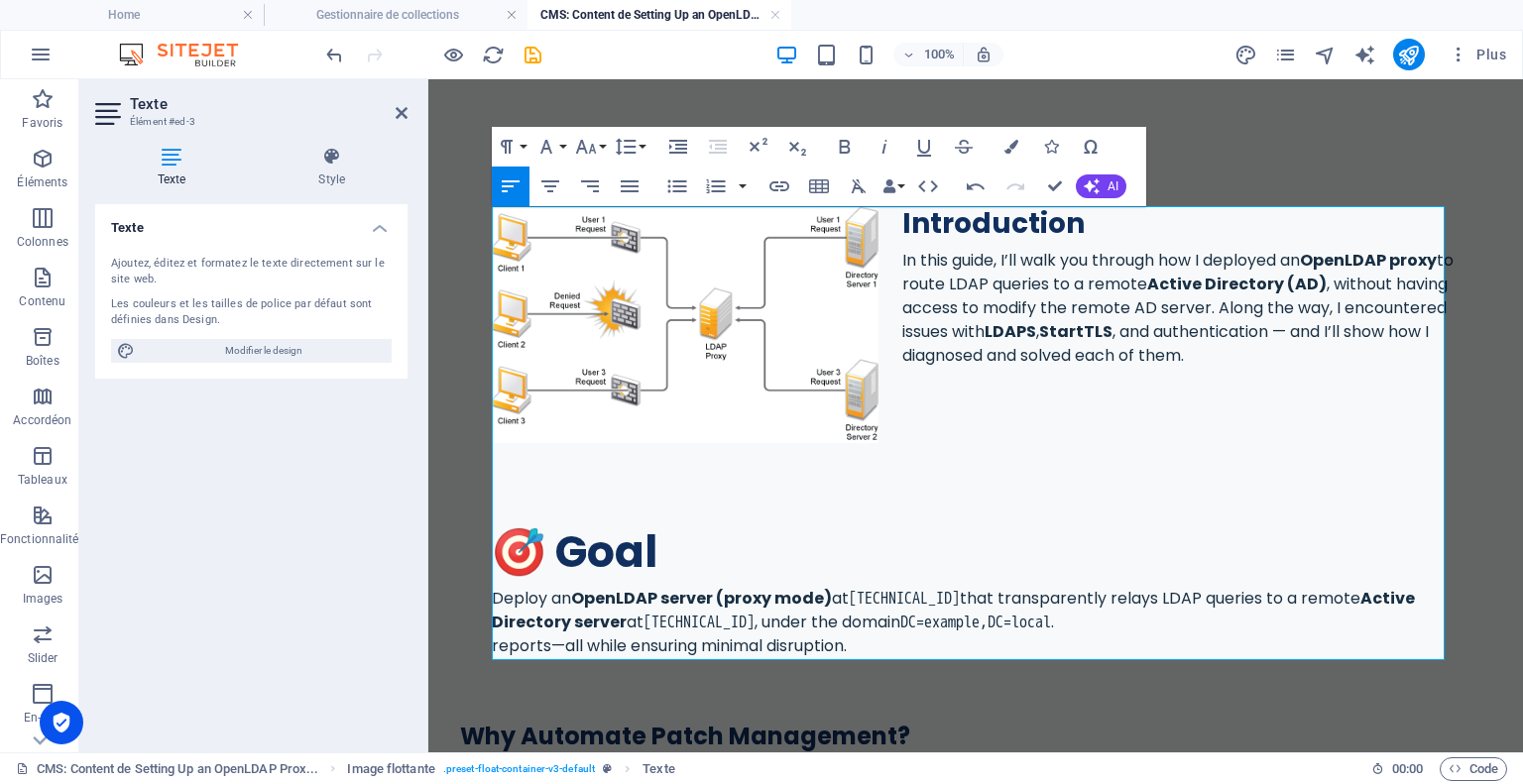 click on "Introduction In this guide, I’ll walk you through how I deployed an  OpenLDAP proxy  to route LDAP queries to a remote  Active Directory (AD) , without having access to modify the remote AD server. Along the way, I encountered issues with  LDAPS ,  StartTLS , and authentication — and I’ll show how I diagnosed and solved each of them. 🎯 Goal Deploy an  OpenLDAP server (proxy mode)  at  [TECHNICAL_ID]  that transparently relays LDAP queries to a remote  Active Directory server  at  [TECHNICAL_ID] , under the domain  DC=example,DC=local .  reports—all while ensuring minimal disruption. Why Automate Patch Management? Manually patching systems has several downsides: ✅ Risk of human error. ✅ Downtime if updates are not properly scheduled. ✅ Inconsistencies when different servers run different package versions. With Ansible, we can: ✔ Run  pre-checks  to capture system details before patching. ✔ Automate  package updates  using  yum update . ✔ Handle  kernel updates & reboots  automatically. . -" at bounding box center [976, 2122] 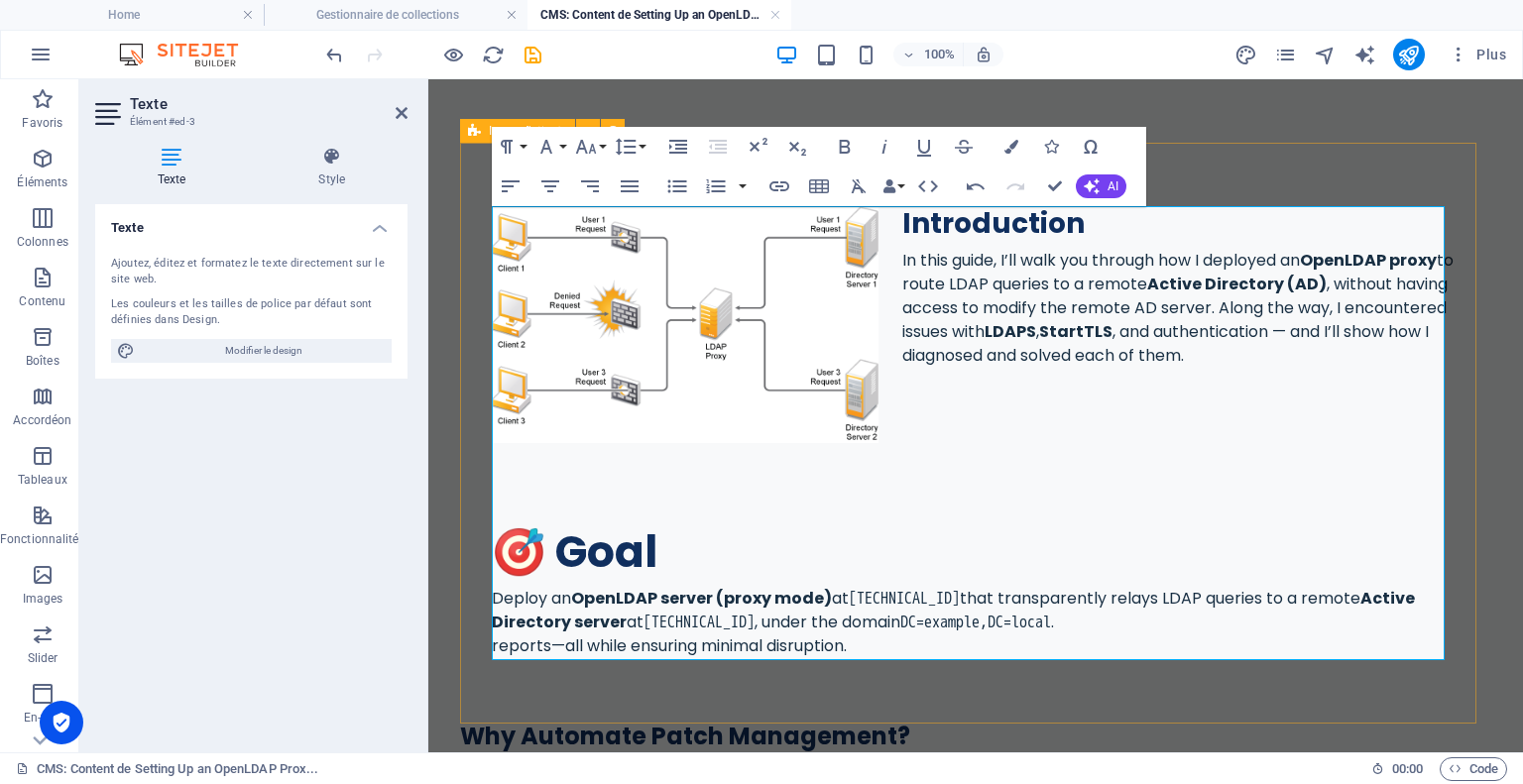 click on "Introduction In this guide, I’ll walk you through how I deployed an  OpenLDAP proxy  to route LDAP queries to a remote  Active Directory (AD) , without having access to modify the remote AD server. Along the way, I encountered issues with  LDAPS ,  StartTLS , and authentication — and I’ll show how I diagnosed and solved each of them. 🎯 Goal Deploy an  OpenLDAP server (proxy mode)  at  [TECHNICAL_ID]  that transparently relays LDAP queries to a remote  Active Directory server  at  [TECHNICAL_ID] , under the domain  DC=example,DC=local .  reports—all while ensuring minimal disruption." at bounding box center [976, 432] 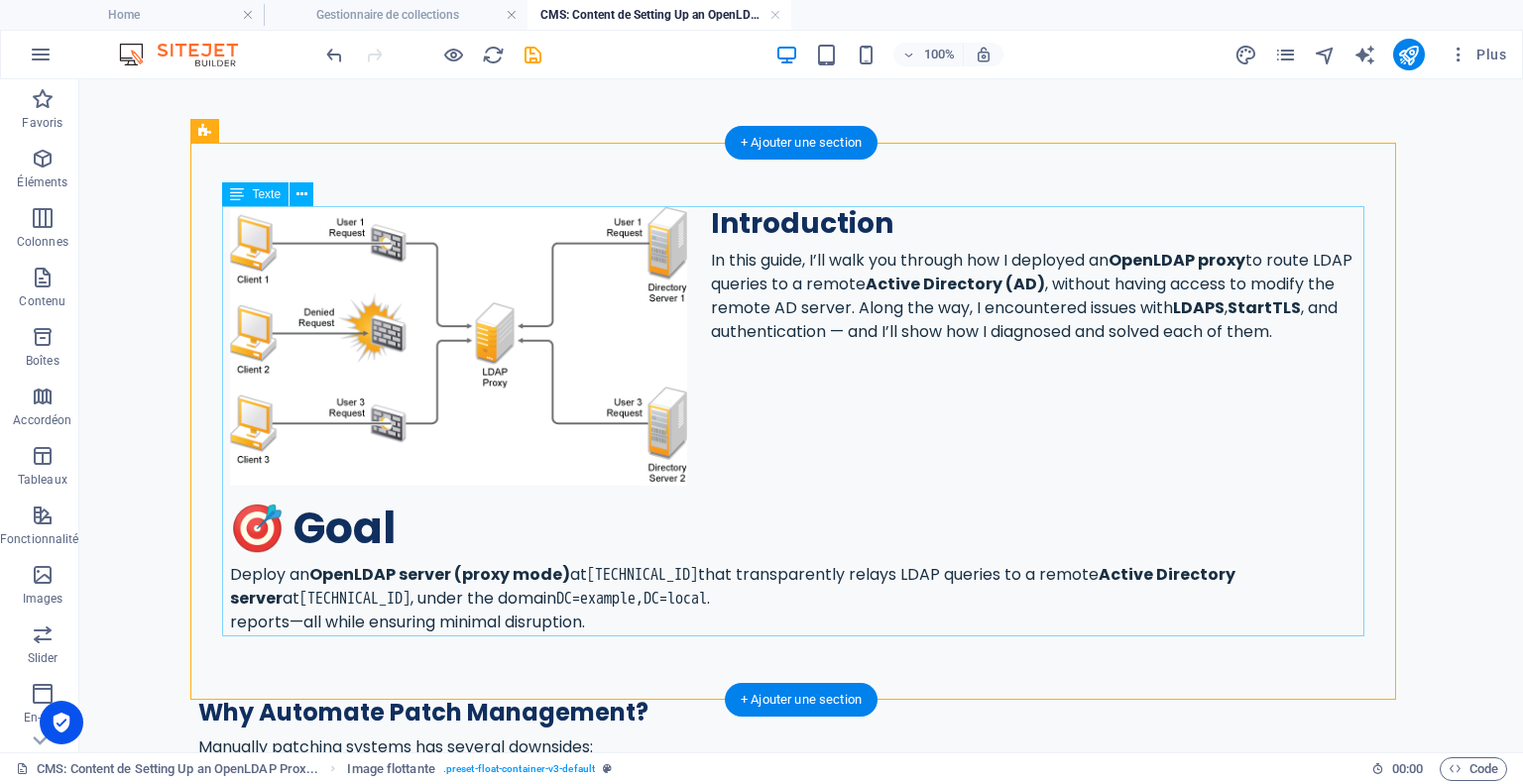 click on "Introduction In this guide, I’ll walk you through how I deployed an  OpenLDAP proxy  to route LDAP queries to a remote  Active Directory (AD) , without having access to modify the remote AD server. Along the way, I encountered issues with  LDAPS ,  StartTLS , and authentication — and I’ll show how I diagnosed and solved each of them. 🎯 Goal Deploy an  OpenLDAP server (proxy mode)  at  [TECHNICAL_ID]  that transparently relays LDAP queries to a remote  Active Directory server  at  [TECHNICAL_ID] , under the domain  DC=example,DC=local .  reports—all while ensuring minimal disruption." at bounding box center [801, 420] 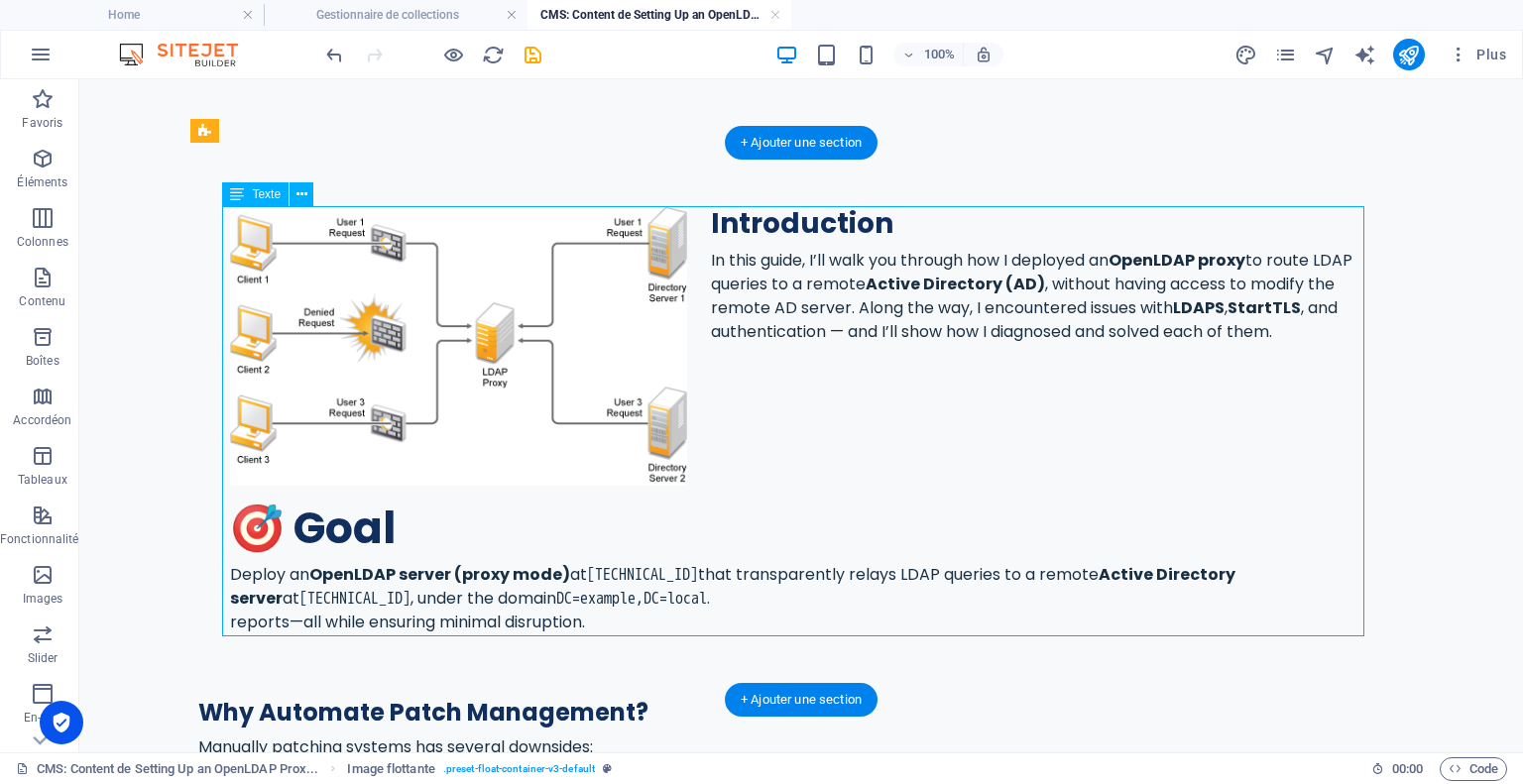 click on "Introduction In this guide, I’ll walk you through how I deployed an  OpenLDAP proxy  to route LDAP queries to a remote  Active Directory (AD) , without having access to modify the remote AD server. Along the way, I encountered issues with  LDAPS ,  StartTLS , and authentication — and I’ll show how I diagnosed and solved each of them. 🎯 Goal Deploy an  OpenLDAP server (proxy mode)  at  [TECHNICAL_ID]  that transparently relays LDAP queries to a remote  Active Directory server  at  [TECHNICAL_ID] , under the domain  DC=example,DC=local .  reports—all while ensuring minimal disruption." at bounding box center (801, 420) 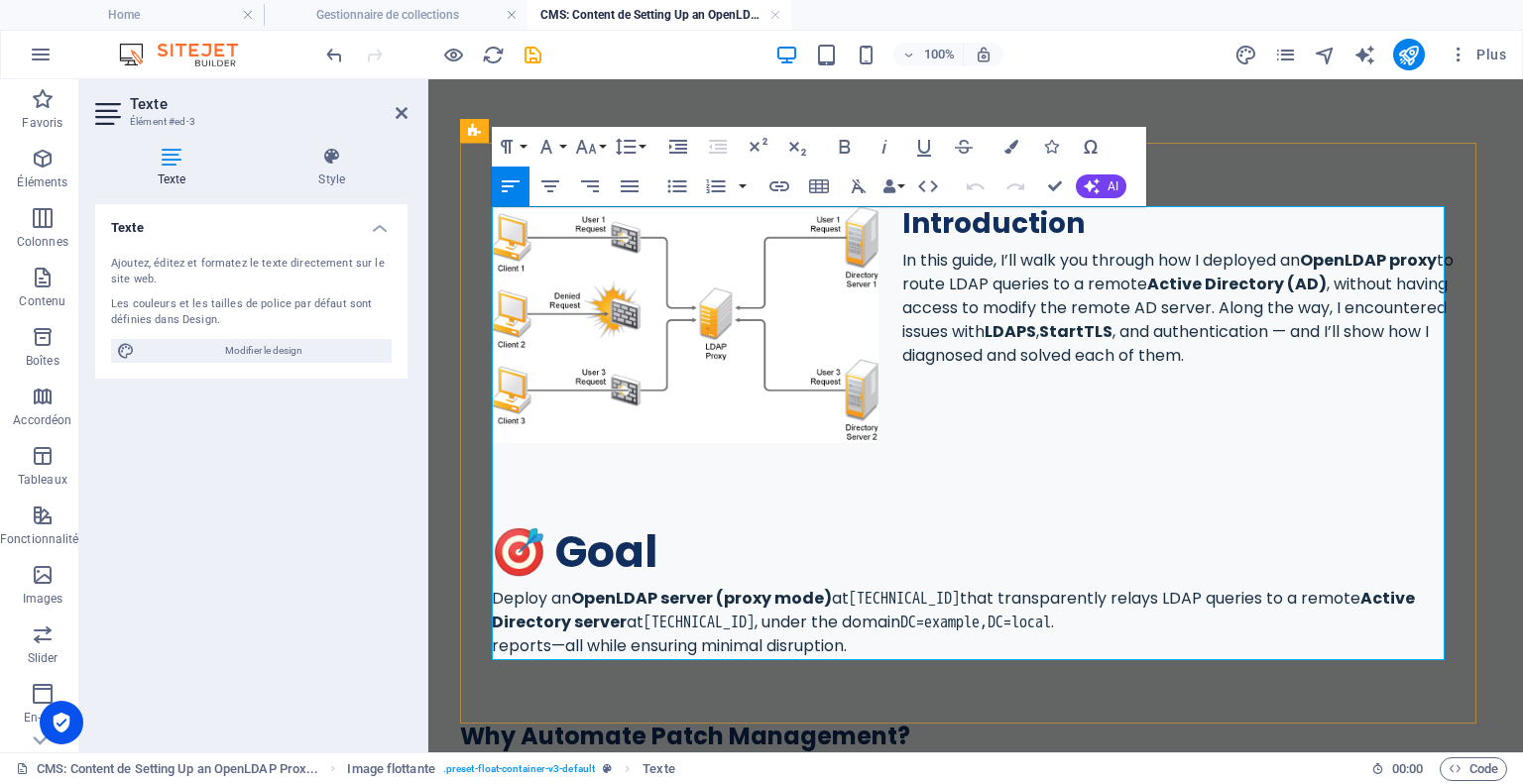 click on "Introduction" at bounding box center [976, 223] 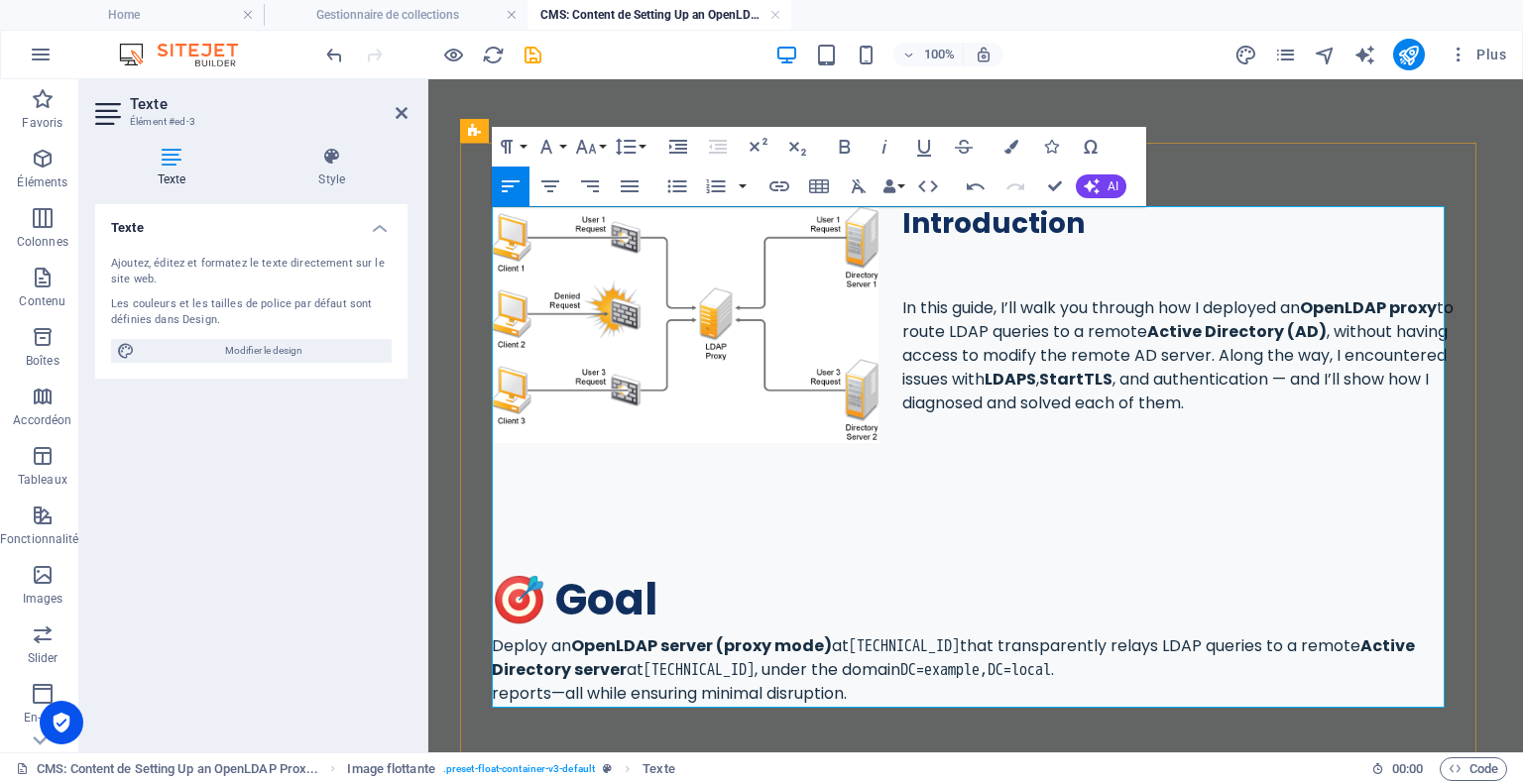 click on "In this guide, I’ll walk you through how I deployed an  OpenLDAP proxy  to route LDAP queries to a remote  Active Directory (AD) , without having access to modify the remote AD server. Along the way, I encountered issues with  LDAPS ,  StartTLS , and authentication — and I’ll show how I diagnosed and solved each of them." at bounding box center (976, 356) 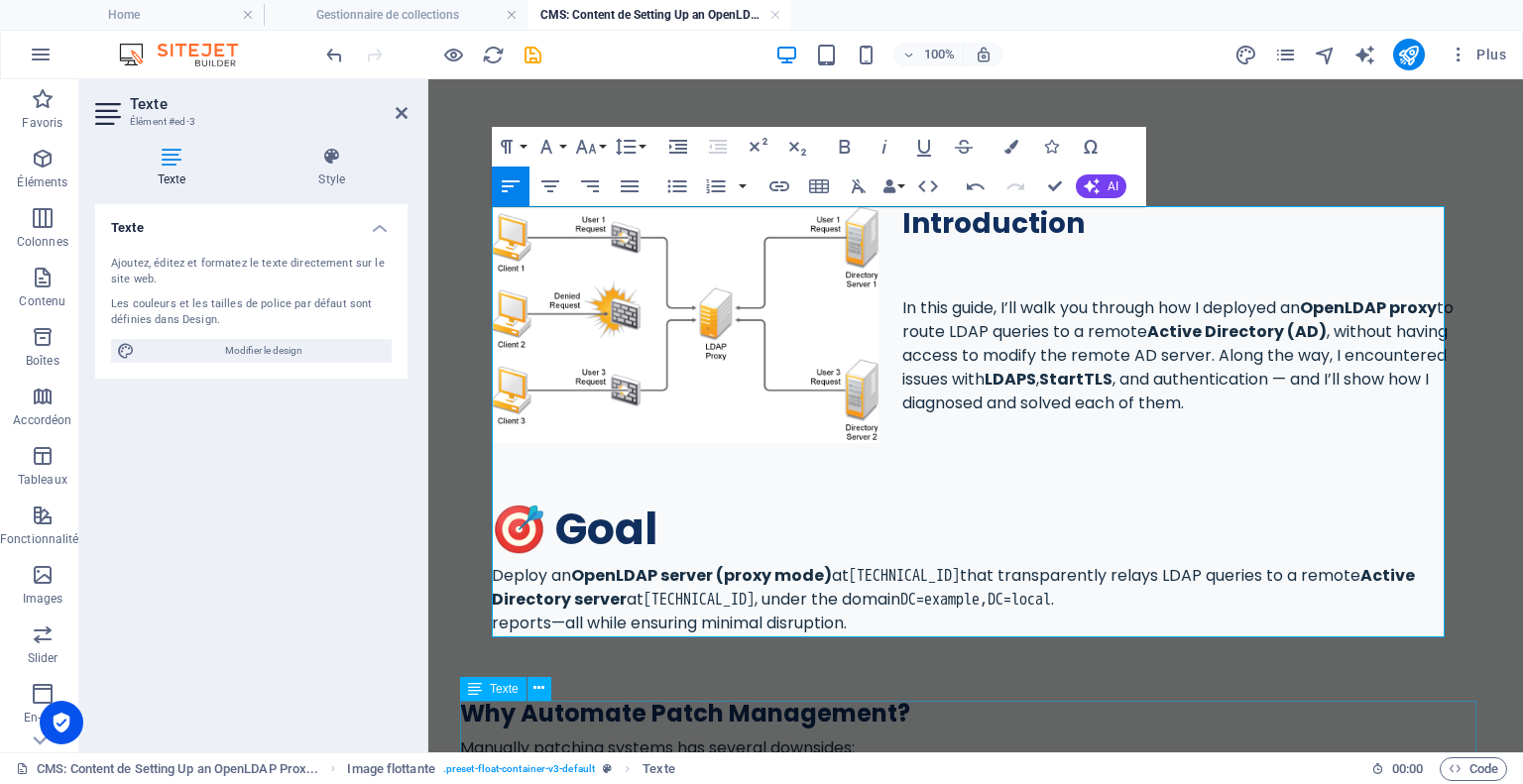 click on "Why Automate Patch Management? Manually patching systems has several downsides: ✅ Risk of human error. ✅ Downtime if updates are not properly scheduled. ✅ Inconsistencies when different servers run different package versions. With Ansible, we can: ✔ Run  pre-checks  to capture system details before patching. ✔ Automate  package updates  using  yum update . ✔ Handle  kernel updates & reboots  automatically. ✔ Perform  post-checks  to validate system health. ✔ Send  email notifications  with a full summary of applied patches. How Does the Ansible Playbook Work? This playbook is designed to: 1️⃣  Gather system facts  – Identify running services and kernel version. 2️⃣  Perform pre-checks  – Ensure the server is properly registered. 3️⃣  Apply updates  – Update all packages using  yum update . 4️⃣  Compare Java versions  – Update Java symlinks if necessary. 5️⃣  Reboot the server if required  – Only if a kernel update is detected. 6️⃣  7️⃣  -   name:" at bounding box center [976, 2306] 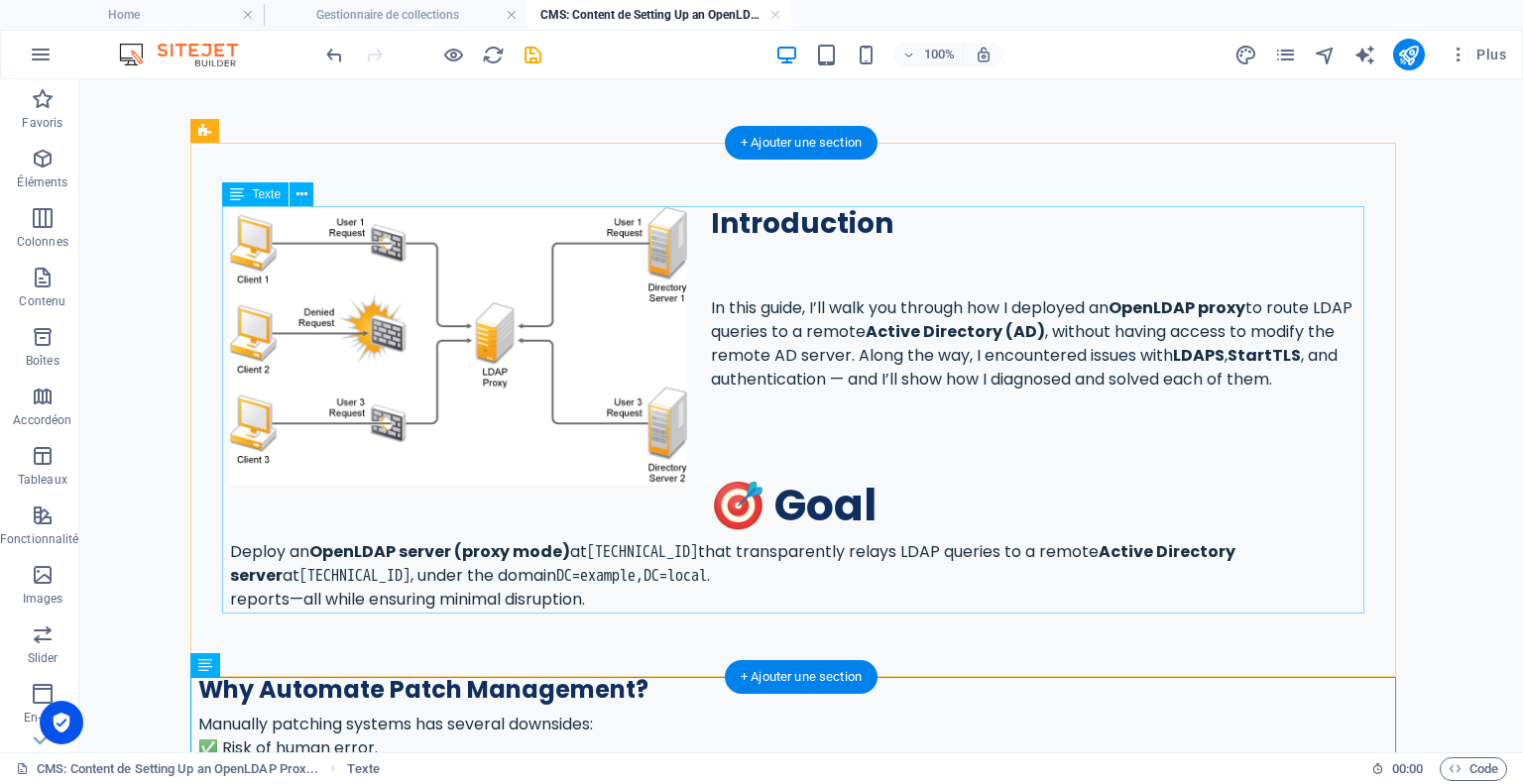 click on "Introduction In this guide, I’ll walk you through how I deployed an  OpenLDAP proxy  to route LDAP queries to a remote  Active Directory (AD) , without having access to modify the remote AD server. Along the way, I encountered issues with  LDAPS ,  StartTLS , and authentication — and I’ll show how I diagnosed and solved each of them. 🎯 Goal Deploy an  OpenLDAP server (proxy mode)  at  [TECHNICAL_ID]  that transparently relays LDAP queries to a remote  Active Directory server  at  [TECHNICAL_ID] , under the domain  DC=example,DC=local .  reports—all while ensuring minimal disruption." at bounding box center (801, 408) 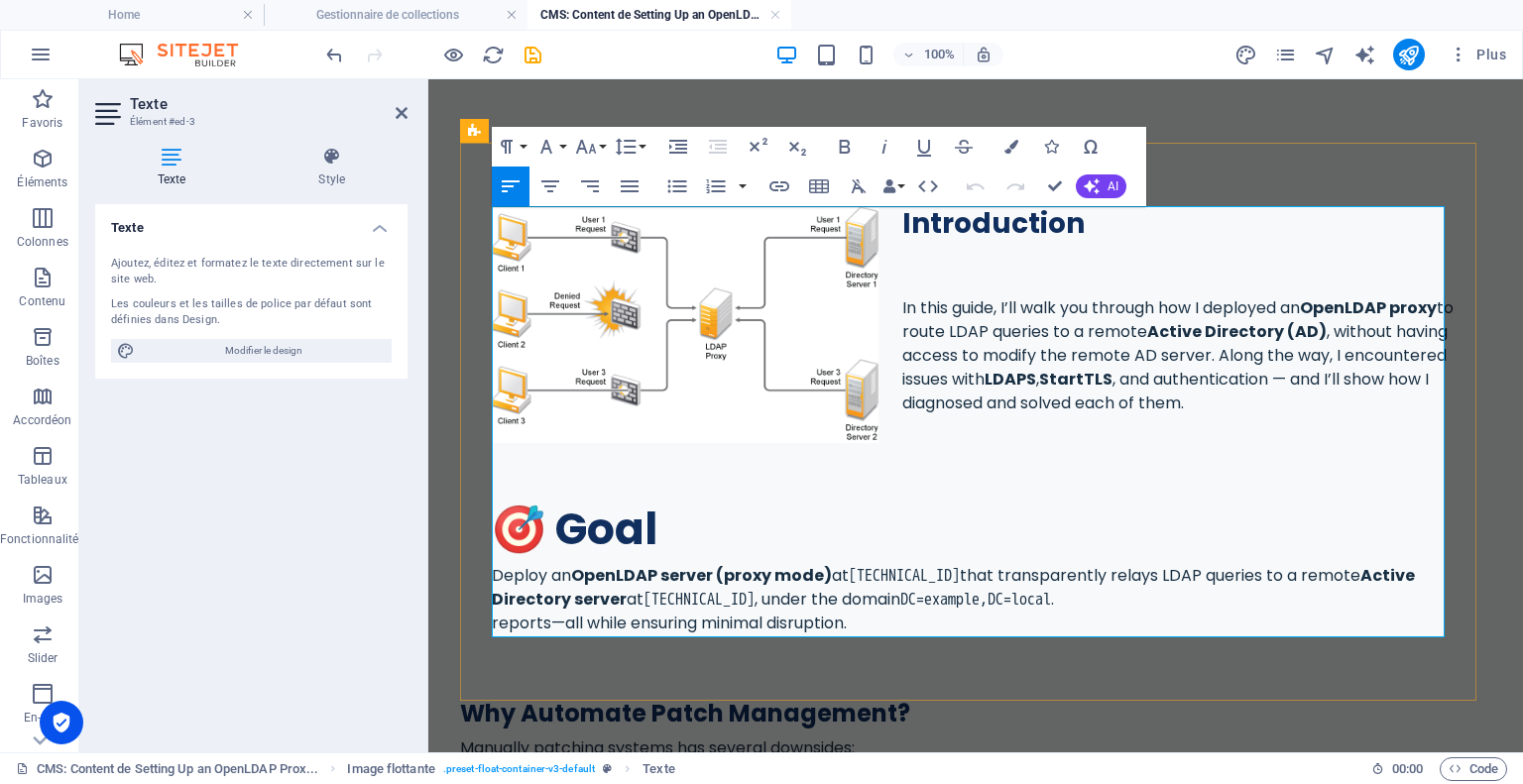 click at bounding box center [976, 427] 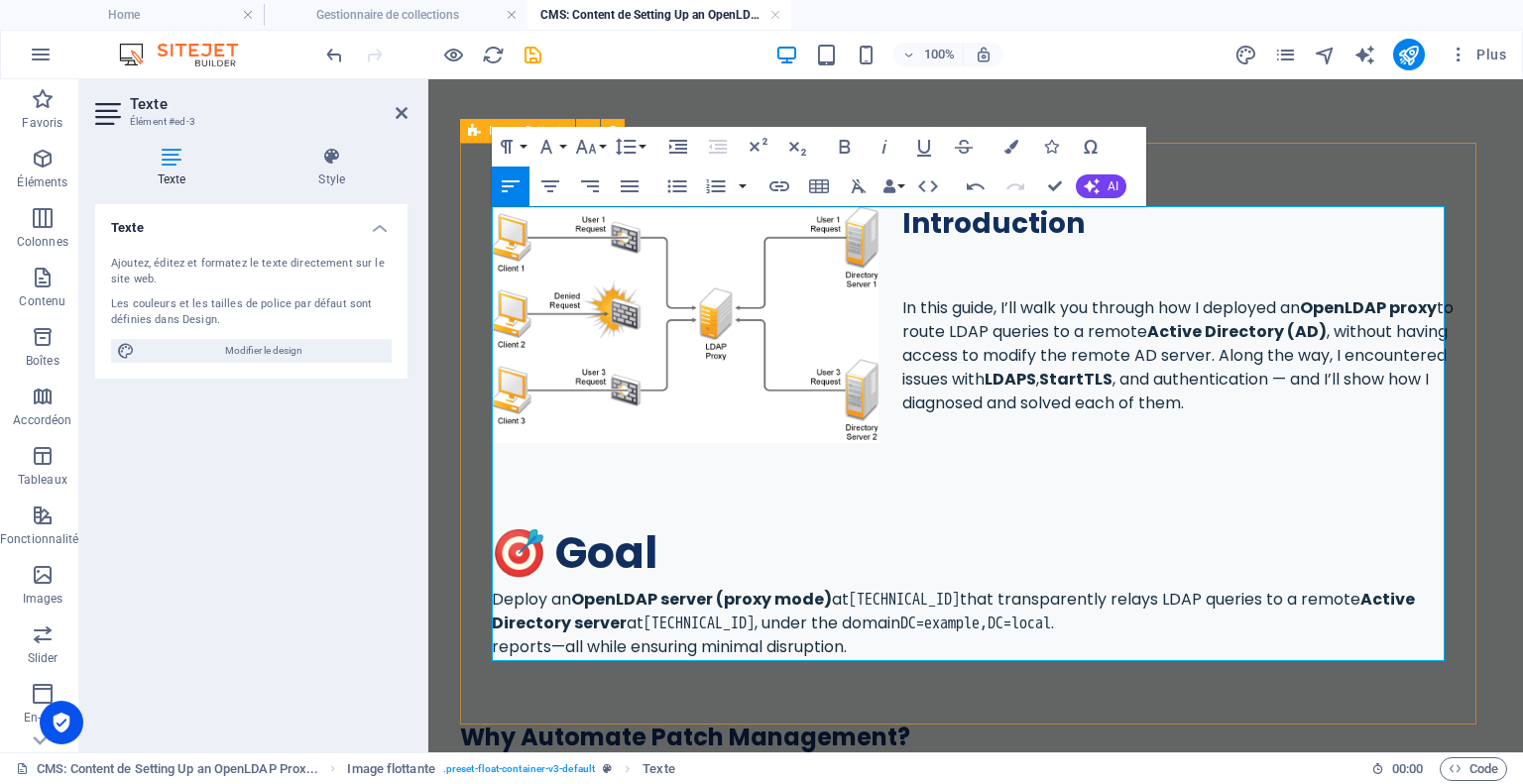 click on "Introduction In this guide, I’ll walk you through how I deployed an  OpenLDAP proxy  to route LDAP queries to a remote  Active Directory (AD) , without having access to modify the remote AD server. Along the way, I encountered issues with  LDAPS ,  StartTLS , and authentication — and I’ll show how I diagnosed and solved each of them. 🎯 Goal Deploy an  OpenLDAP server (proxy mode)  at  [TECHNICAL_ID]  that transparently relays LDAP queries to a remote  Active Directory server  at  [TECHNICAL_ID] , under the domain  DC=example,DC=local .  reports—all while ensuring minimal disruption." at bounding box center [976, 432] 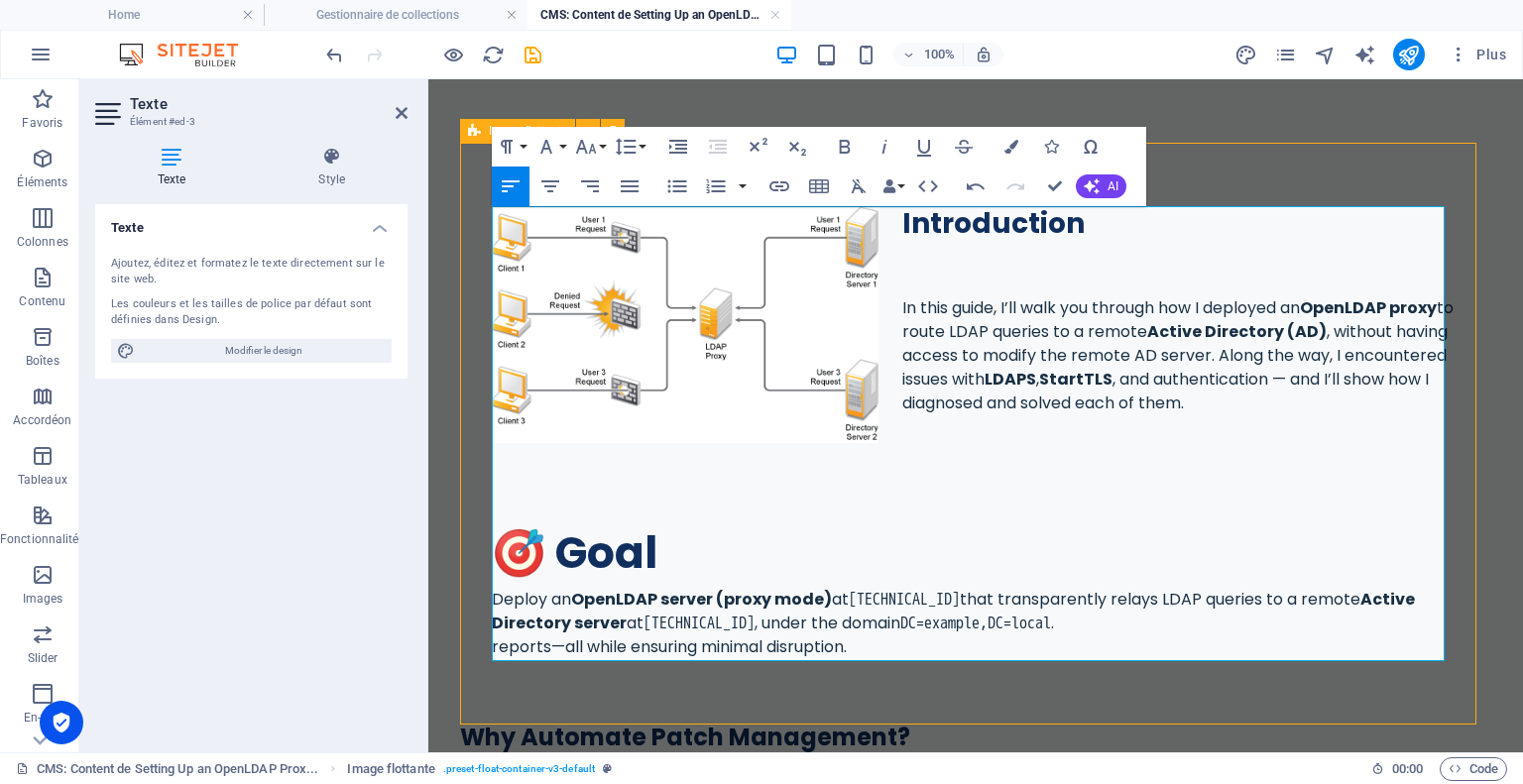 click on "Introduction In this guide, I’ll walk you through how I deployed an  OpenLDAP proxy  to route LDAP queries to a remote  Active Directory (AD) , without having access to modify the remote AD server. Along the way, I encountered issues with  LDAPS ,  StartTLS , and authentication — and I’ll show how I diagnosed and solved each of them. 🎯 Goal Deploy an  OpenLDAP server (proxy mode)  at  [TECHNICAL_ID]  that transparently relays LDAP queries to a remote  Active Directory server  at  [TECHNICAL_ID] , under the domain  DC=example,DC=local .  reports—all while ensuring minimal disruption." at bounding box center [976, 432] 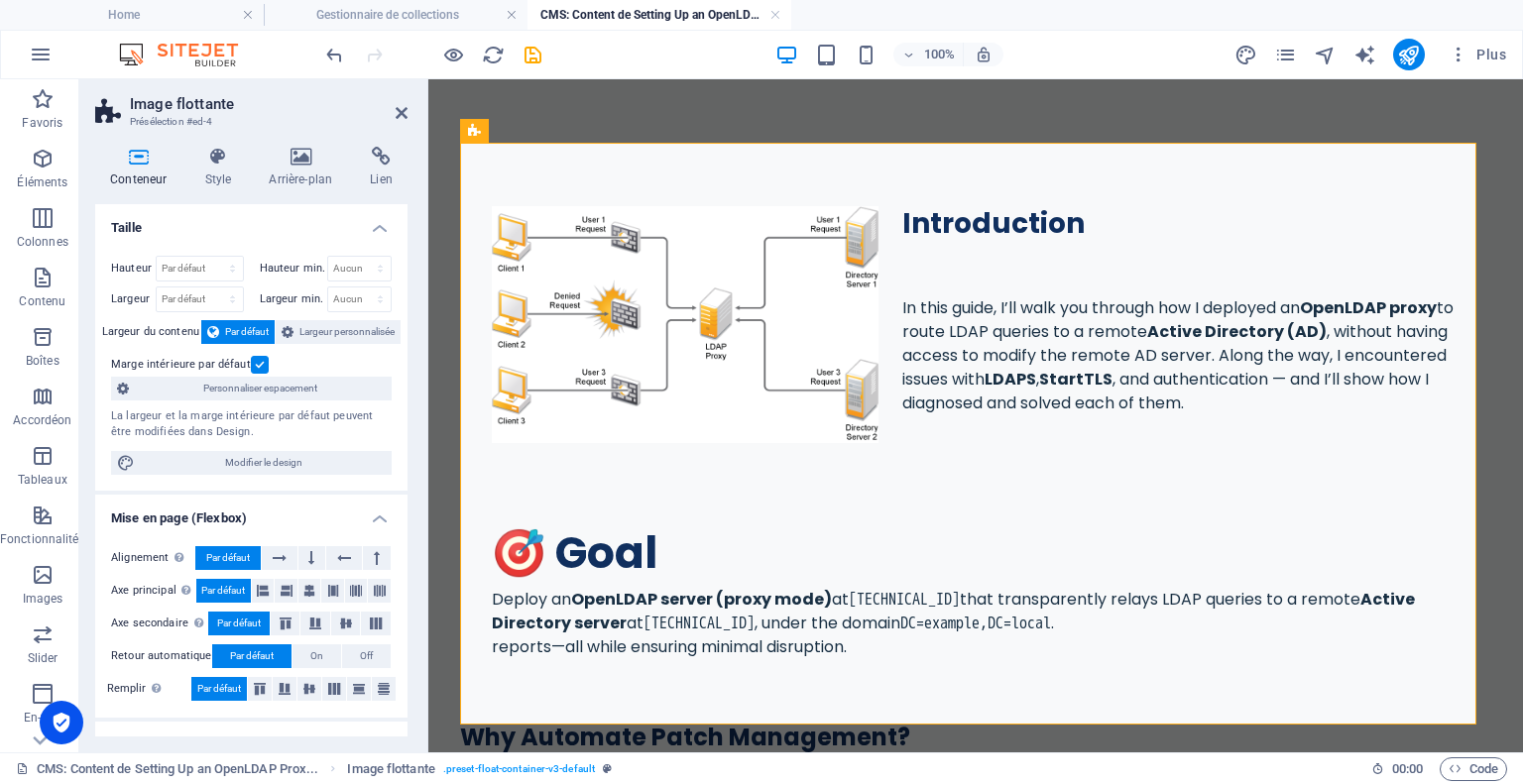 click on "Introduction In this guide, I’ll walk you through how I deployed an  OpenLDAP proxy  to route LDAP queries to a remote  Active Directory (AD) , without having access to modify the remote AD server. Along the way, I encountered issues with  LDAPS ,  StartTLS , and authentication — and I’ll show how I diagnosed and solved each of them. 🎯 Goal Deploy an  OpenLDAP server (proxy mode)  at  [TECHNICAL_ID]  that transparently relays LDAP queries to a remote  Active Directory server  at  [TECHNICAL_ID] , under the domain  DC=example,DC=local .  reports—all while ensuring minimal disruption. Why Automate Patch Management? Manually patching systems has several downsides: ✅ Risk of human error. ✅ Downtime if updates are not properly scheduled. ✅ Inconsistencies when different servers run different package versions. With Ansible, we can: ✔ Run  pre-checks  to capture system details before patching. ✔ Automate  package updates  using  yum update . ✔ Handle  kernel updates & reboots  automatically. . -" at bounding box center [976, 2122] 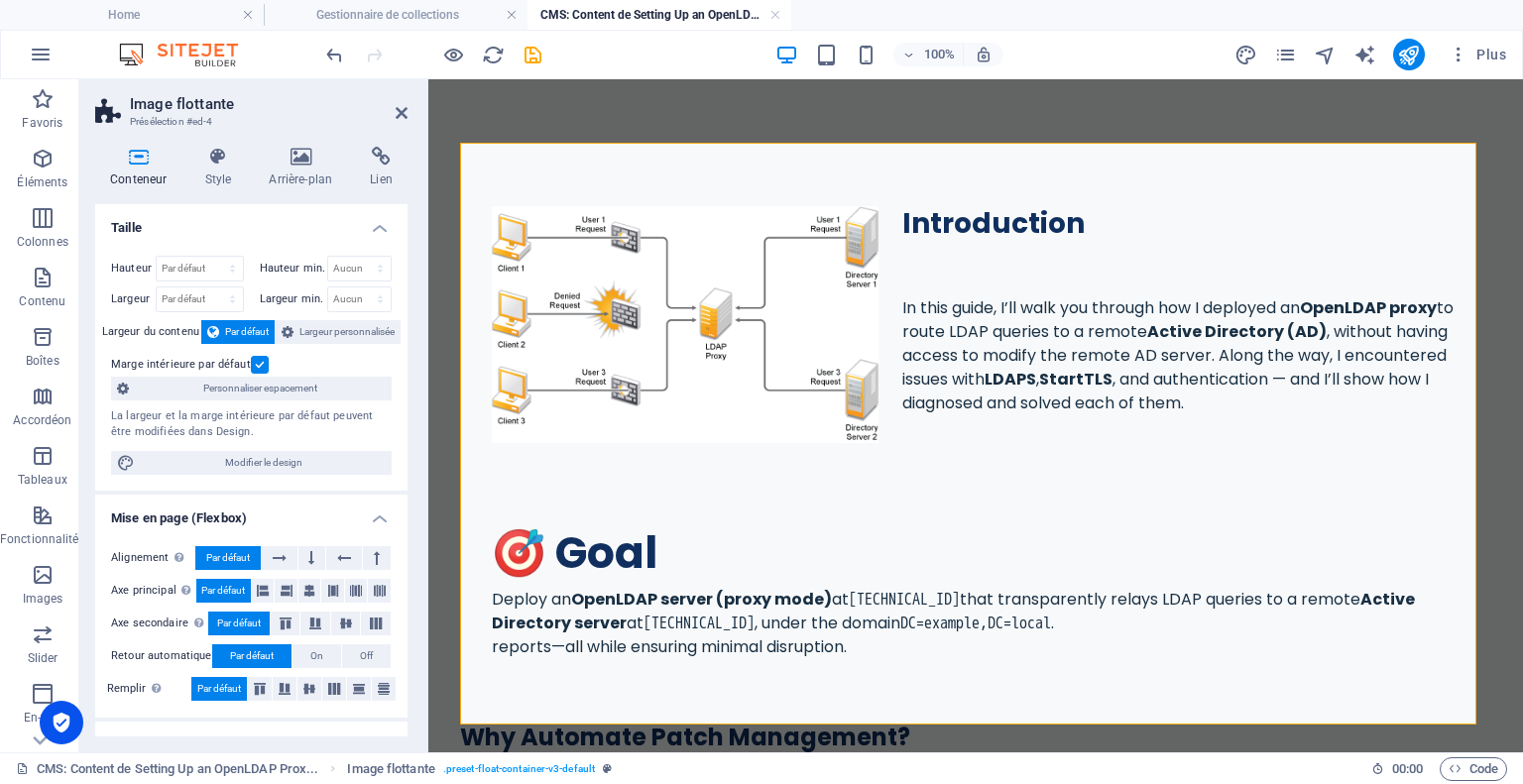click on "Introduction In this guide, I’ll walk you through how I deployed an  OpenLDAP proxy  to route LDAP queries to a remote  Active Directory (AD) , without having access to modify the remote AD server. Along the way, I encountered issues with  LDAPS ,  StartTLS , and authentication — and I’ll show how I diagnosed and solved each of them. 🎯 Goal Deploy an  OpenLDAP server (proxy mode)  at  [TECHNICAL_ID]  that transparently relays LDAP queries to a remote  Active Directory server  at  [TECHNICAL_ID] , under the domain  DC=example,DC=local .  reports—all while ensuring minimal disruption. Why Automate Patch Management? Manually patching systems has several downsides: ✅ Risk of human error. ✅ Downtime if updates are not properly scheduled. ✅ Inconsistencies when different servers run different package versions. With Ansible, we can: ✔ Run  pre-checks  to capture system details before patching. ✔ Automate  package updates  using  yum update . ✔ Handle  kernel updates & reboots  automatically. . -" at bounding box center [976, 2122] 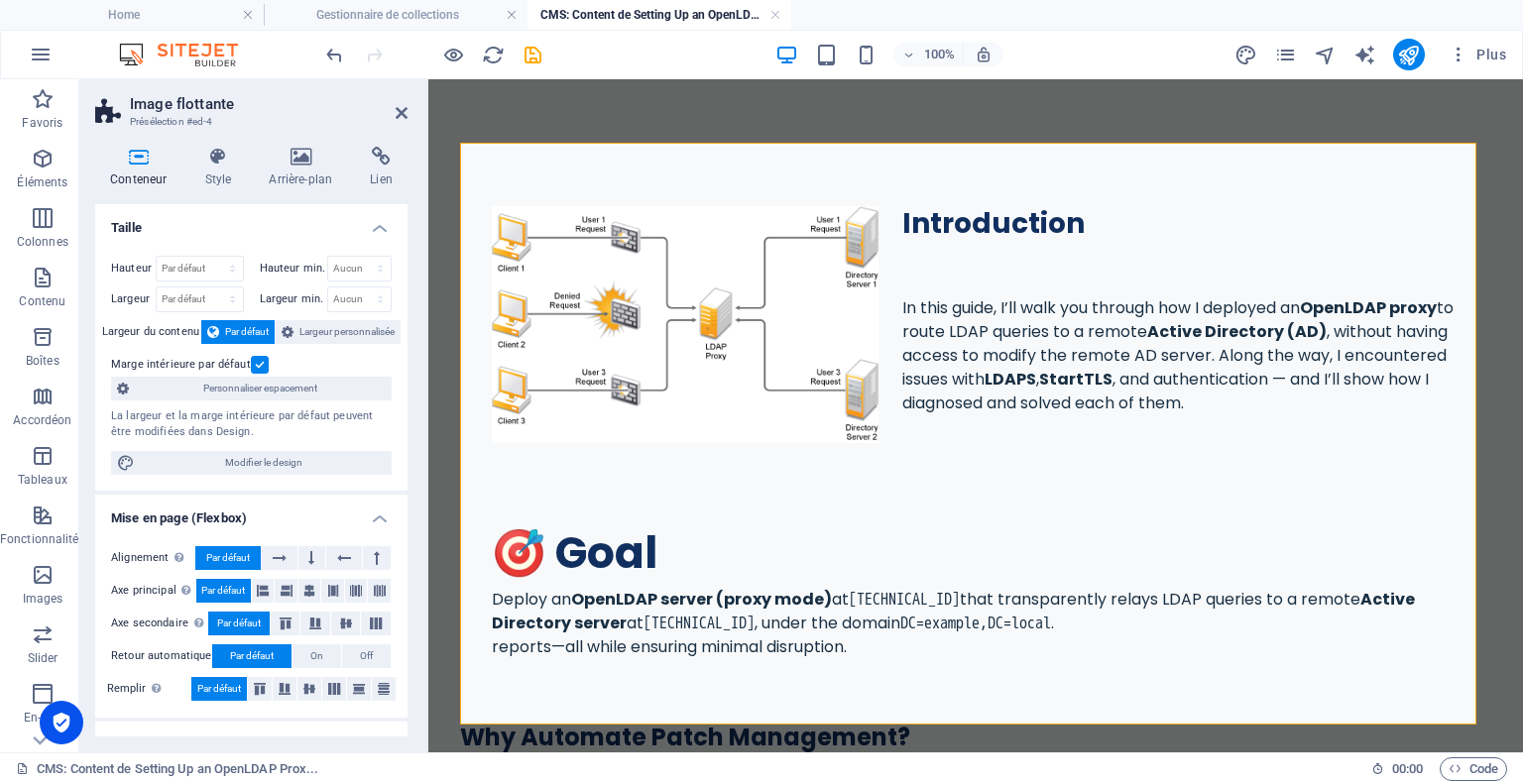 click on "Introduction In this guide, I’ll walk you through how I deployed an  OpenLDAP proxy  to route LDAP queries to a remote  Active Directory (AD) , without having access to modify the remote AD server. Along the way, I encountered issues with  LDAPS ,  StartTLS , and authentication — and I’ll show how I diagnosed and solved each of them. 🎯 Goal Deploy an  OpenLDAP server (proxy mode)  at  [TECHNICAL_ID]  that transparently relays LDAP queries to a remote  Active Directory server  at  [TECHNICAL_ID] , under the domain  DC=example,DC=local .  reports—all while ensuring minimal disruption. Why Automate Patch Management? Manually patching systems has several downsides: ✅ Risk of human error. ✅ Downtime if updates are not properly scheduled. ✅ Inconsistencies when different servers run different package versions. With Ansible, we can: ✔ Run  pre-checks  to capture system details before patching. ✔ Automate  package updates  using  yum update . ✔ Handle  kernel updates & reboots  automatically. . -" at bounding box center (976, 2122) 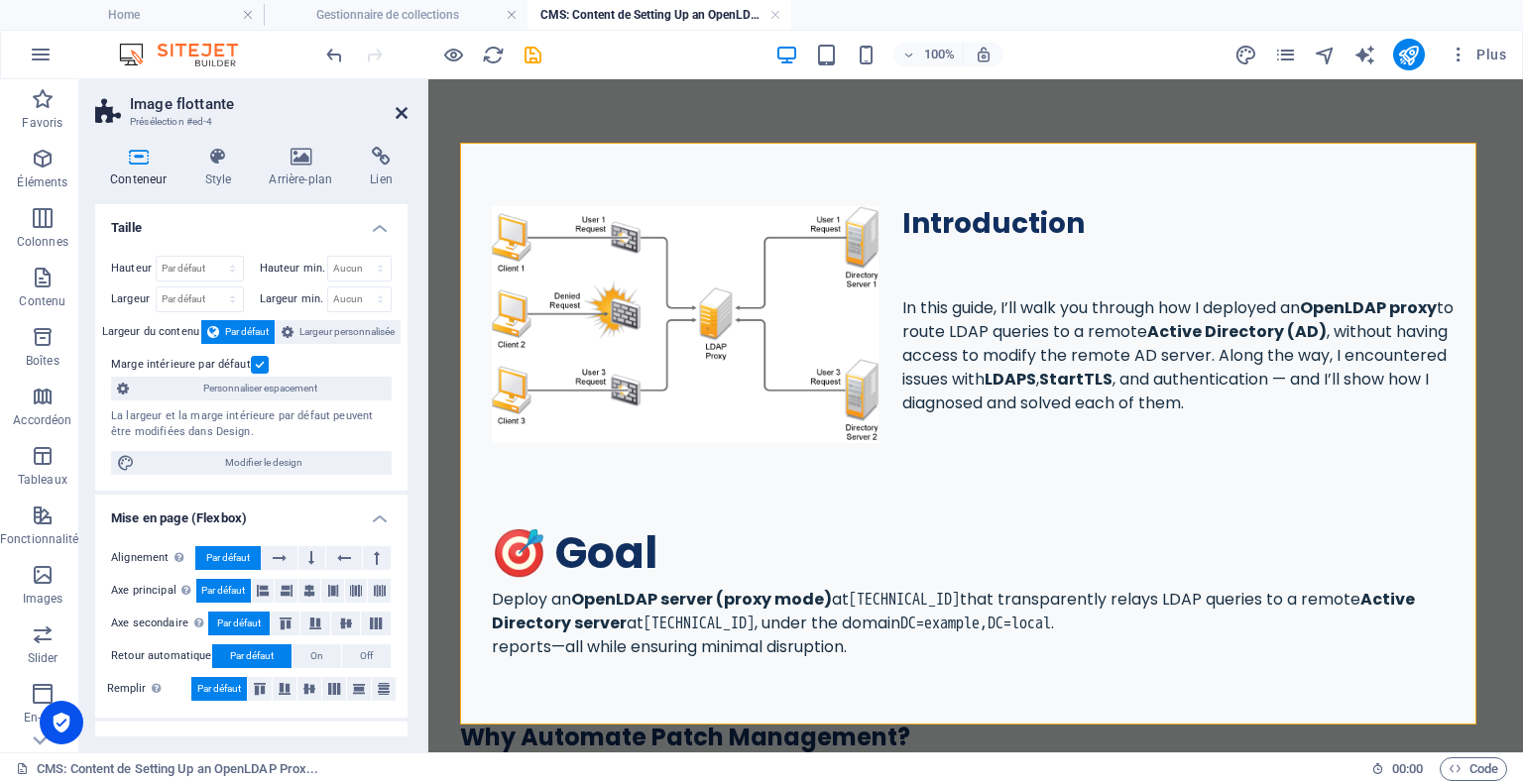 click at bounding box center [402, 113] 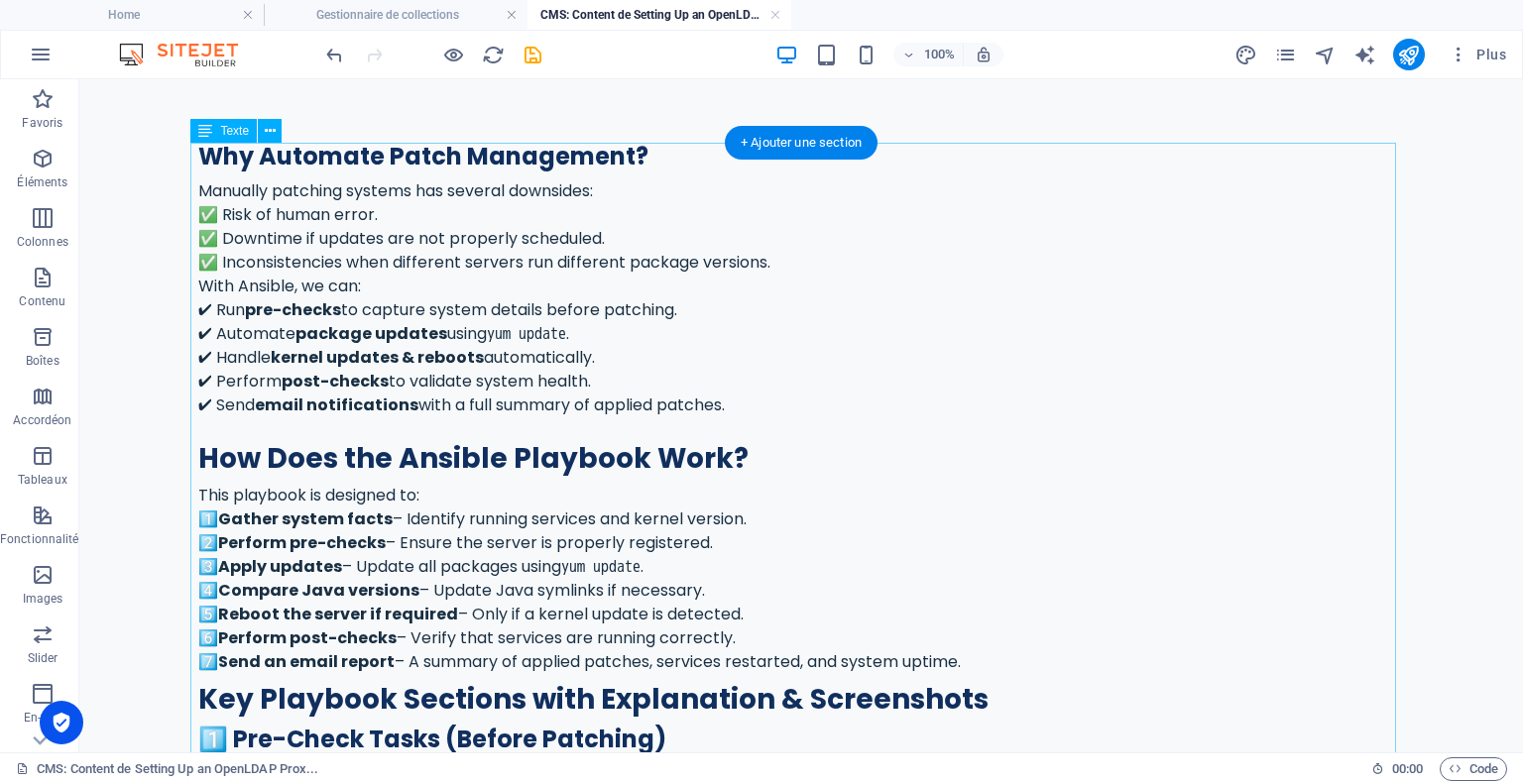 scroll, scrollTop: 793, scrollLeft: 0, axis: vertical 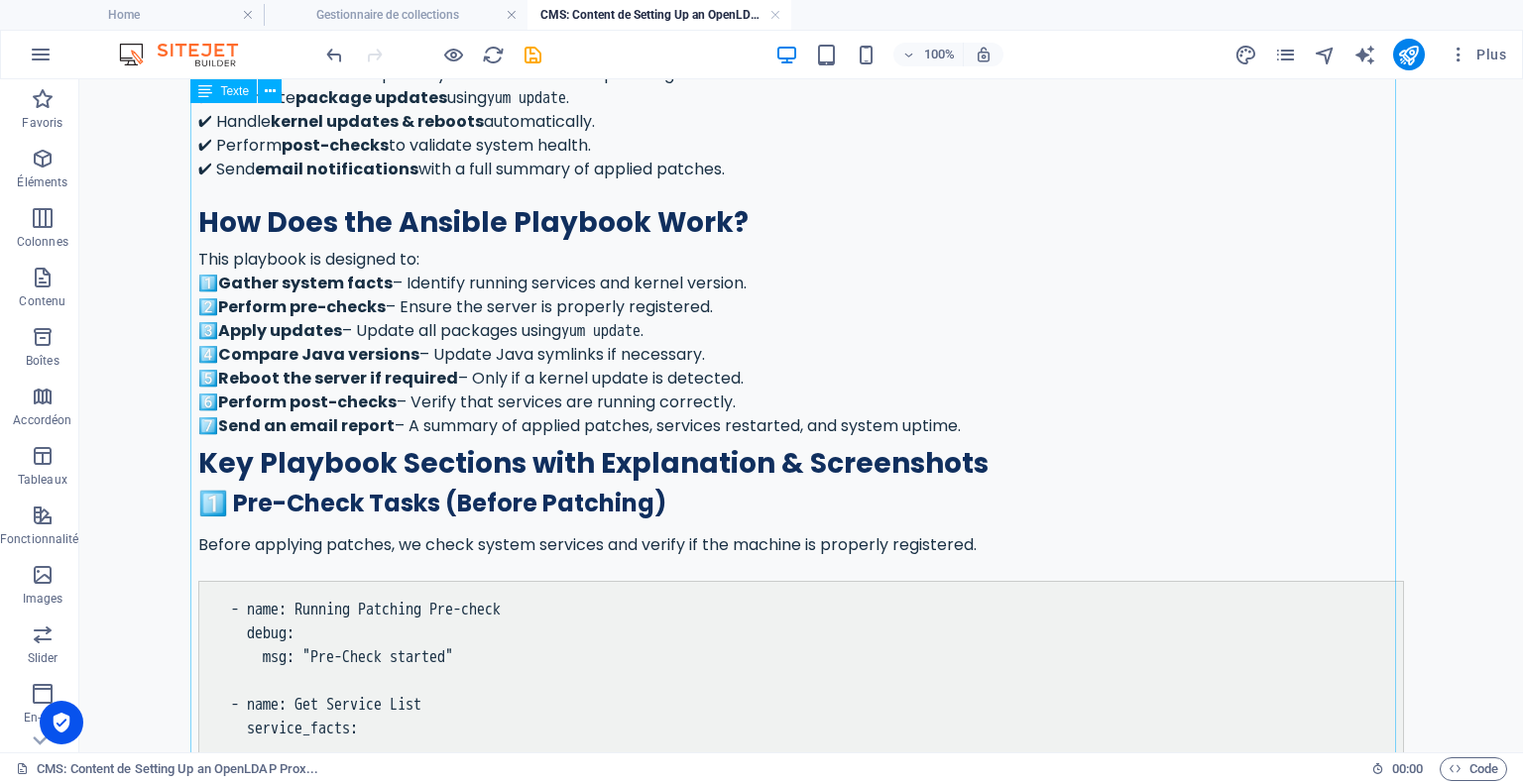 click on "Why Automate Patch Management? Manually patching systems has several downsides: ✅ Risk of human error. ✅ Downtime if updates are not properly scheduled. ✅ Inconsistencies when different servers run different package versions. With Ansible, we can: ✔ Run  pre-checks  to capture system details before patching. ✔ Automate  package updates  using  yum update . ✔ Handle  kernel updates & reboots  automatically. ✔ Perform  post-checks  to validate system health. ✔ Send  email notifications  with a full summary of applied patches. How Does the Ansible Playbook Work? This playbook is designed to: 1️⃣  Gather system facts  – Identify running services and kernel version. 2️⃣  Perform pre-checks  – Ensure the server is properly registered. 3️⃣  Apply updates  – Update all packages using  yum update . 4️⃣  Compare Java versions  – Update Java symlinks if necessary. 5️⃣  Reboot the server if required  – Only if a kernel update is detected. 6️⃣  7️⃣  -   name:" at bounding box center (801, 1513) 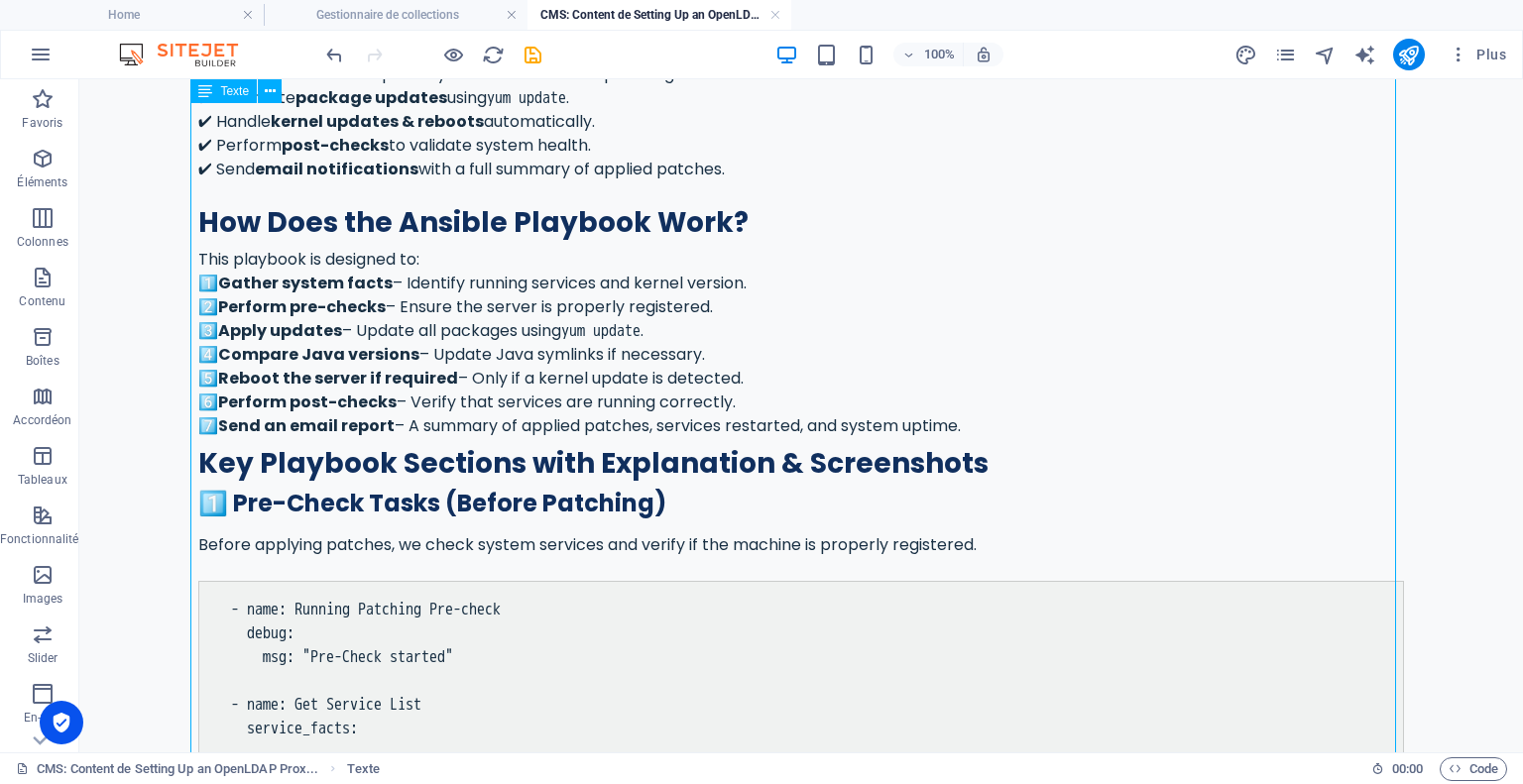click on "Why Automate Patch Management? Manually patching systems has several downsides: ✅ Risk of human error. ✅ Downtime if updates are not properly scheduled. ✅ Inconsistencies when different servers run different package versions. With Ansible, we can: ✔ Run  pre-checks  to capture system details before patching. ✔ Automate  package updates  using  yum update . ✔ Handle  kernel updates & reboots  automatically. ✔ Perform  post-checks  to validate system health. ✔ Send  email notifications  with a full summary of applied patches. How Does the Ansible Playbook Work? This playbook is designed to: 1️⃣  Gather system facts  – Identify running services and kernel version. 2️⃣  Perform pre-checks  – Ensure the server is properly registered. 3️⃣  Apply updates  – Update all packages using  yum update . 4️⃣  Compare Java versions  – Update Java symlinks if necessary. 5️⃣  Reboot the server if required  – Only if a kernel update is detected. 6️⃣  7️⃣  -   name:" at bounding box center [801, 1513] 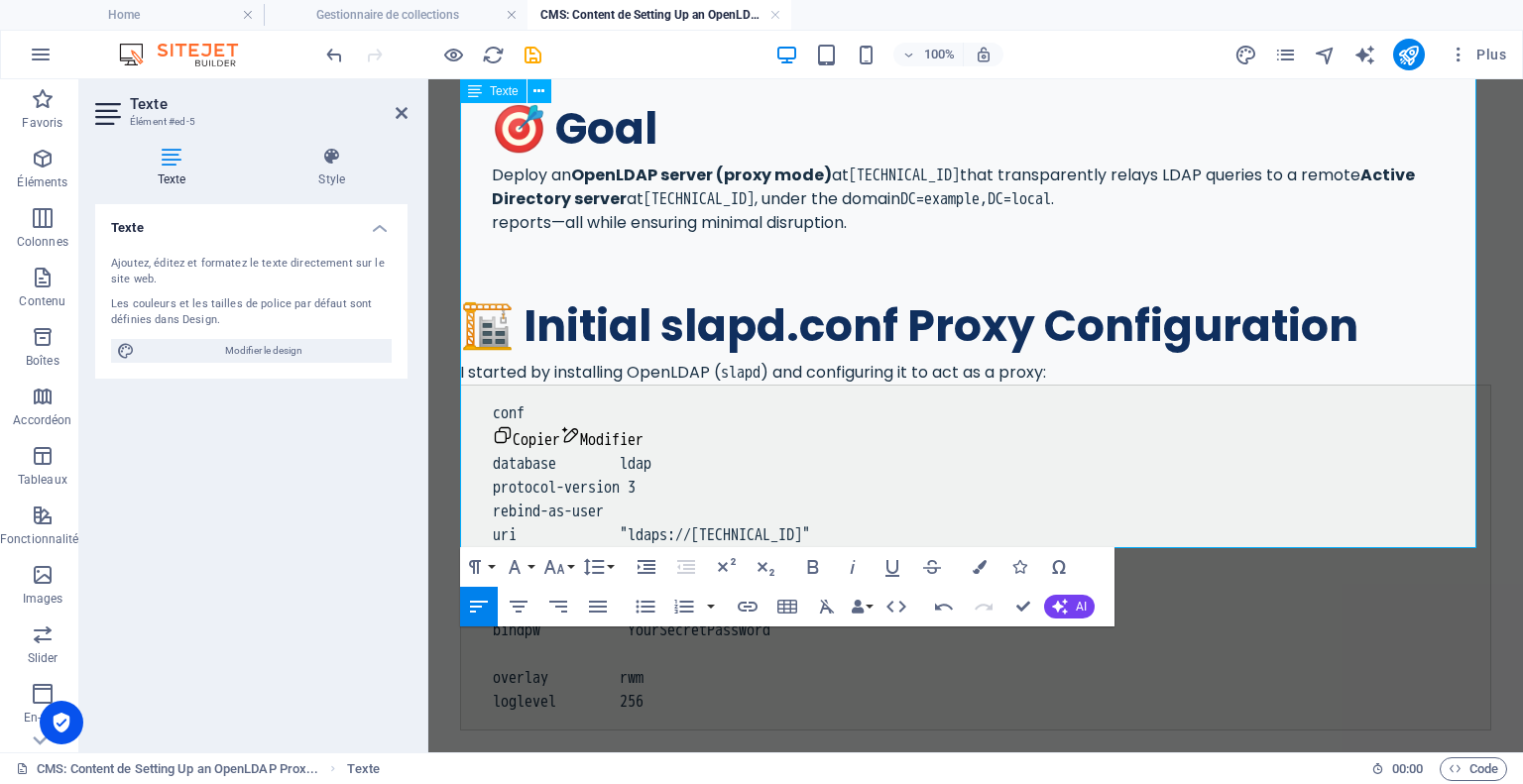 scroll, scrollTop: 414, scrollLeft: 0, axis: vertical 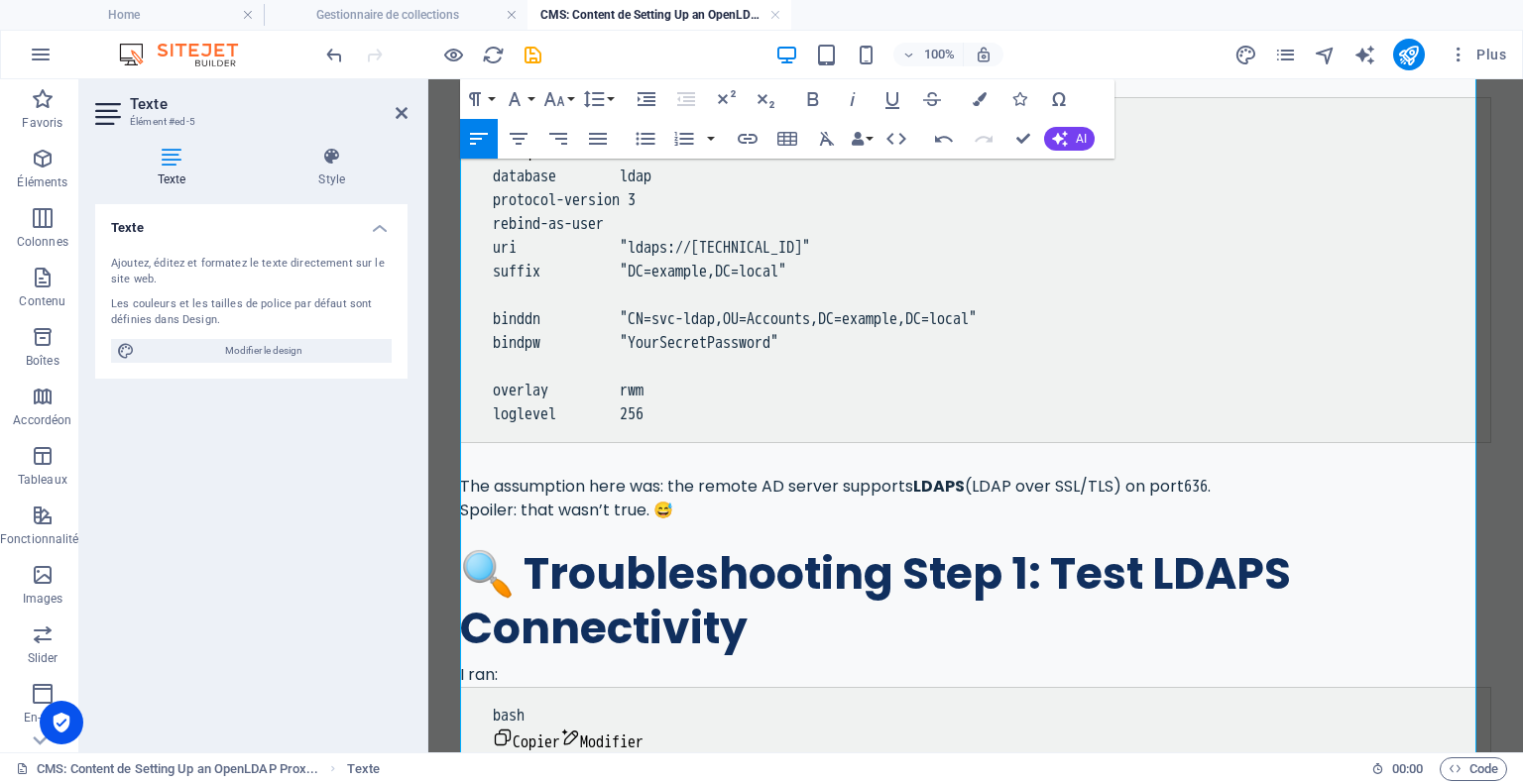 click on "Introduction In this guide, I’ll walk you through how I deployed an  OpenLDAP proxy  to route LDAP queries to a remote  Active Directory (AD) , without having access to modify the remote AD server. Along the way, I encountered issues with  LDAPS ,  StartTLS , and authentication — and I’ll show how I diagnosed and solved each of them. 🎯 Goal Deploy an  OpenLDAP server (proxy mode)  at  [TECHNICAL_ID]  that transparently relays LDAP queries to a remote  Active Directory server  at  [TECHNICAL_ID] , under the domain  DC=example,DC=local .  reports—all while ensuring minimal disruption. 🏗️ Initial slapd.conf Proxy Configuration I started by installing OpenLDAP ( slapd ) and configuring it to act as a proxy: conf Copier Modifier database        ldap protocol-version 3 rebind-as-user uri             "ldaps://[TECHNICAL_ID]" suffix          "DC=example,DC=local" binddn          "CN=svc-ldap,OU=Accounts,DC=example,DC=local" bindpw          "YourSecretPassword" overlay         rwm loglevel        256 636" at bounding box center [976, 1484] 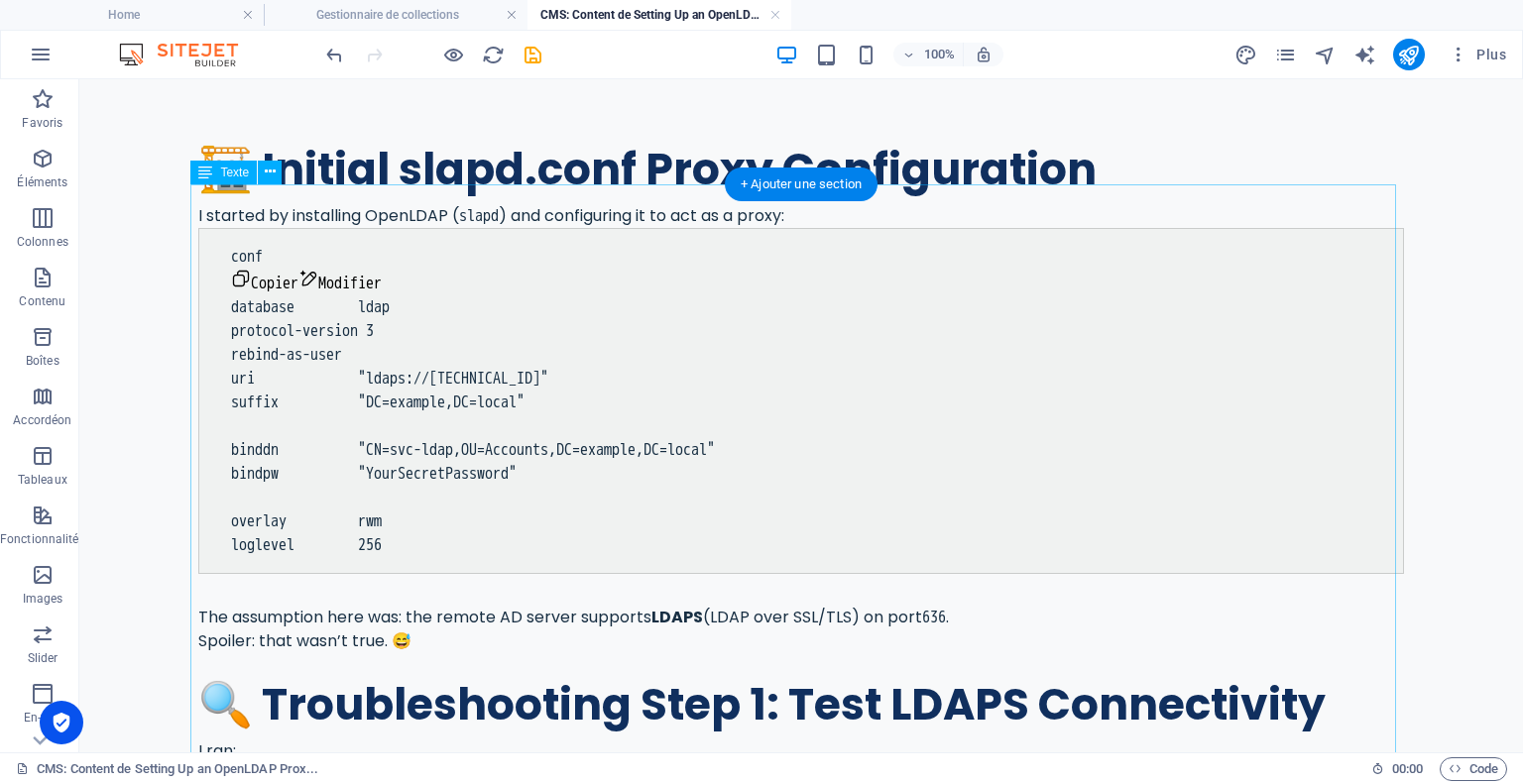 scroll, scrollTop: 589, scrollLeft: 0, axis: vertical 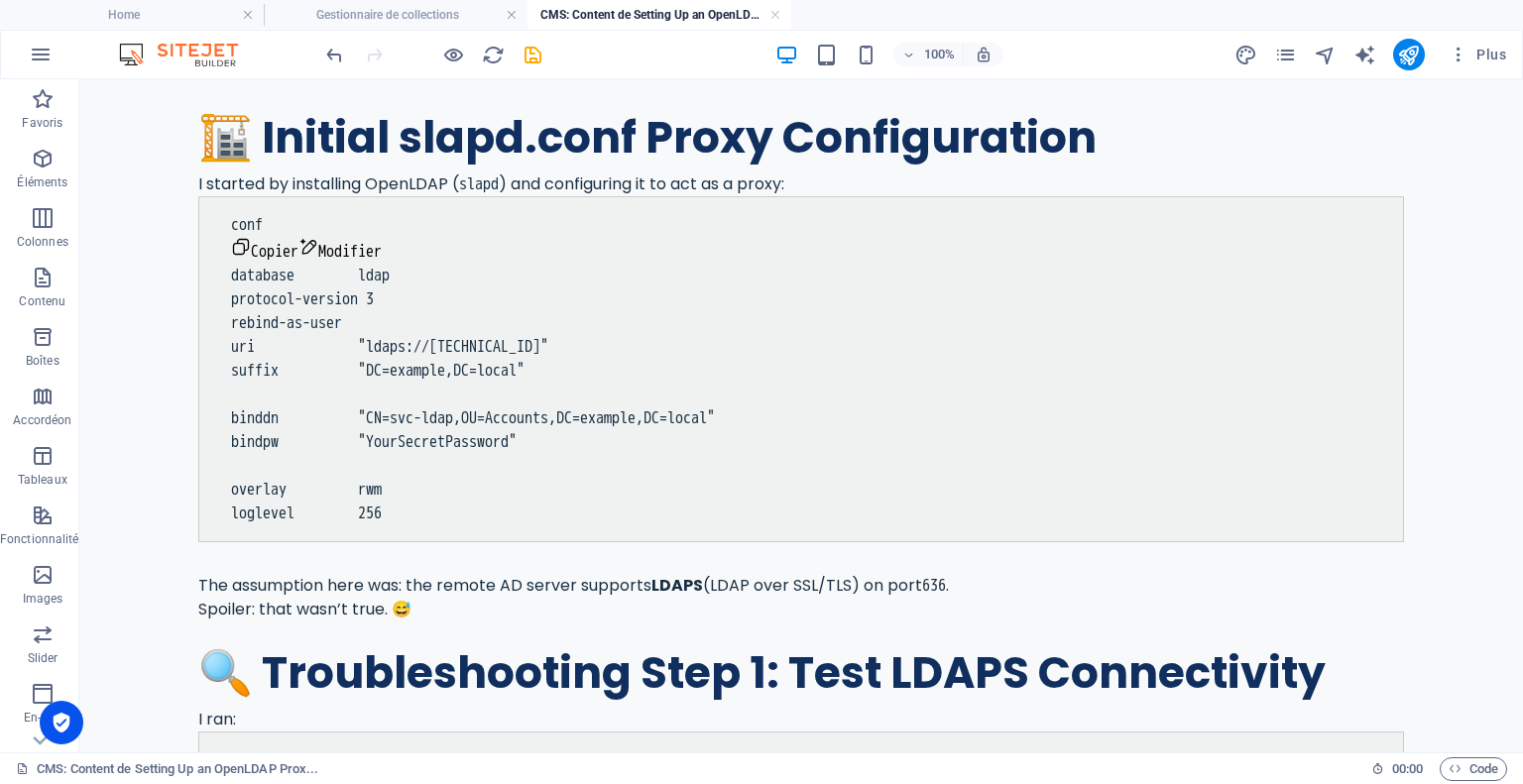 click on "Introduction In this guide, I’ll walk you through how I deployed an  OpenLDAP proxy  to route LDAP queries to a remote  Active Directory (AD) , without having access to modify the remote AD server. Along the way, I encountered issues with  LDAPS ,  StartTLS , and authentication — and I’ll show how I diagnosed and solved each of them. 🎯 Goal Deploy an  OpenLDAP server (proxy mode)  at  [TECHNICAL_ID]  that transparently relays LDAP queries to a remote  Active Directory server  at  [TECHNICAL_ID] , under the domain  DC=example,DC=local .  reports—all while ensuring minimal disruption. 🏗️ Initial slapd.conf Proxy Configuration I started by installing OpenLDAP ( slapd ) and configuring it to act as a proxy: conf Copier Modifier database        ldap
protocol-version 3
rebind-as-user
uri             "ldaps://[TECHNICAL_ID]"
suffix          "DC=example,DC=local"
binddn          "CN=svc-ldap,OU=Accounts,DC=example,DC=local"
bindpw          "YourSecretPassword"
overlay         rwm
loglevel        256
." at bounding box center [801, 1513] 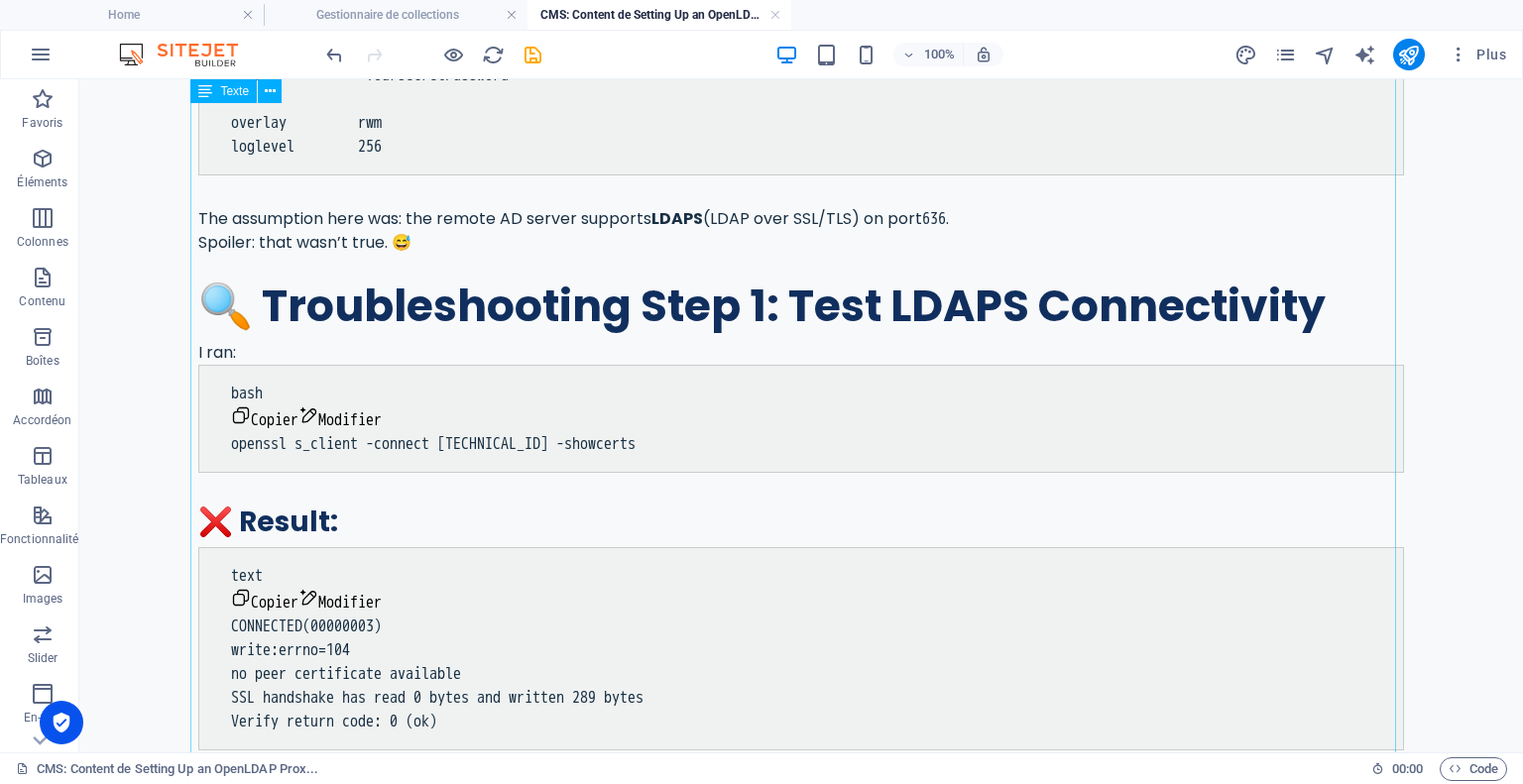 scroll, scrollTop: 985, scrollLeft: 0, axis: vertical 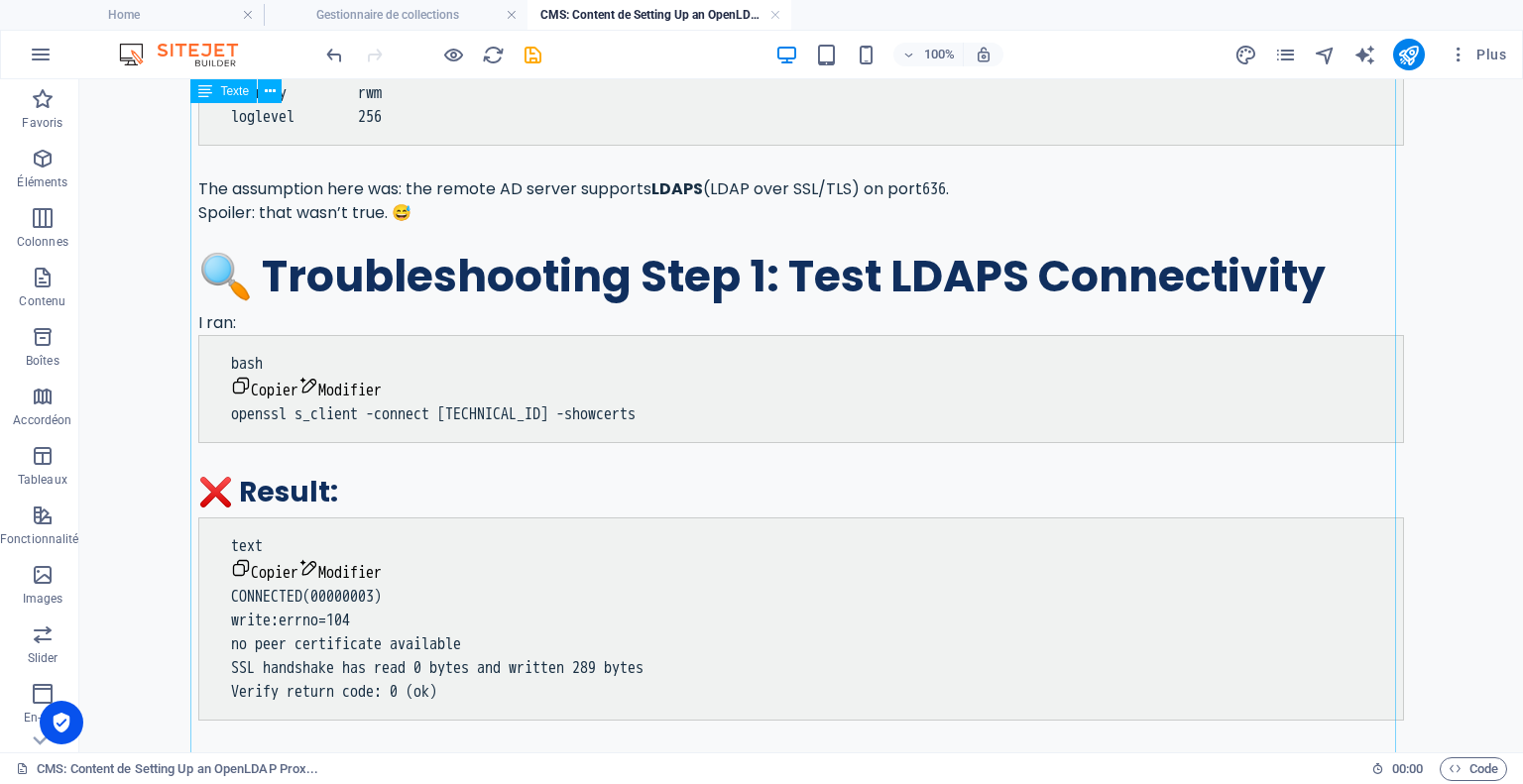 click on "🏗️ Initial slapd.conf Proxy Configuration I started by installing OpenLDAP ( slapd ) and configuring it to act as a proxy: conf Copier Modifier database        ldap
protocol-version 3
rebind-as-user
uri             "ldaps://[TECHNICAL_ID]"
suffix          "DC=example,DC=local"
binddn          "CN=svc-ldap,OU=Accounts,DC=example,DC=local"
bindpw          "YourSecretPassword"
overlay         rwm
loglevel        256
The assumption here was: the remote AD server supports  LDAPS  (LDAP over SSL/TLS) on port  636 . Spoiler: that wasn’t true. 😅 🔍 Troubleshooting Step 1: Test LDAPS Connectivity I ran: bash Copier Modifier openssl s_client -connect [TECHNICAL_ID] -showcerts
❌ Result: text Copier Modifier CONNECTED(00000003)
write:errno=104
no peer certificate available
SSL handshake has read 0 bytes and written 289 bytes
Verify return code: 0 (ok)
👉 This means:  The AD server does not support LDAPS on port 636 . 🔍 Troubleshooting Step 2: Try StartTLS on port 389 bash Copier Modifier" at bounding box center [801, 1312] 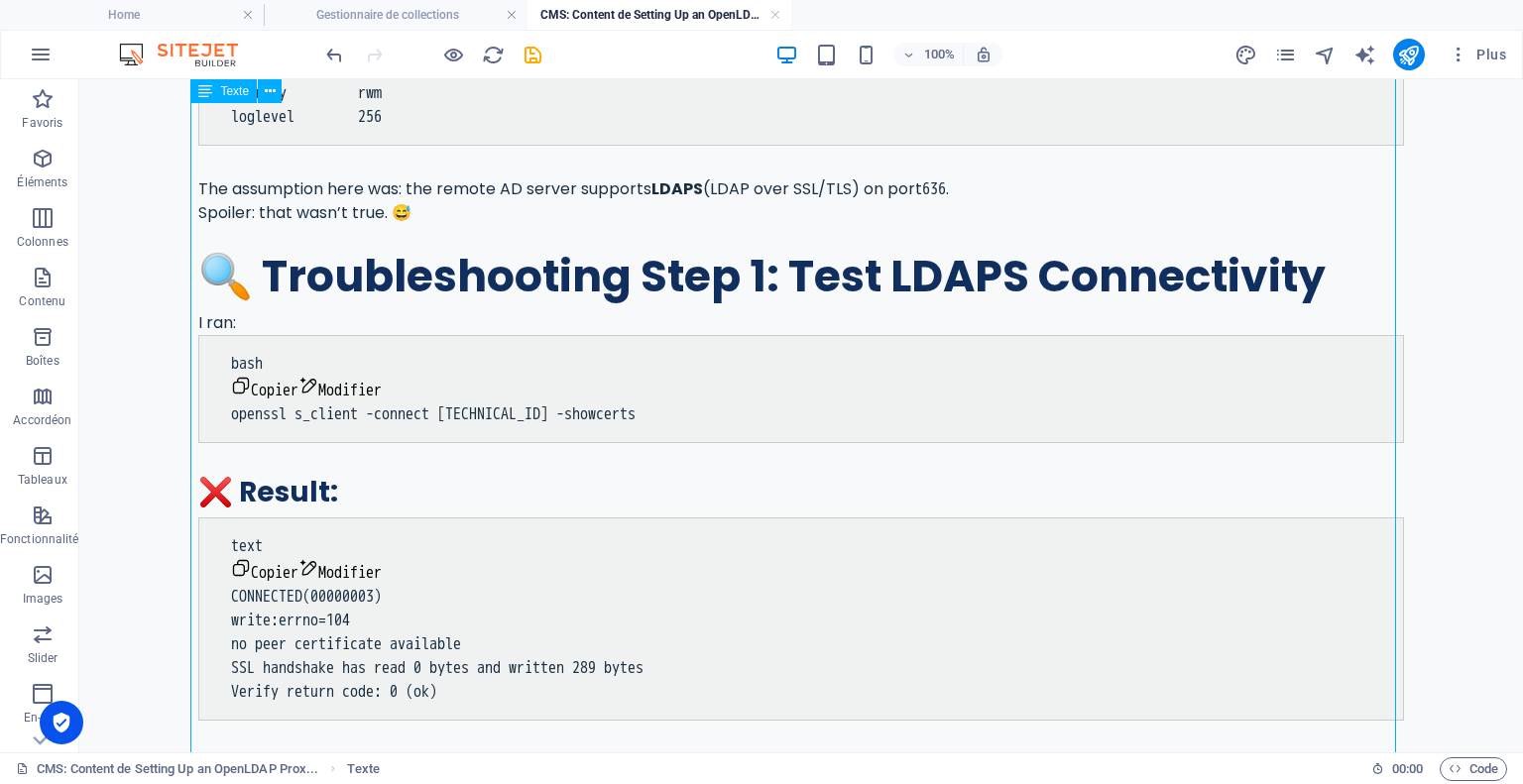 click on "🏗️ Initial slapd.conf Proxy Configuration I started by installing OpenLDAP ( slapd ) and configuring it to act as a proxy: conf Copier Modifier database        ldap
protocol-version 3
rebind-as-user
uri             "ldaps://[TECHNICAL_ID]"
suffix          "DC=example,DC=local"
binddn          "CN=svc-ldap,OU=Accounts,DC=example,DC=local"
bindpw          "YourSecretPassword"
overlay         rwm
loglevel        256
The assumption here was: the remote AD server supports  LDAPS  (LDAP over SSL/TLS) on port  636 . Spoiler: that wasn’t true. 😅 🔍 Troubleshooting Step 1: Test LDAPS Connectivity I ran: bash Copier Modifier openssl s_client -connect [TECHNICAL_ID] -showcerts
❌ Result: text Copier Modifier CONNECTED(00000003)
write:errno=104
no peer certificate available
SSL handshake has read 0 bytes and written 289 bytes
Verify return code: 0 (ok)
👉 This means:  The AD server does not support LDAPS on port 636 . 🔍 Troubleshooting Step 2: Try StartTLS on port 389 bash Copier Modifier" at bounding box center [801, 1312] 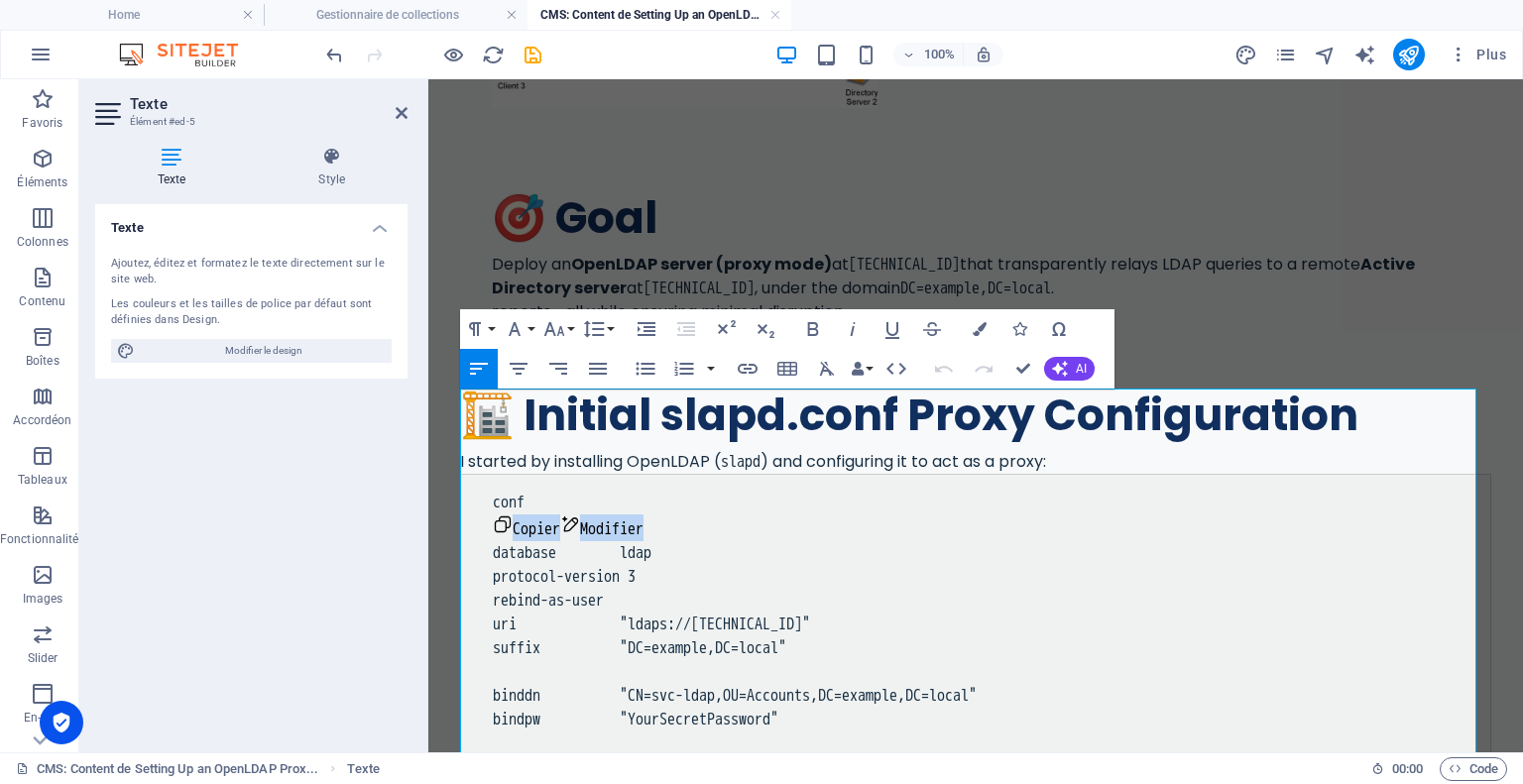 drag, startPoint x: 651, startPoint y: 530, endPoint x: 491, endPoint y: 529, distance: 160.00312 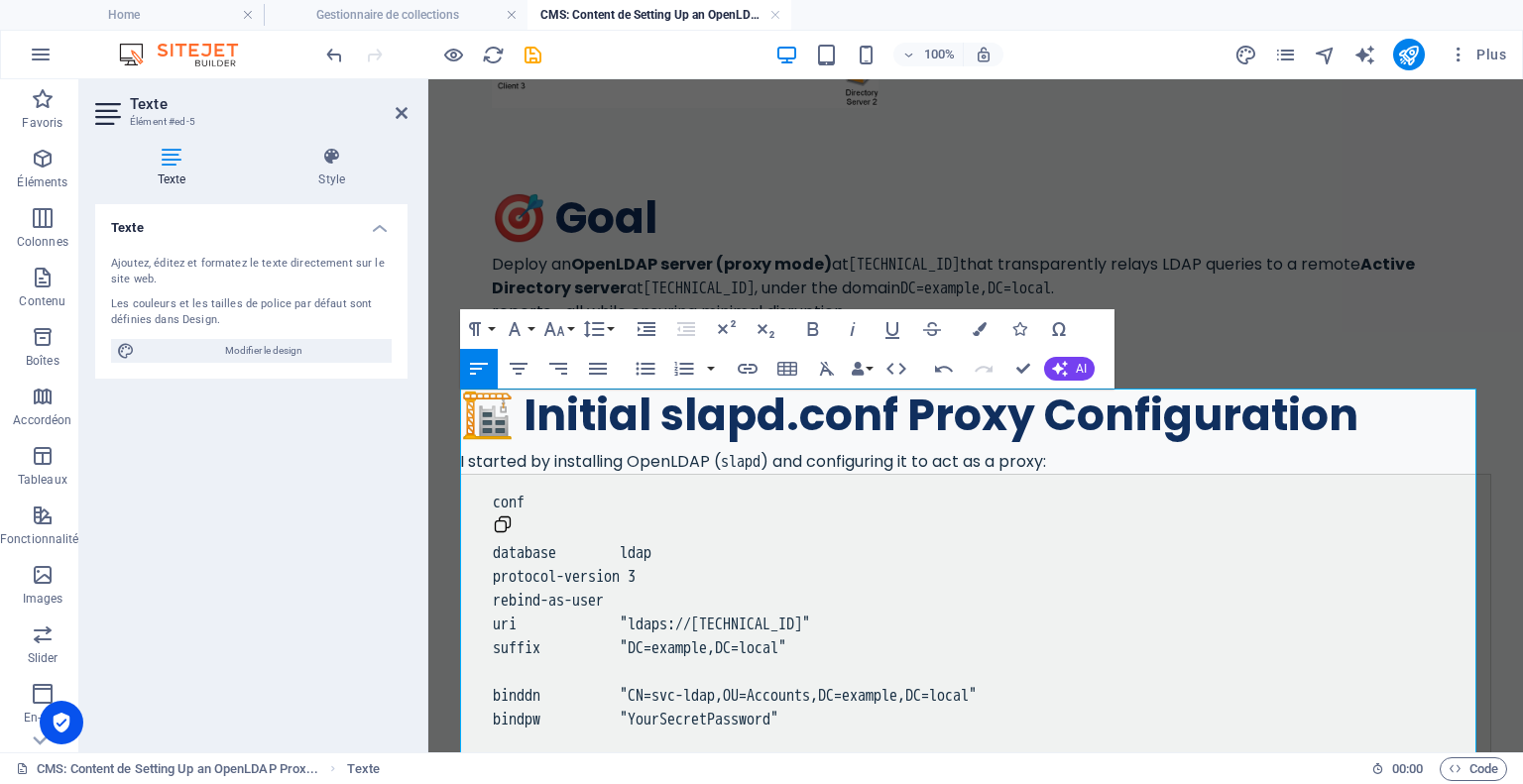 click on "conf" at bounding box center (976, 503) 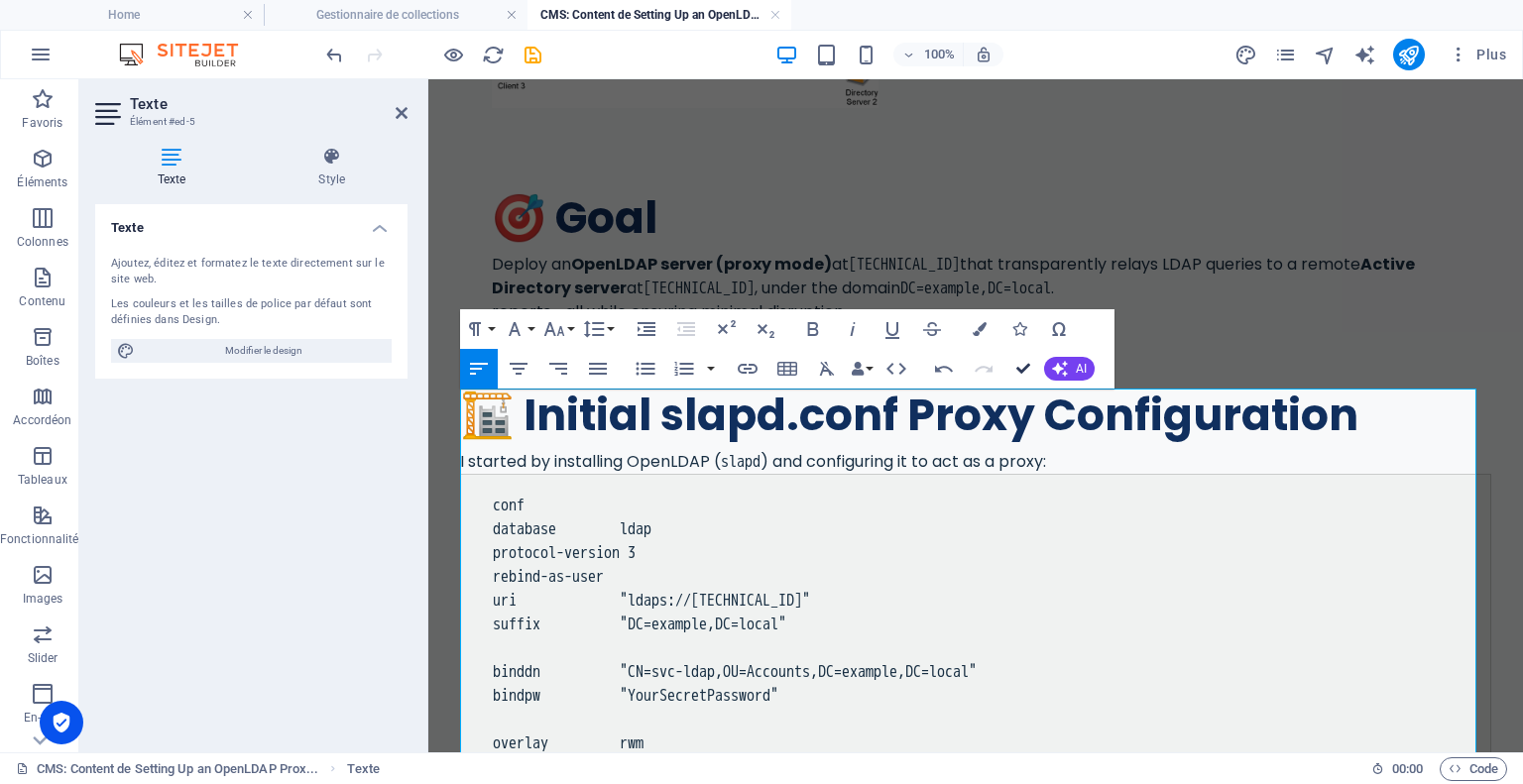 drag, startPoint x: 1026, startPoint y: 372, endPoint x: 947, endPoint y: 293, distance: 111.722871 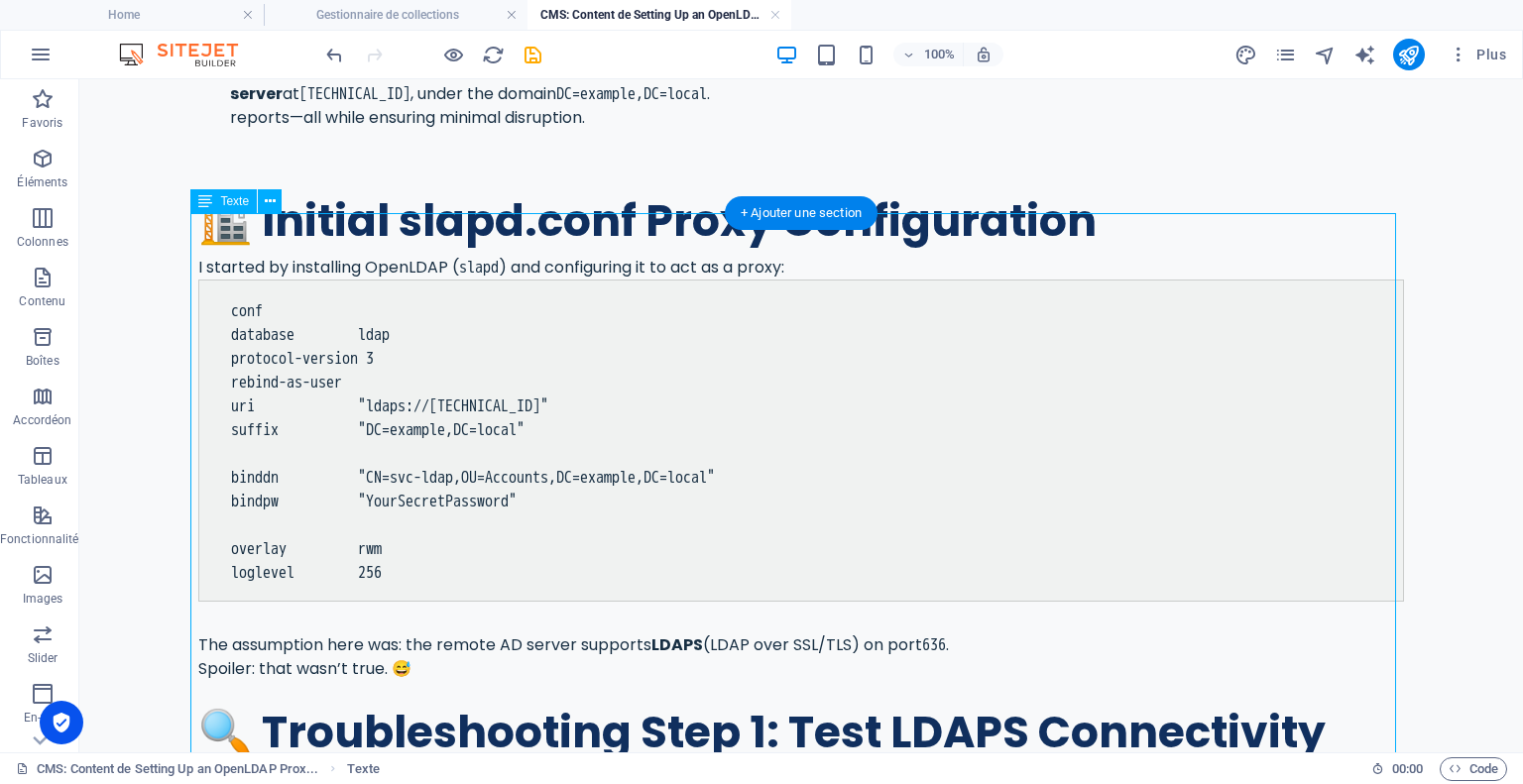 scroll, scrollTop: 509, scrollLeft: 0, axis: vertical 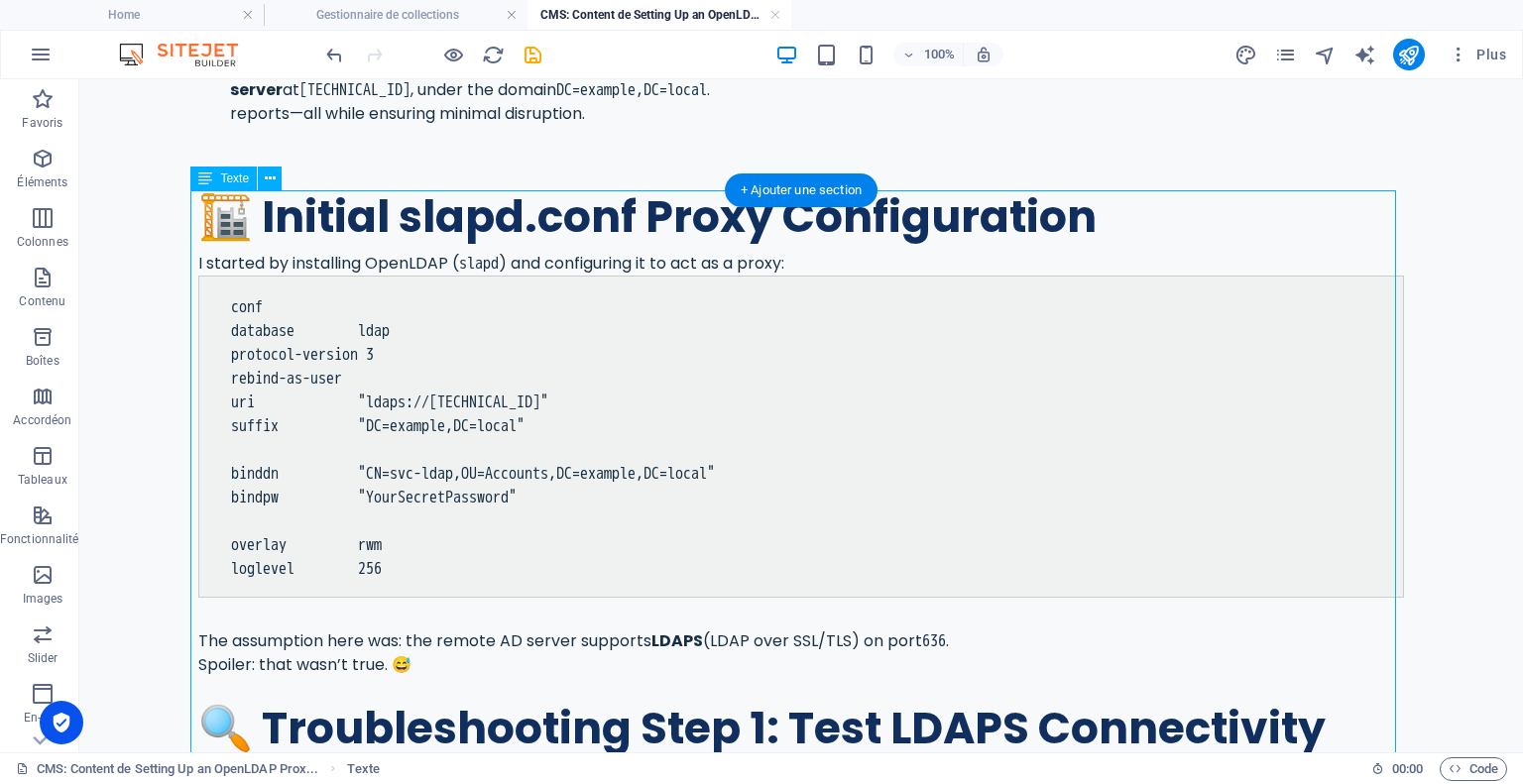 click on "🏗️ Initial slapd.conf Proxy Configuration I started by installing OpenLDAP ( slapd ) and configuring it to act as a proxy: conf database        ldap
protocol-version 3
rebind-as-user
uri             "ldaps://[TECHNICAL_ID]"
suffix          "DC=example,DC=local"
binddn          "CN=svc-ldap,OU=Accounts,DC=example,DC=local"
bindpw          "YourSecretPassword"
overlay         rwm
loglevel        256
The assumption here was: the remote AD server supports  LDAPS  (LDAP over SSL/TLS) on port  636 . Spoiler: that wasn’t true. 😅 🔍 Troubleshooting Step 1: Test LDAPS Connectivity I ran: bash Copier Modifier openssl s_client -connect [TECHNICAL_ID] -showcerts
❌ Result: text Copier Modifier CONNECTED(00000003)
write:errno=104
no peer certificate available
SSL handshake has read 0 bytes and written 289 bytes
Verify return code: 0 (ok)
👉 This means:  The AD server does not support LDAPS on port 636 . 🔍 Troubleshooting Step 2: Try StartTLS on port 389 bash Copier Modifier  -W \
-b
text" at bounding box center (801, 1776) 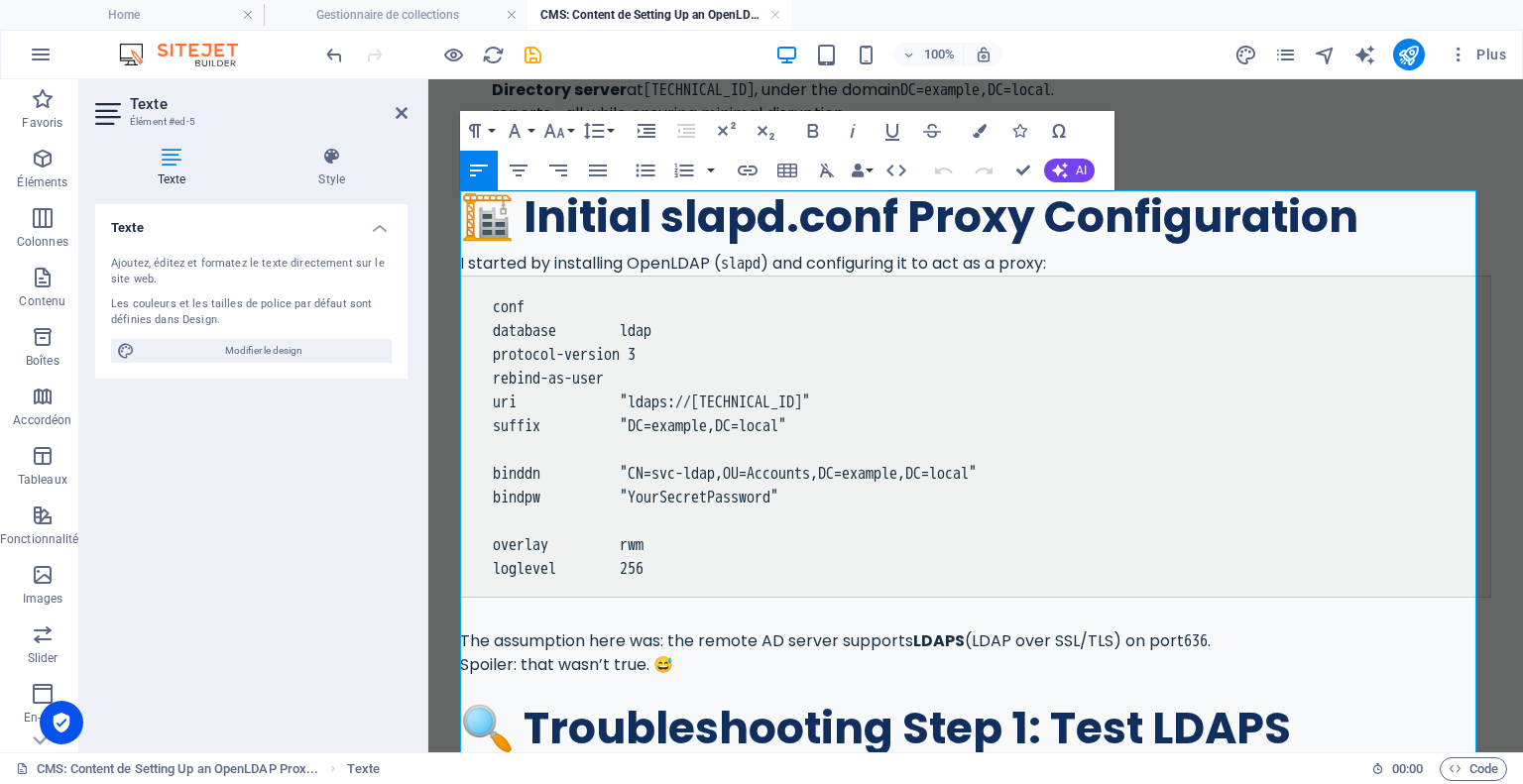 click on "conf" at bounding box center [976, 305] 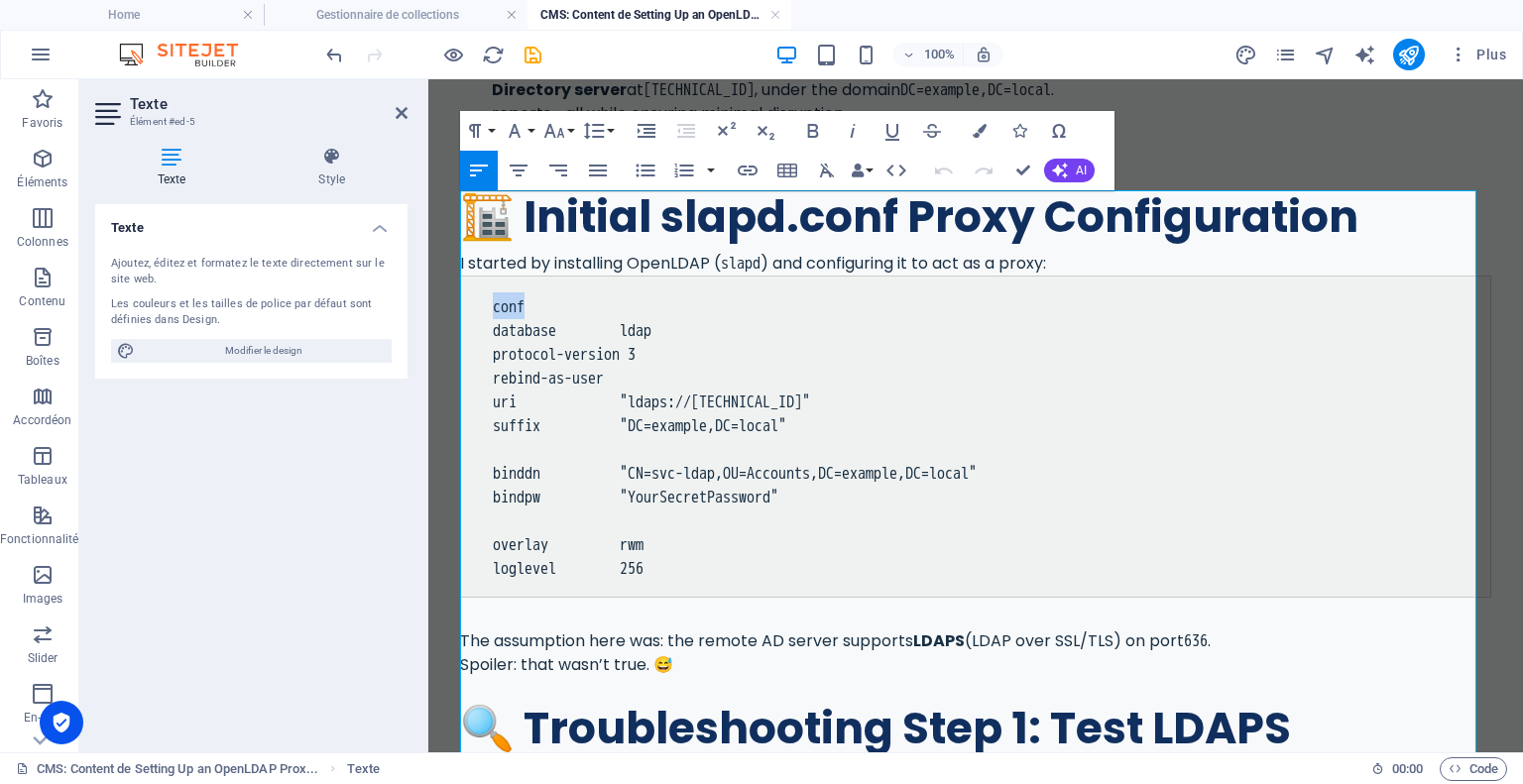 click on "conf" at bounding box center [976, 305] 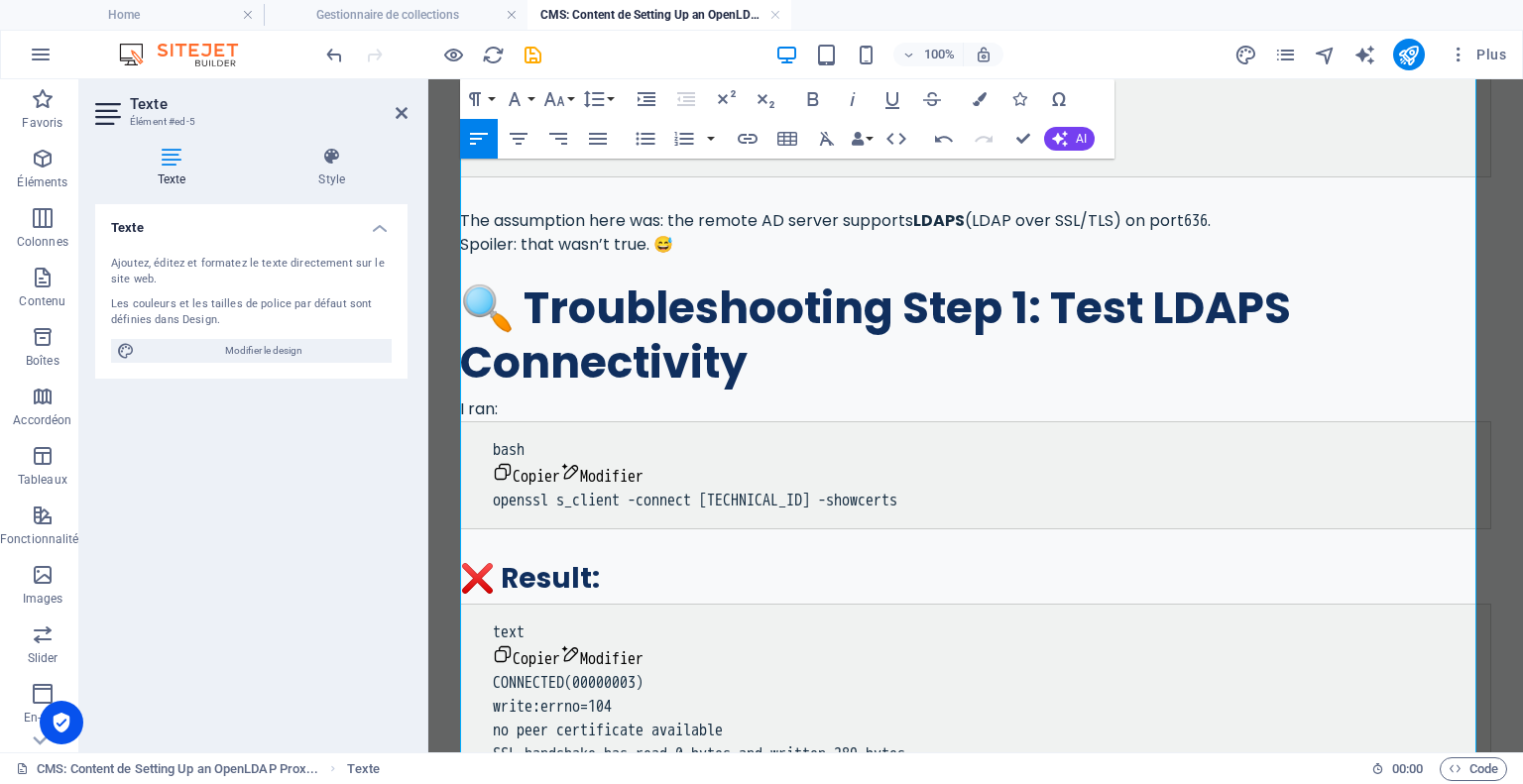 scroll, scrollTop: 1029, scrollLeft: 0, axis: vertical 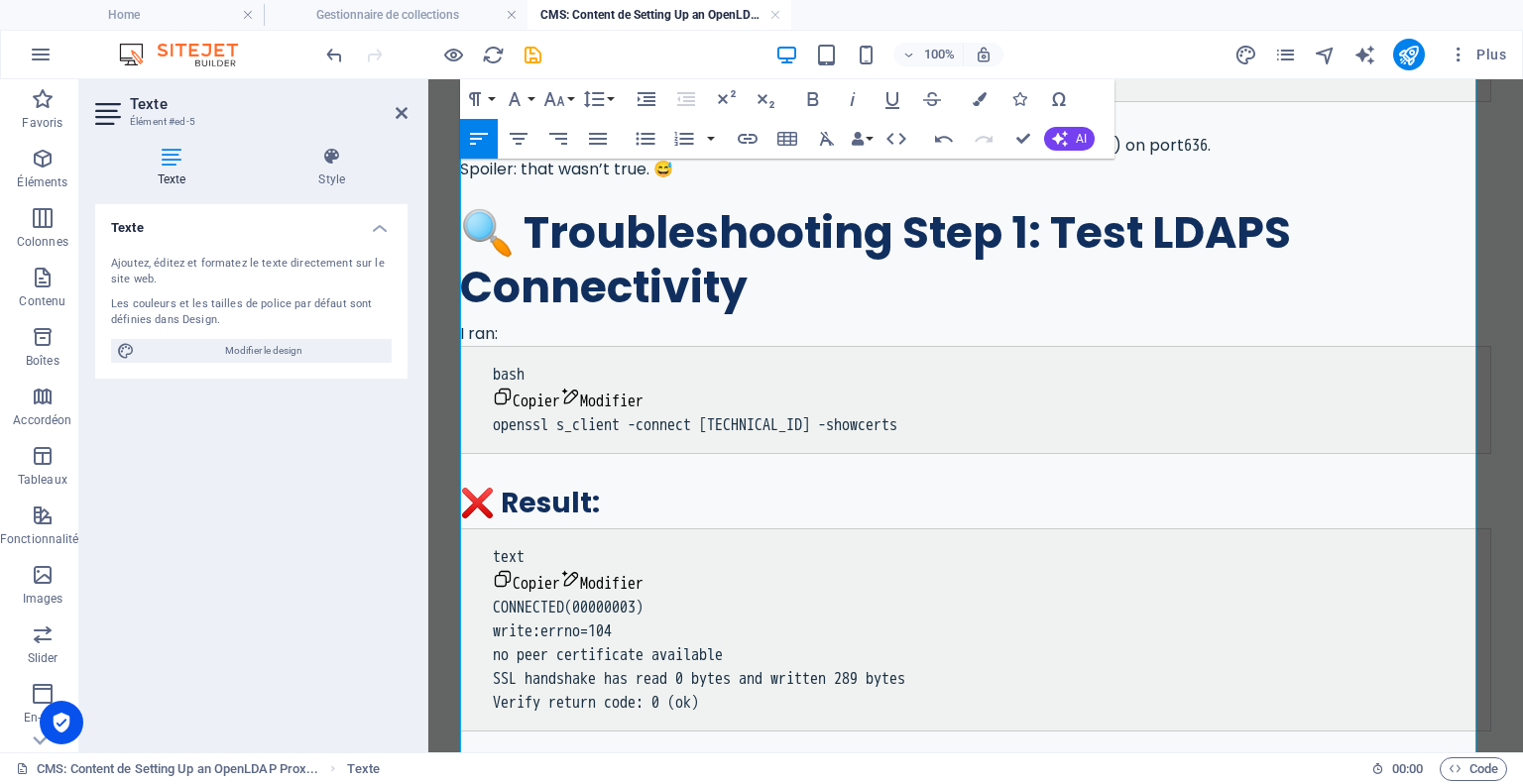 click on "Modifier" at bounding box center (602, 399) 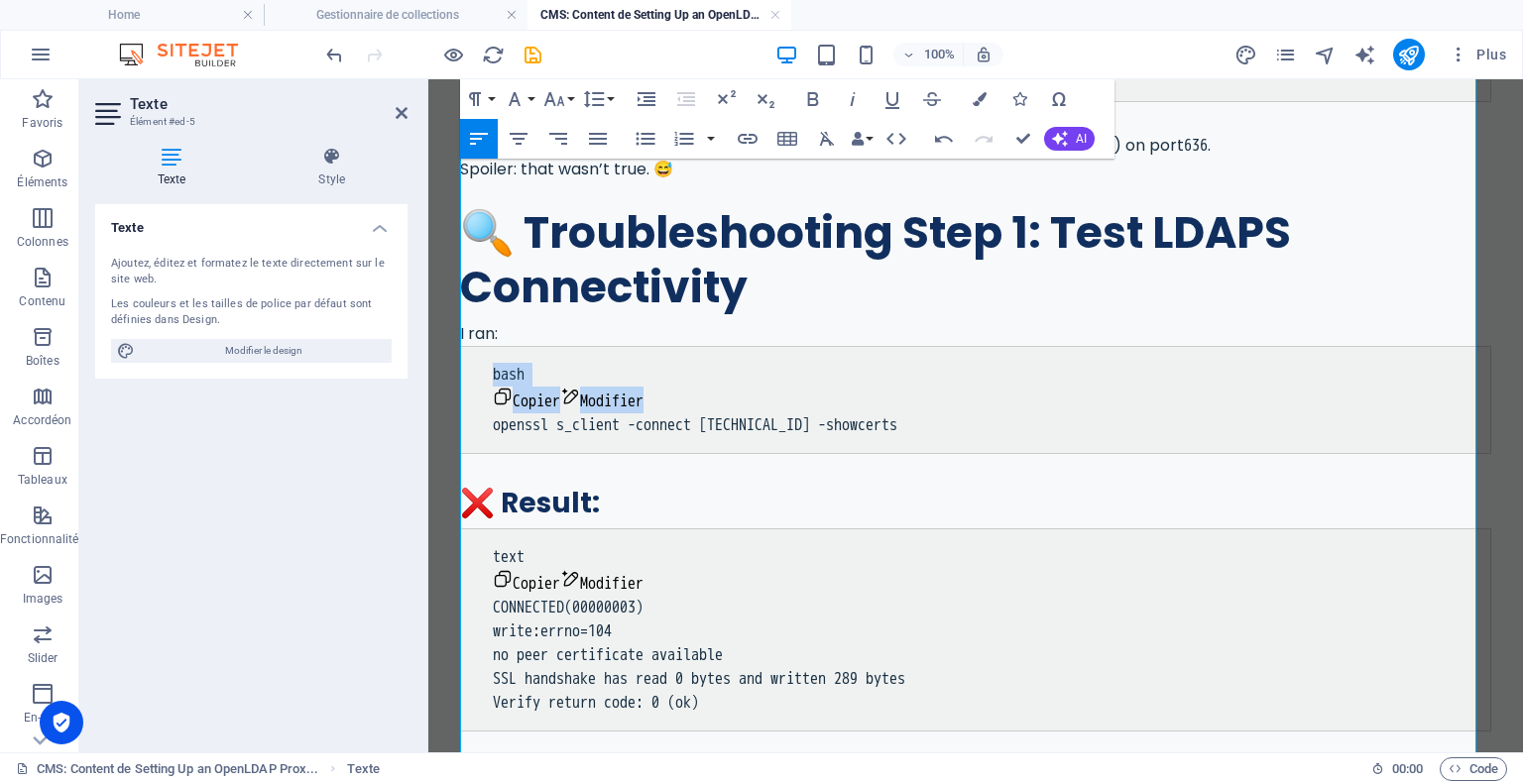 drag, startPoint x: 660, startPoint y: 399, endPoint x: 492, endPoint y: 376, distance: 169.5671 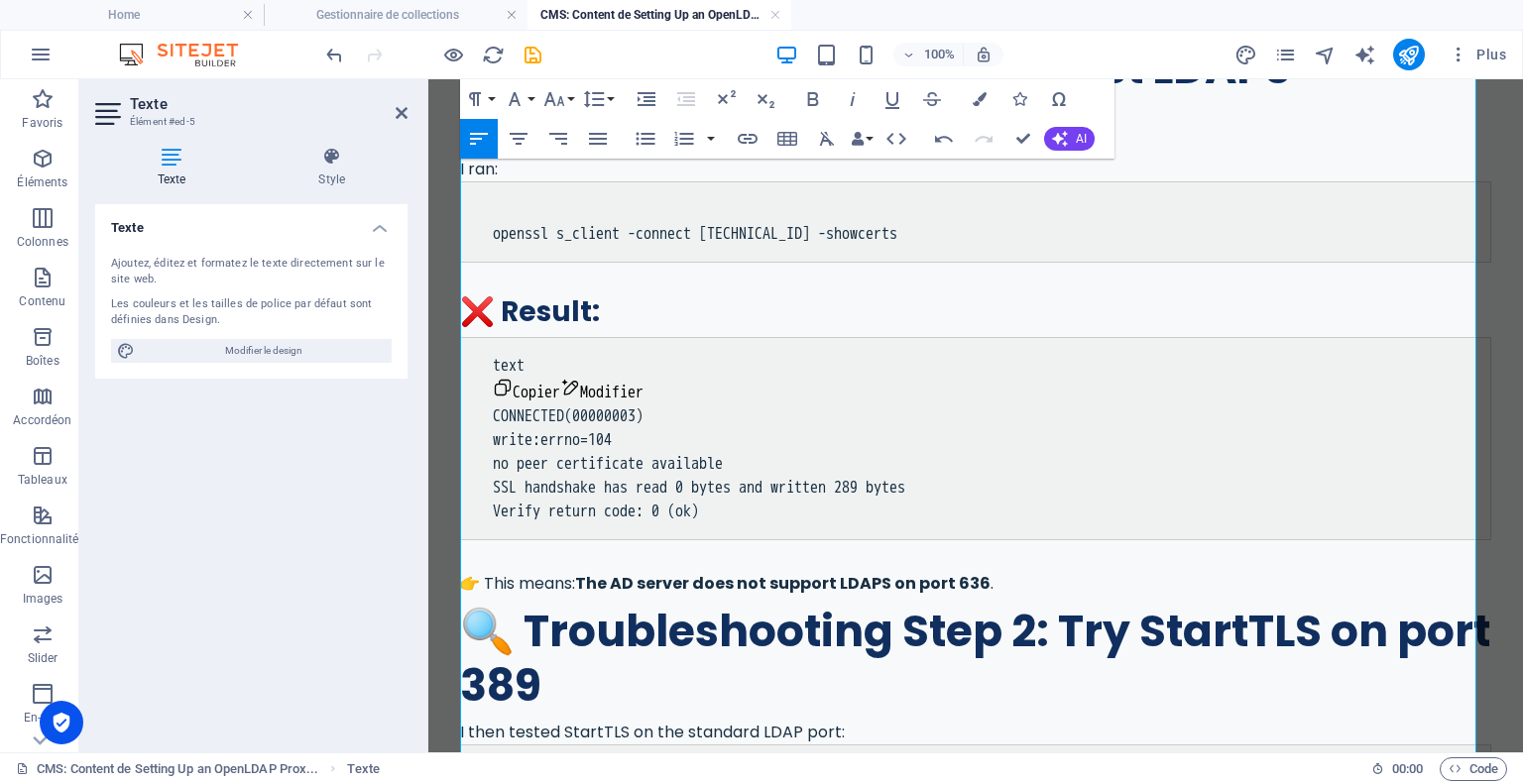 scroll, scrollTop: 1227, scrollLeft: 0, axis: vertical 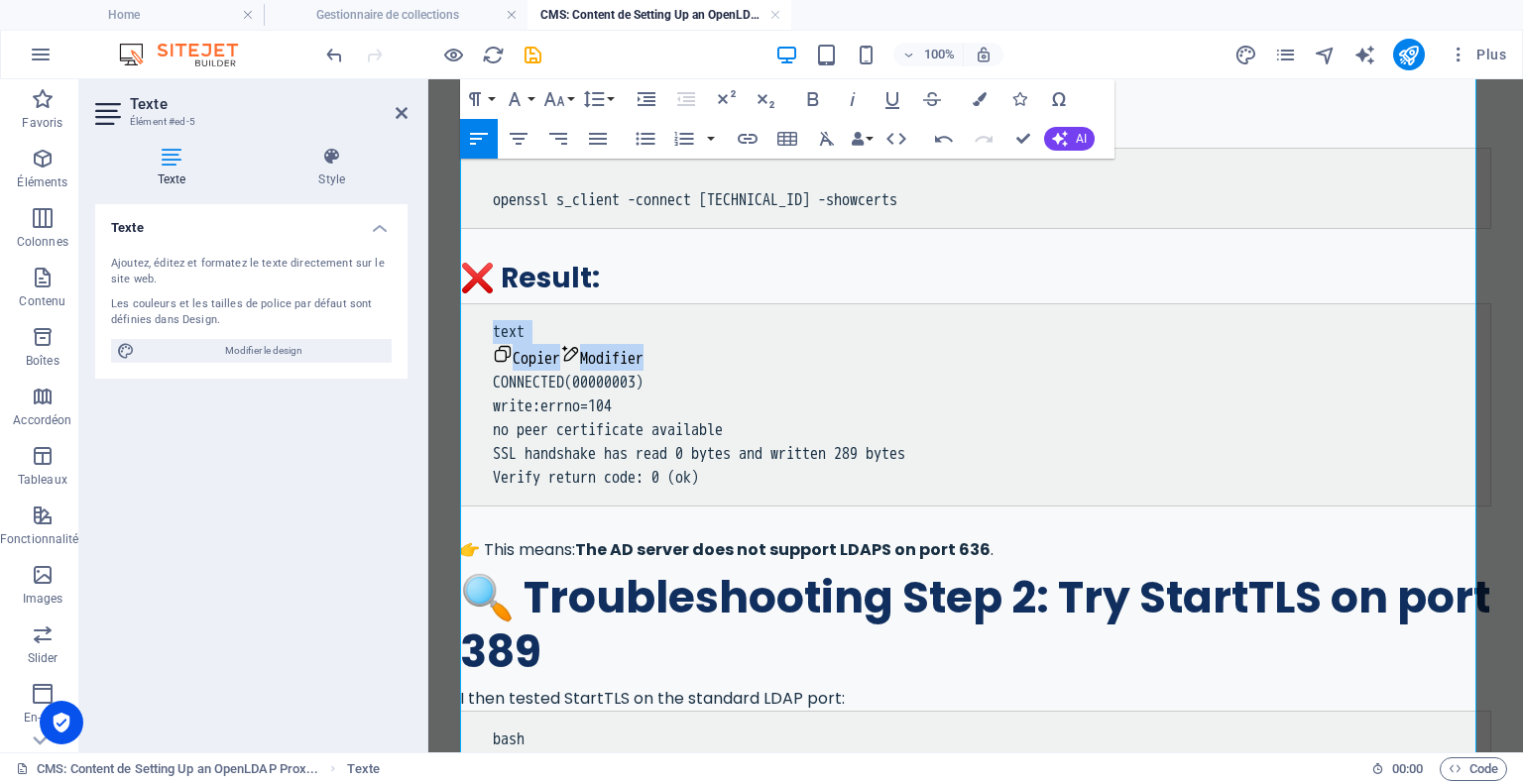 drag, startPoint x: 653, startPoint y: 362, endPoint x: 484, endPoint y: 343, distance: 170.06469 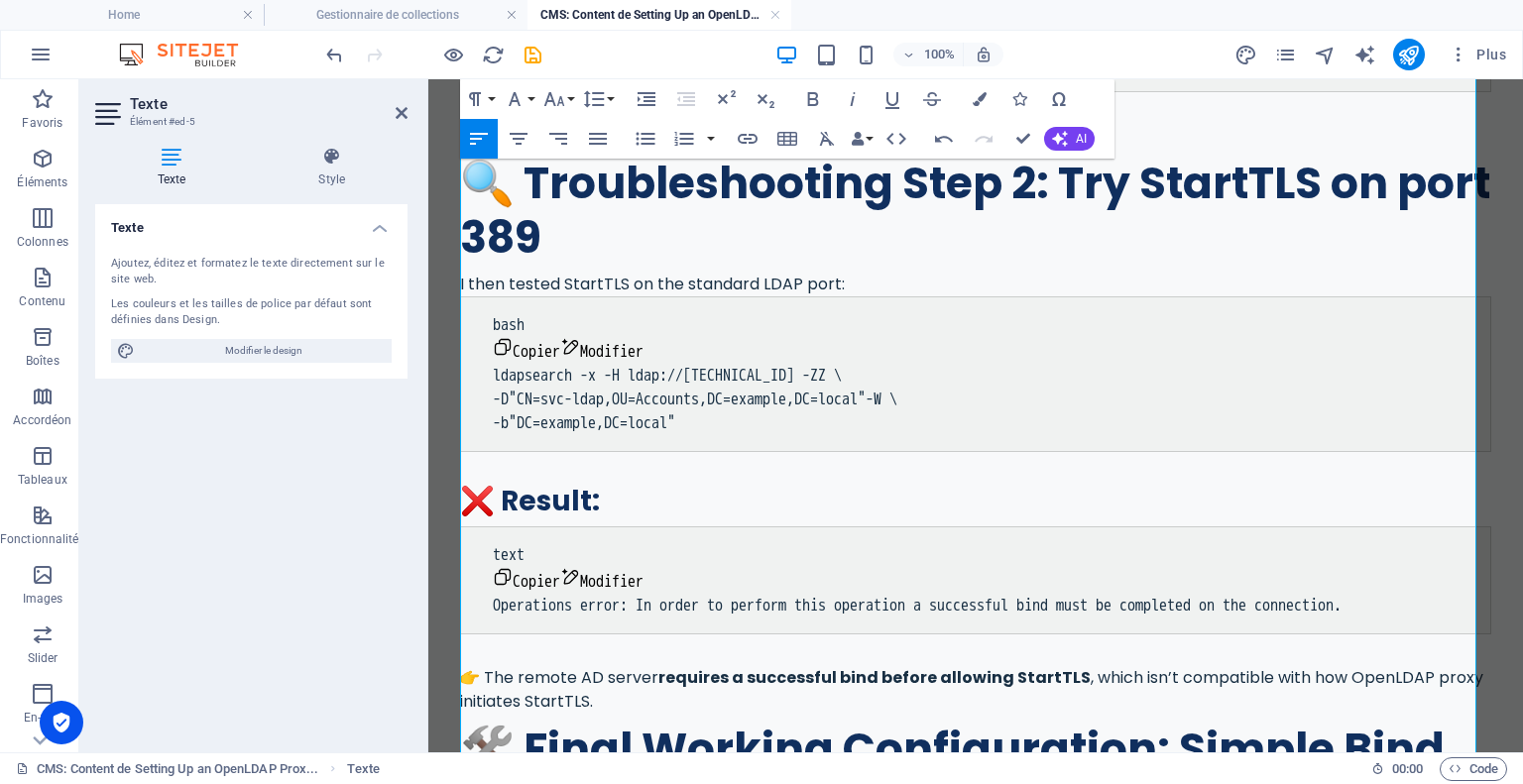 scroll, scrollTop: 1624, scrollLeft: 0, axis: vertical 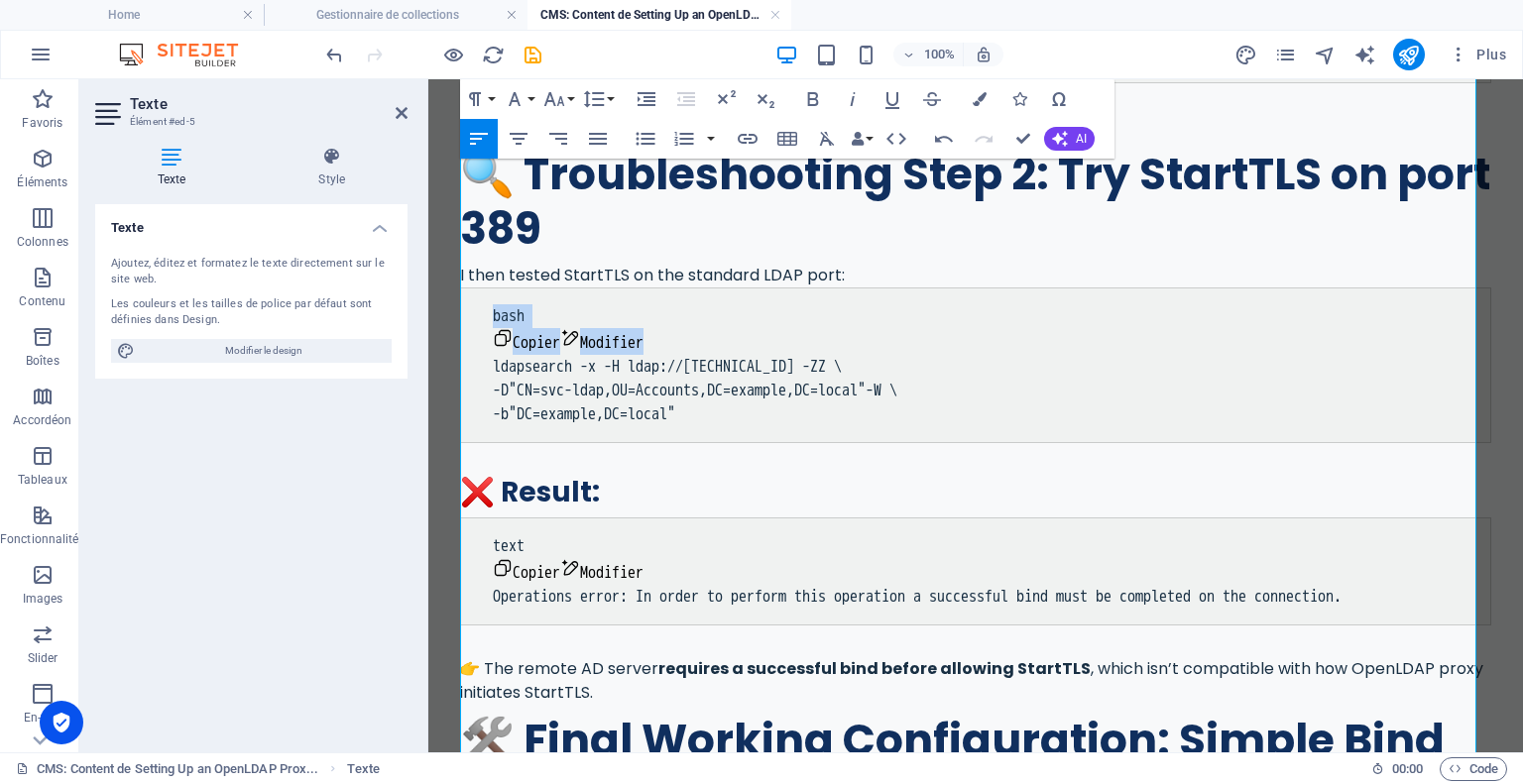 drag, startPoint x: 655, startPoint y: 342, endPoint x: 488, endPoint y: 321, distance: 168.31518 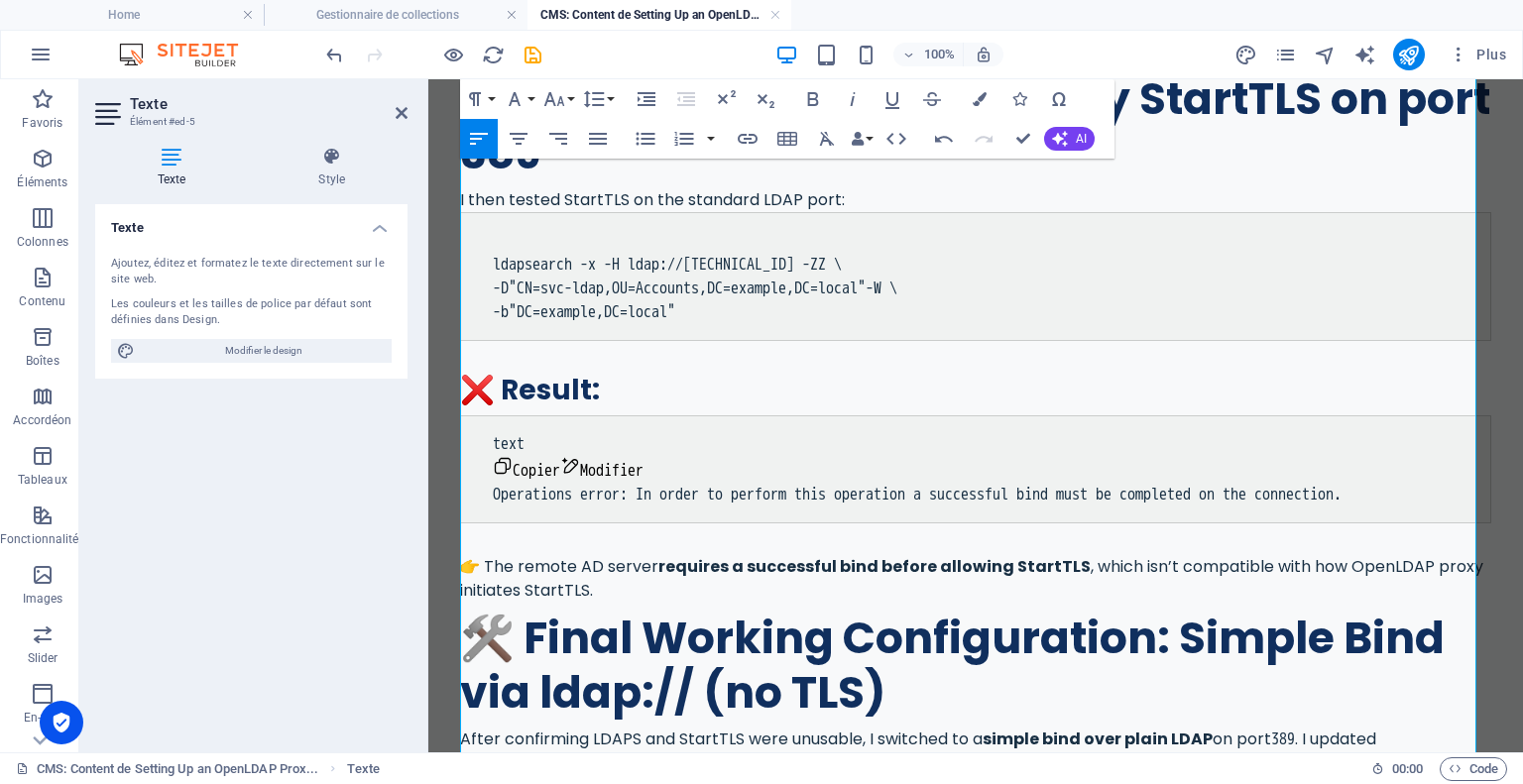 scroll, scrollTop: 1822, scrollLeft: 0, axis: vertical 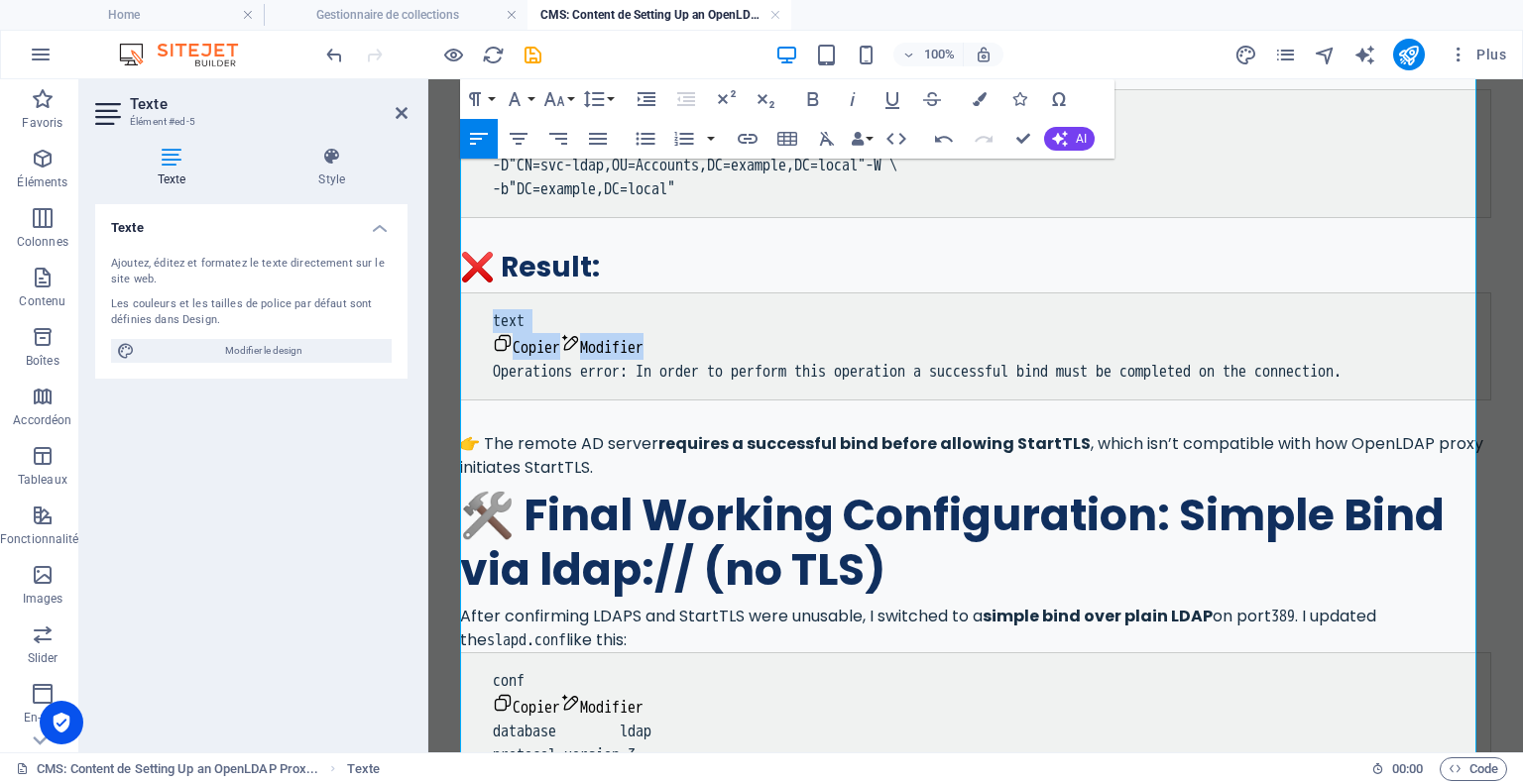 drag, startPoint x: 662, startPoint y: 346, endPoint x: 489, endPoint y: 314, distance: 175.93465 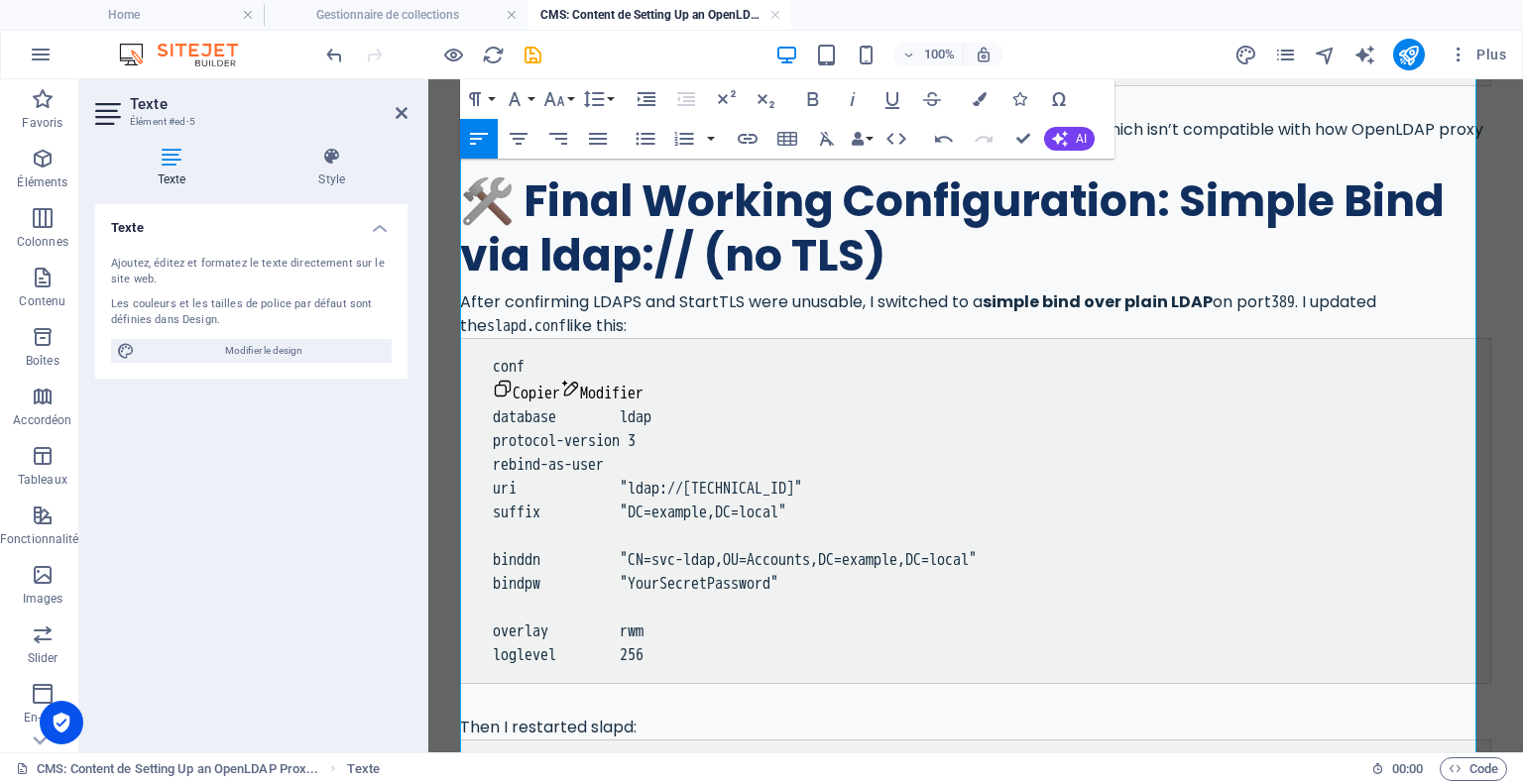 scroll, scrollTop: 2119, scrollLeft: 0, axis: vertical 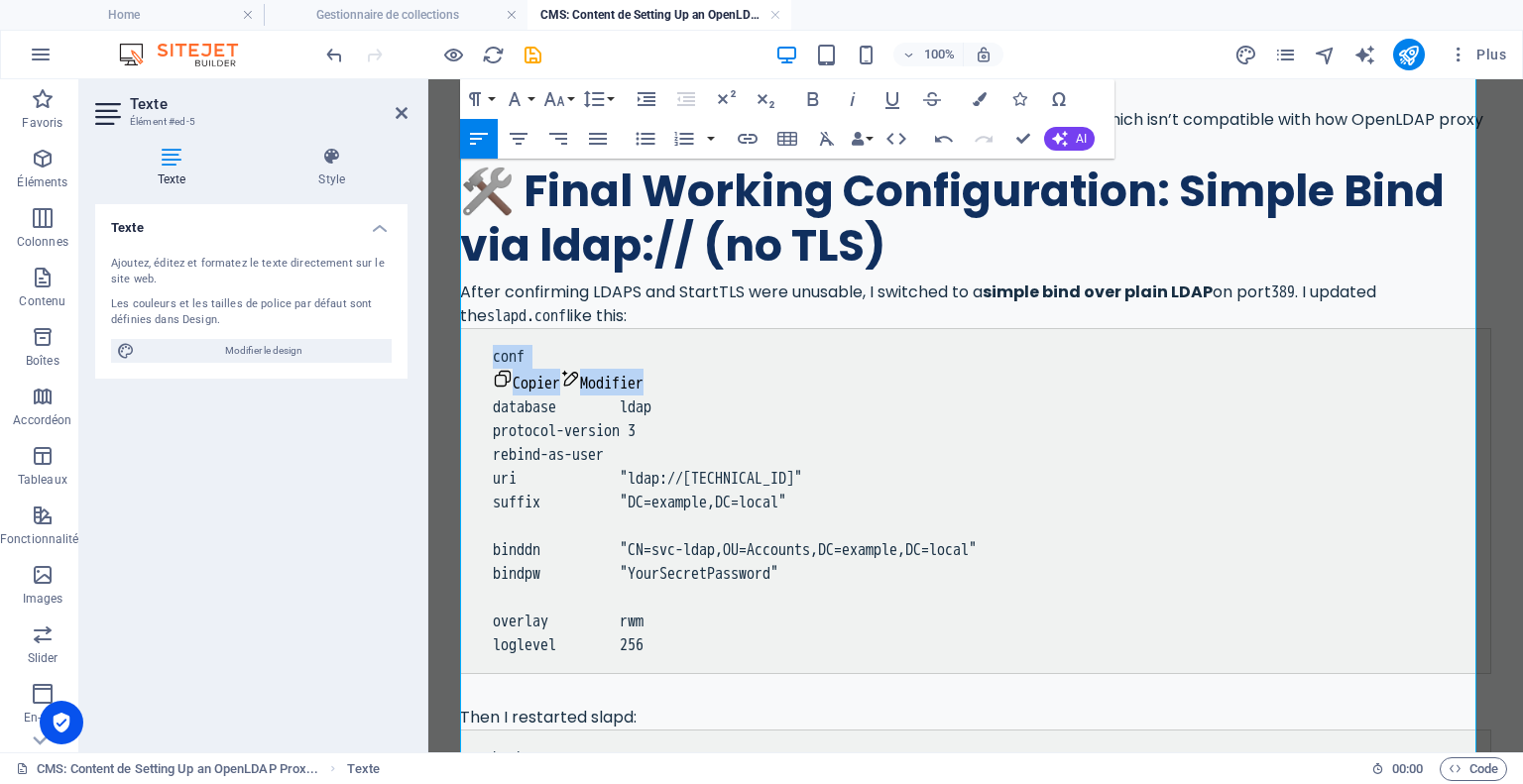 drag, startPoint x: 635, startPoint y: 383, endPoint x: 491, endPoint y: 360, distance: 145.8252 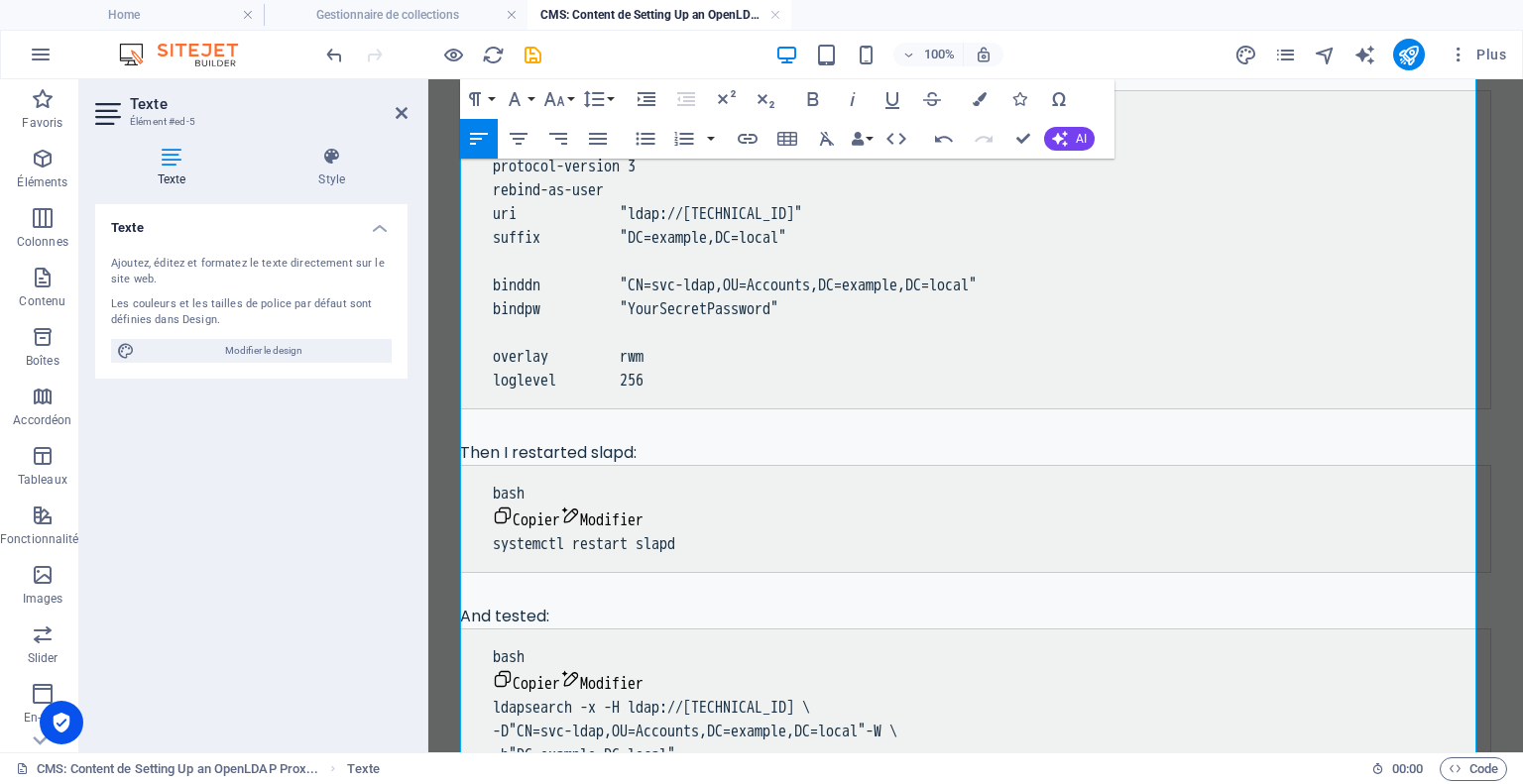 scroll, scrollTop: 2615, scrollLeft: 0, axis: vertical 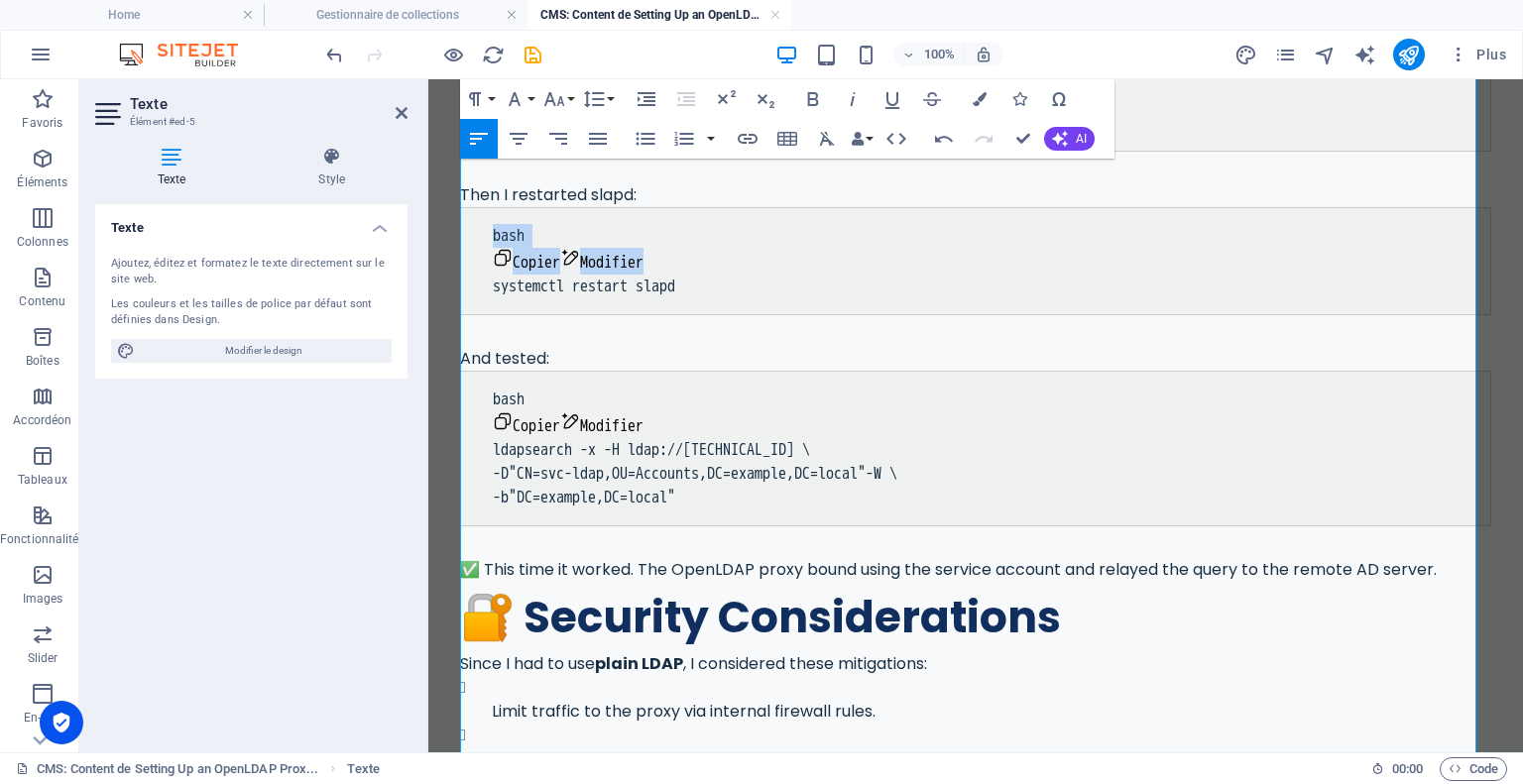 drag, startPoint x: 659, startPoint y: 261, endPoint x: 475, endPoint y: 240, distance: 185.19449 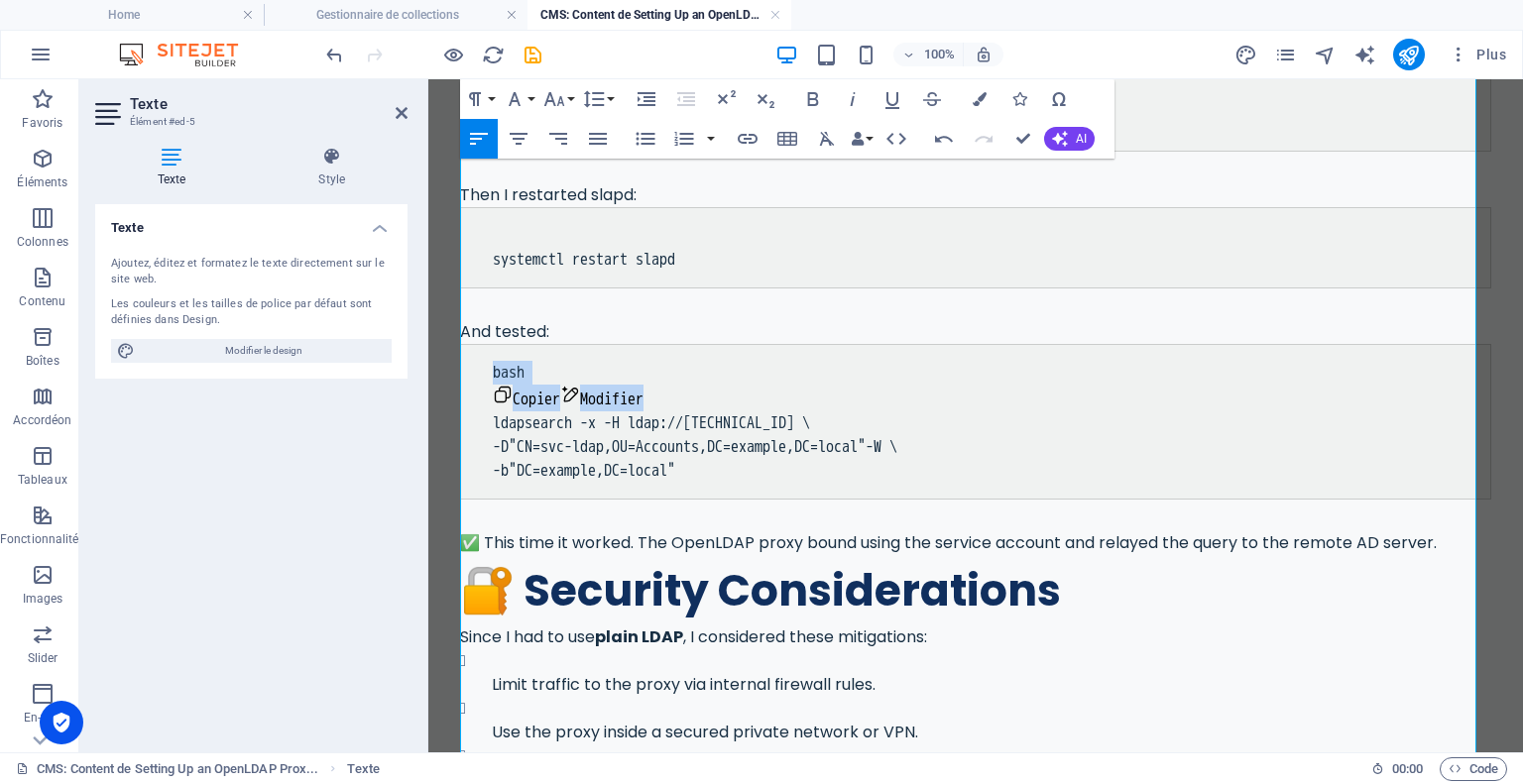 drag, startPoint x: 587, startPoint y: 399, endPoint x: 468, endPoint y: 359, distance: 125.54282 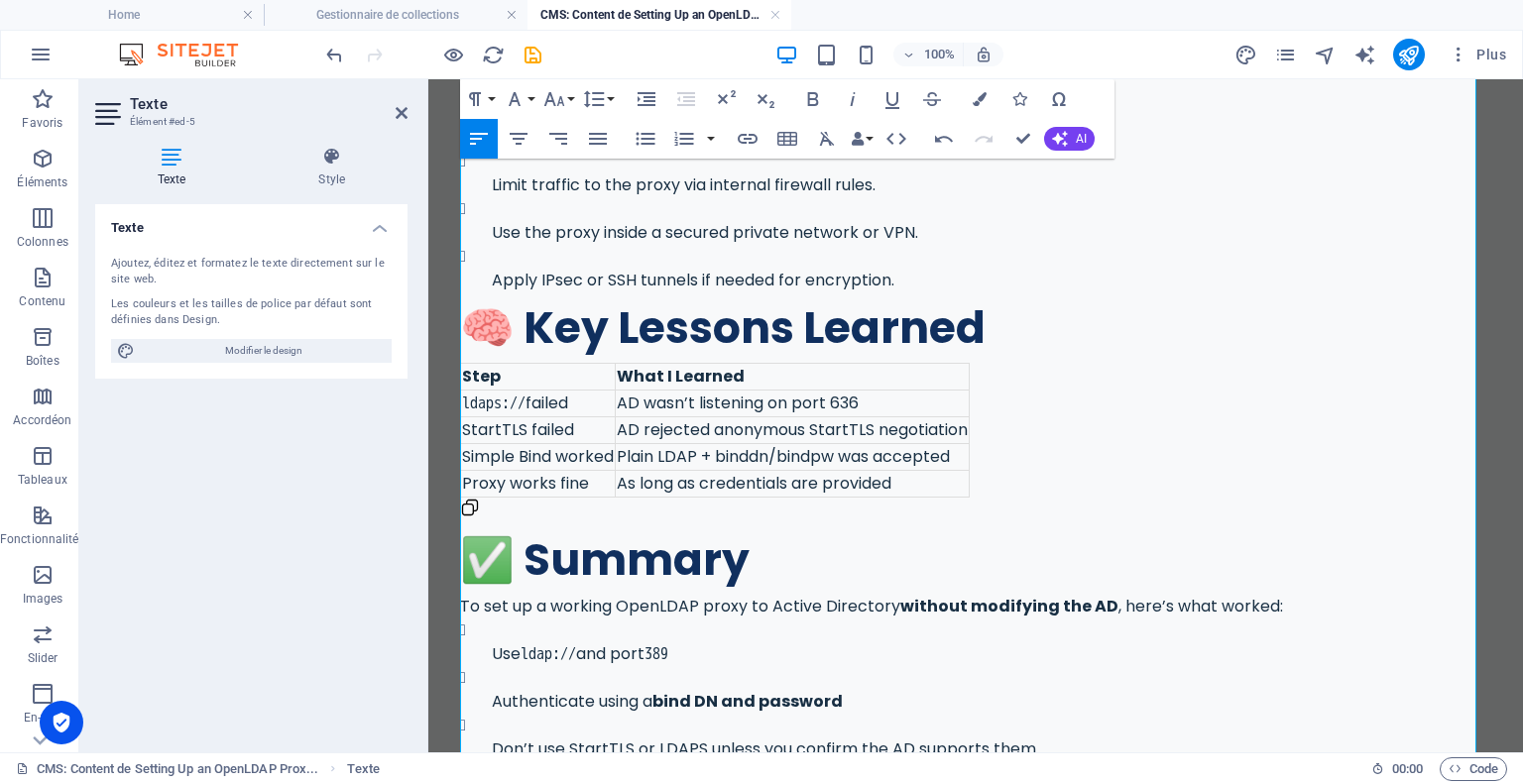 scroll, scrollTop: 3110, scrollLeft: 0, axis: vertical 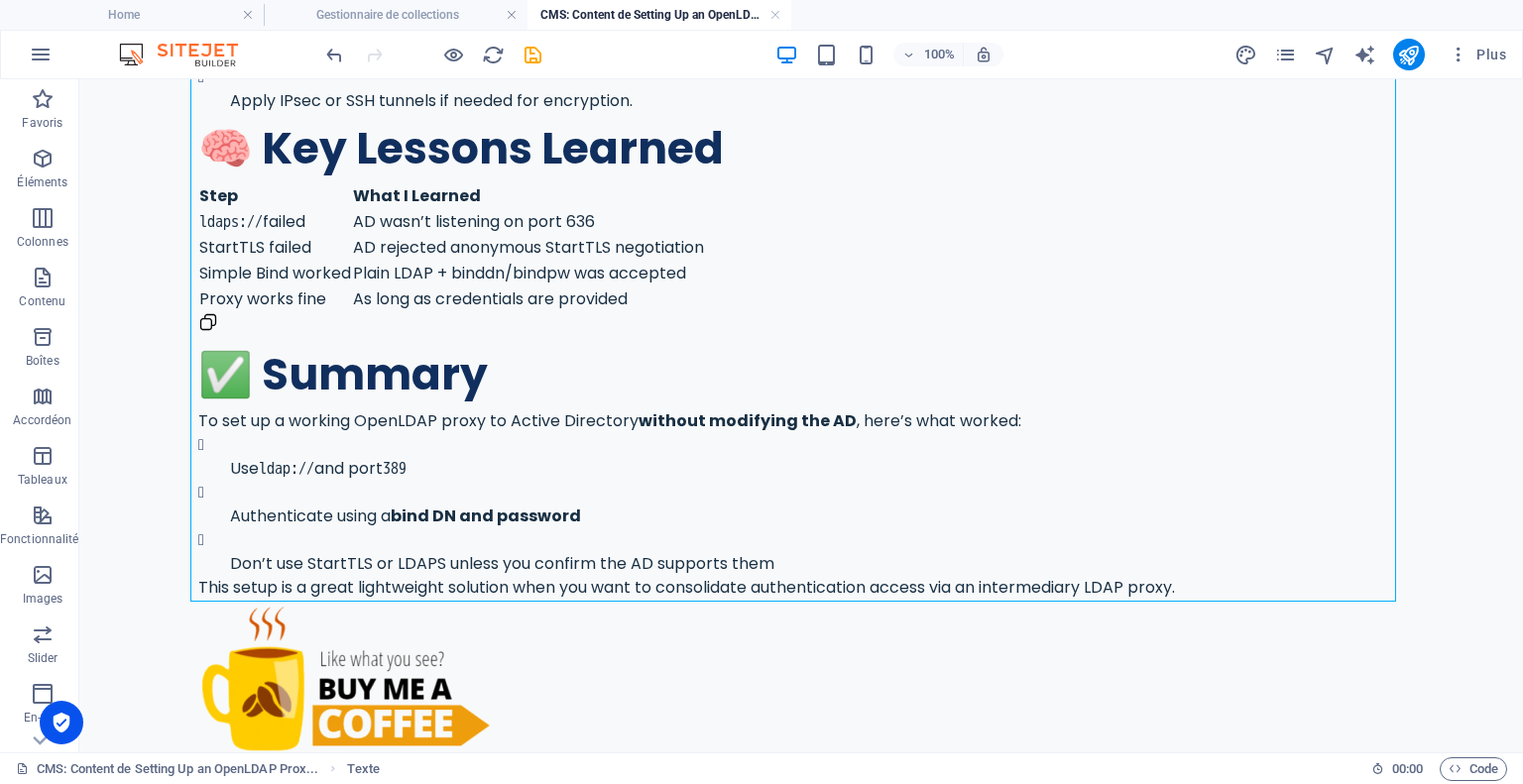 click on "Introduction In this guide, I’ll walk you through how I deployed an  OpenLDAP proxy  to route LDAP queries to a remote  Active Directory (AD) , without having access to modify the remote AD server. Along the way, I encountered issues with  LDAPS ,  StartTLS , and authentication — and I’ll show how I diagnosed and solved each of them. 🎯 Goal Deploy an  OpenLDAP server (proxy mode)  at  [TECHNICAL_ID]  that transparently relays LDAP queries to a remote  Active Directory server  at  [TECHNICAL_ID] , under the domain  DC=example,DC=local .  reports—all while ensuring minimal disruption. 🏗️ Initial slapd.conf Proxy Configuration I started by installing OpenLDAP ( slapd ) and configuring it to act as a proxy: database        ldap
protocol-version 3
rebind-as-user
uri             "ldaps://[TECHNICAL_ID]"
suffix          "DC=example,DC=local"
binddn          "CN=svc-ldap,OU=Accounts,DC=example,DC=local"
bindpw          "YourSecretPassword"
overlay         rwm
loglevel        256
LDAPS 636 . I ran:" at bounding box center (801, -1090) 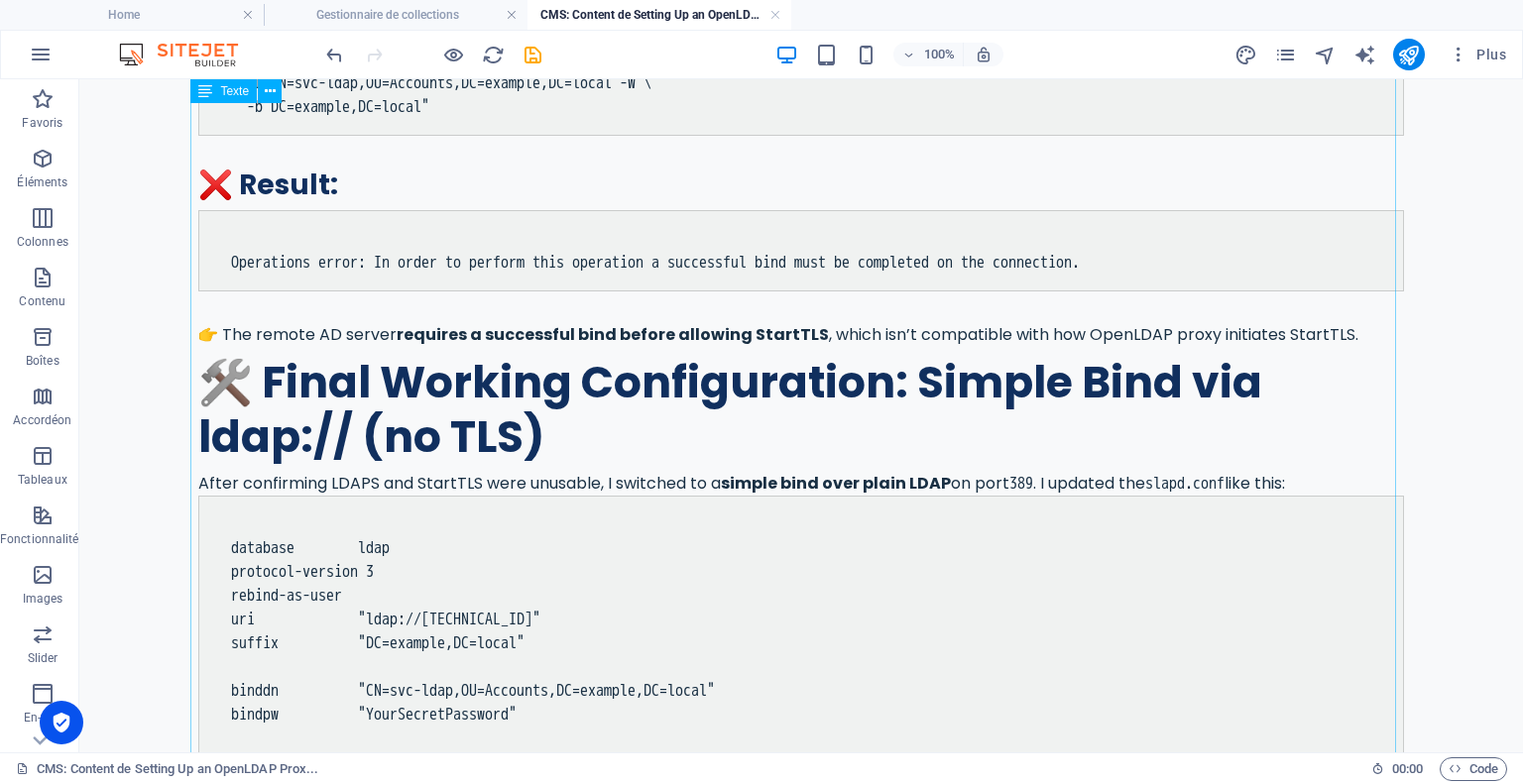 scroll, scrollTop: 1798, scrollLeft: 0, axis: vertical 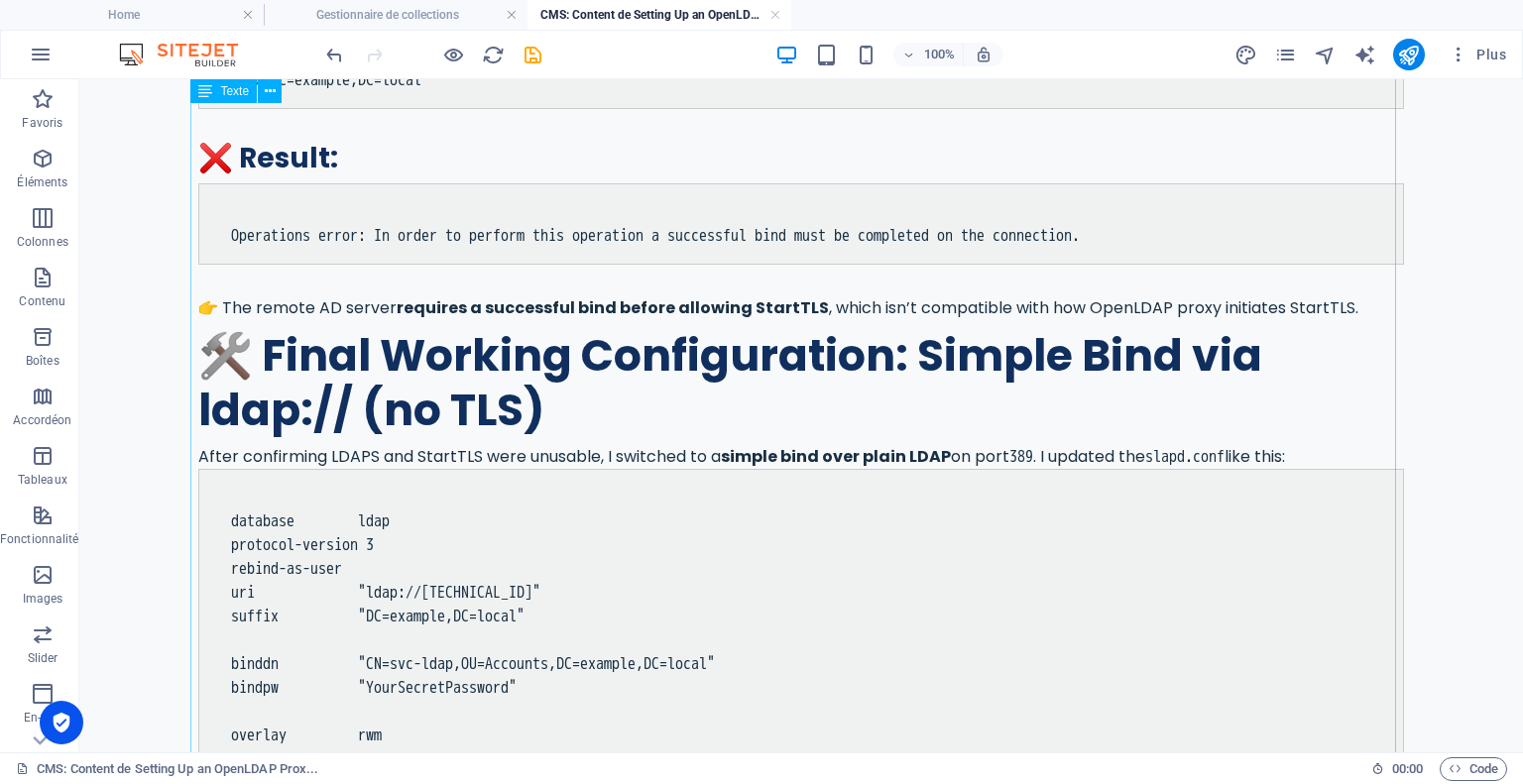 click on "🏗️ Initial slapd.conf Proxy Configuration I started by installing OpenLDAP ( slapd ) and configuring it to act as a proxy: database        ldap
protocol-version 3
rebind-as-user
uri             "ldaps://[TECHNICAL_ID]"
suffix          "DC=example,DC=local"
binddn          "CN=svc-ldap,OU=Accounts,DC=example,DC=local"
bindpw          "YourSecretPassword"
overlay         rwm
loglevel        256
The assumption here was: the remote AD server supports  LDAPS  (LDAP over SSL/TLS) on port  636 . Spoiler: that wasn’t true. 😅 🔍 Troubleshooting Step 1: Test LDAPS Connectivity I ran:
openssl s_client -connect [TECHNICAL_ID] -showcerts
❌ Result:
CONNECTED(00000003)
write:errno=104
no peer certificate available
SSL handshake has read 0 bytes and written 289 bytes
Verify return code: 0 (ok)
👉 This means:  The AD server does not support LDAPS on port 636 . 🔍 Troubleshooting Step 2: Try StartTLS on port 389 I then tested StartTLS on the standard LDAP port:
-W \
-b
❌ Result:
389" at bounding box center (801, 394) 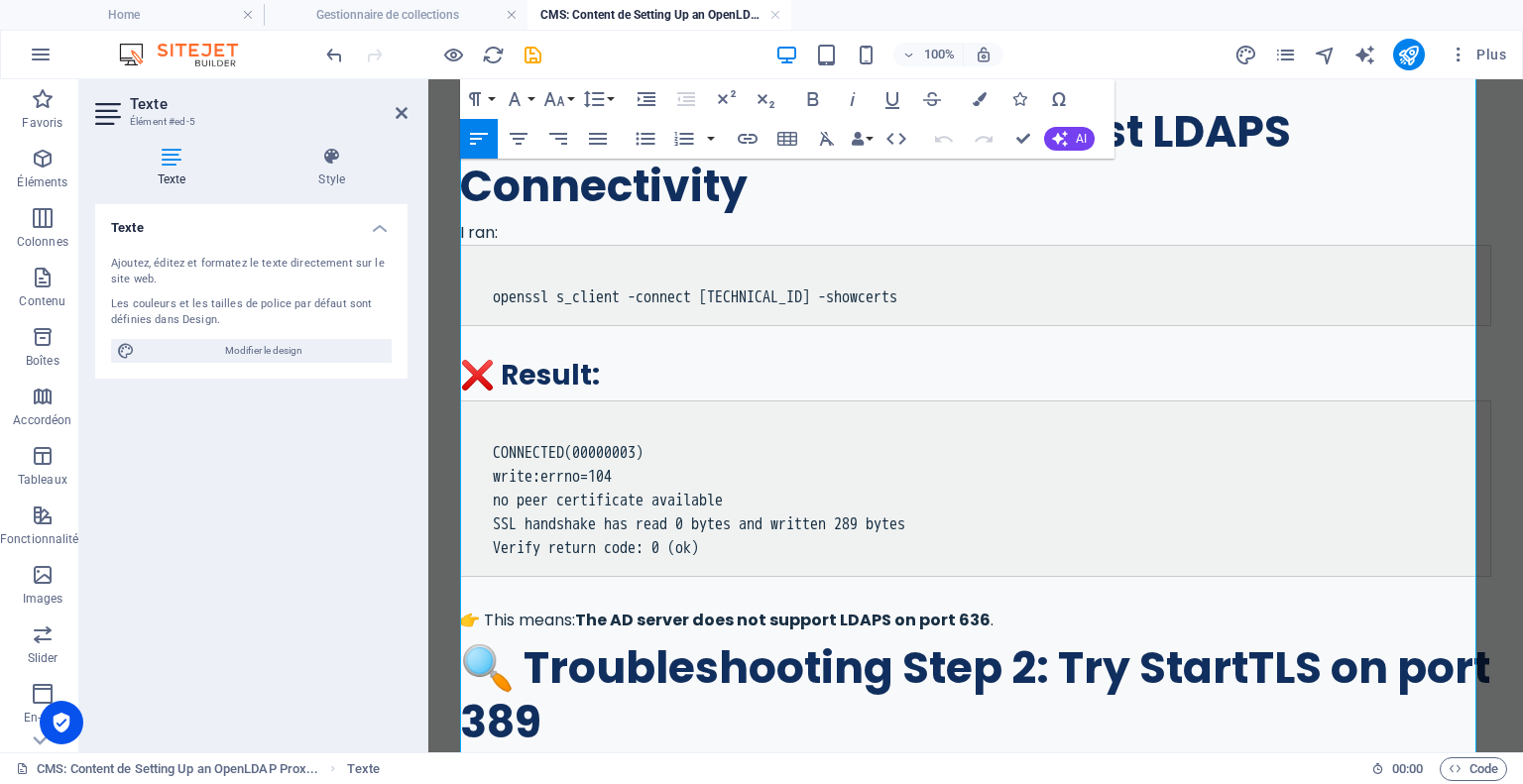 scroll, scrollTop: 1326, scrollLeft: 0, axis: vertical 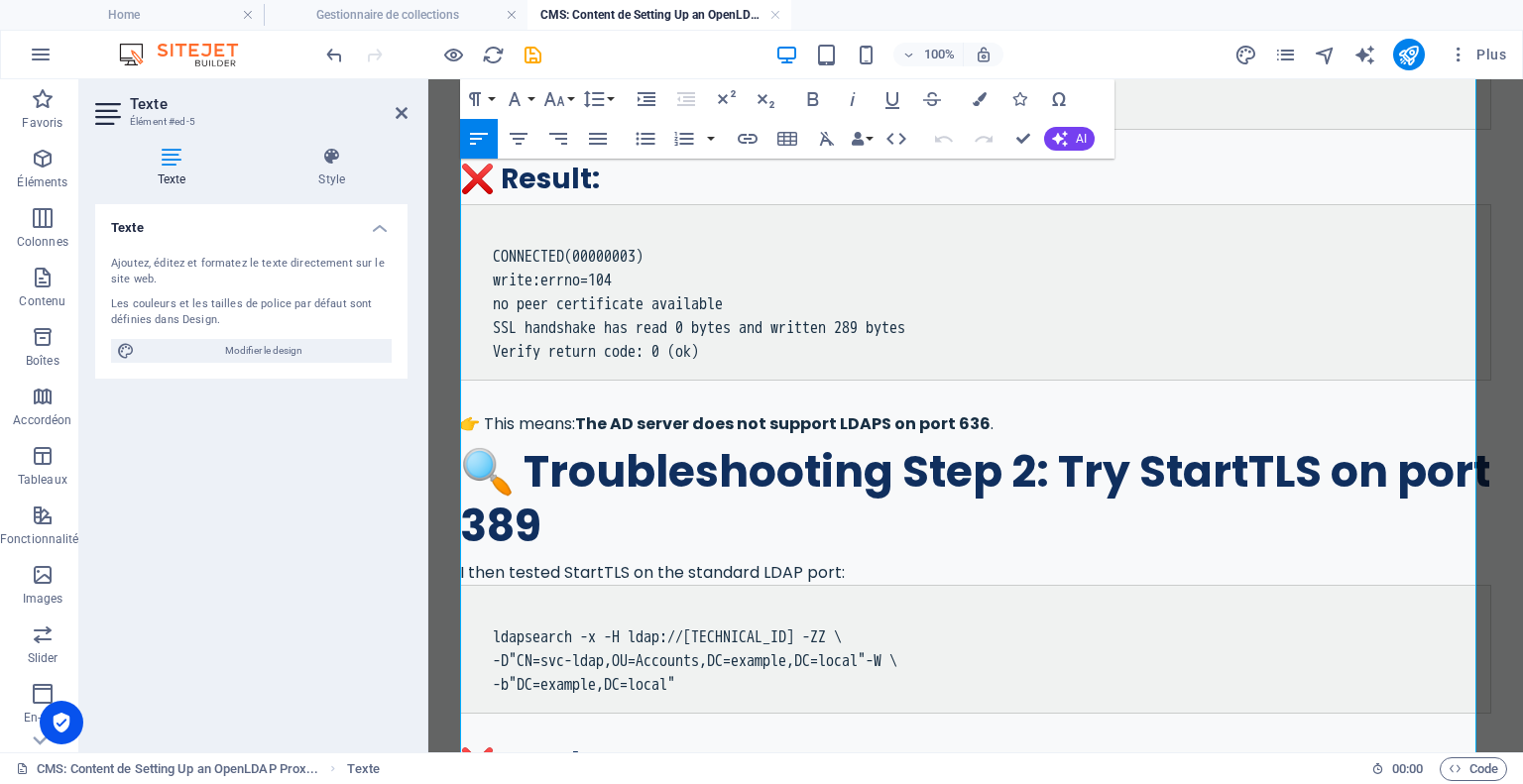 click on "👉 This means:  The AD server does not support LDAPS on port 636 ." at bounding box center (976, 424) 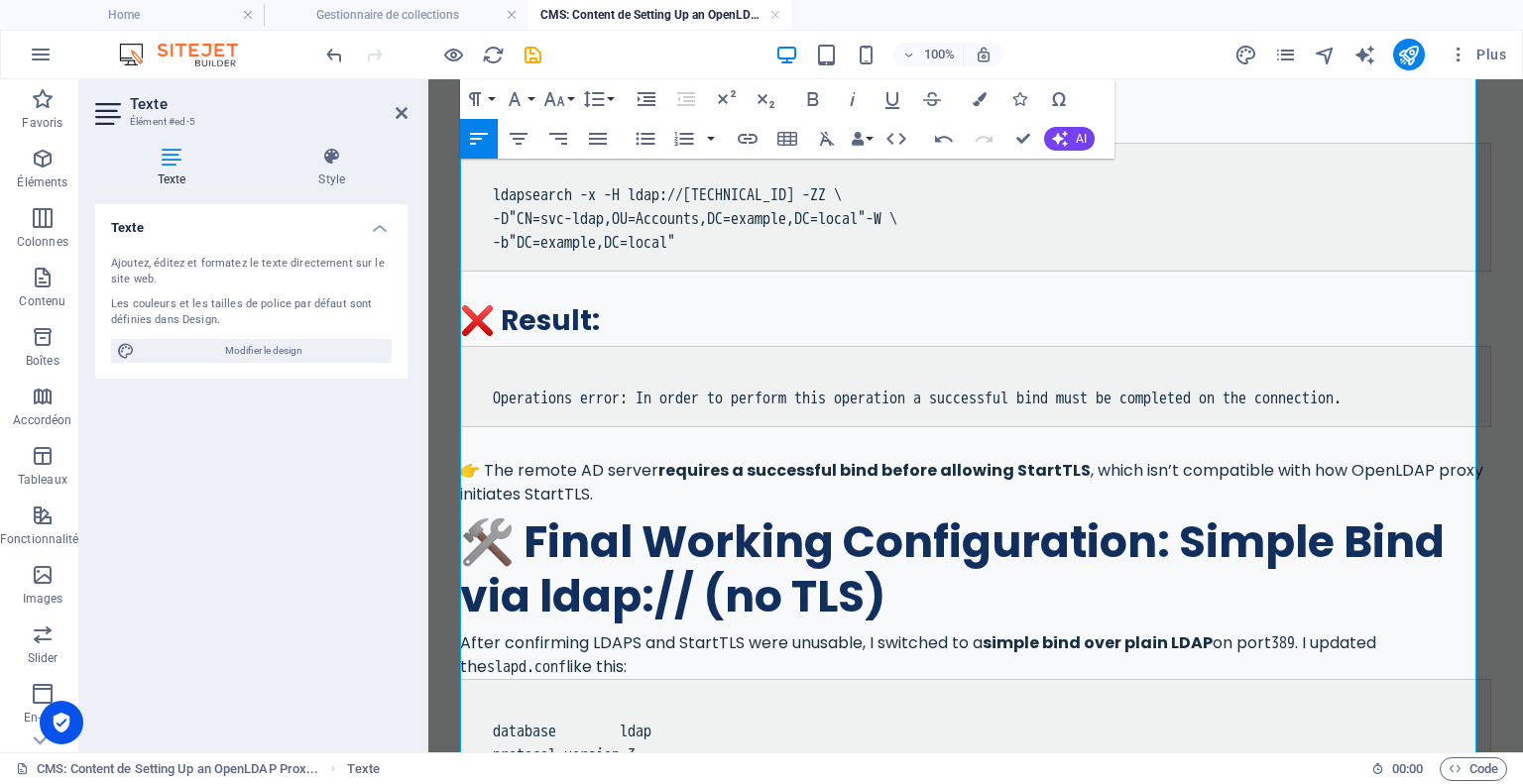 scroll, scrollTop: 1822, scrollLeft: 0, axis: vertical 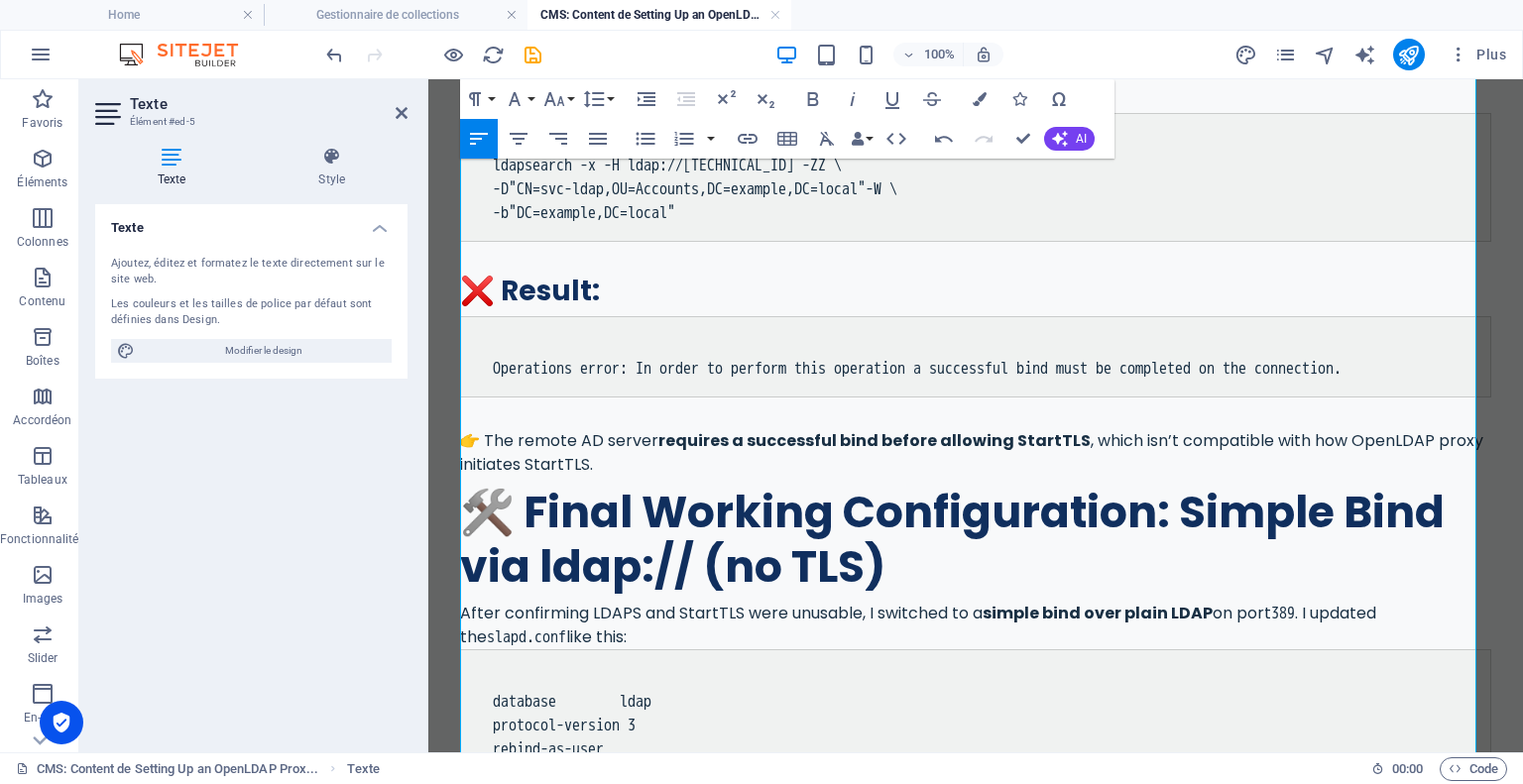 click on "👉 The remote AD server  requires a successful bind before allowing StartTLS , which isn’t compatible with how OpenLDAP proxy initiates StartTLS." at bounding box center [976, 453] 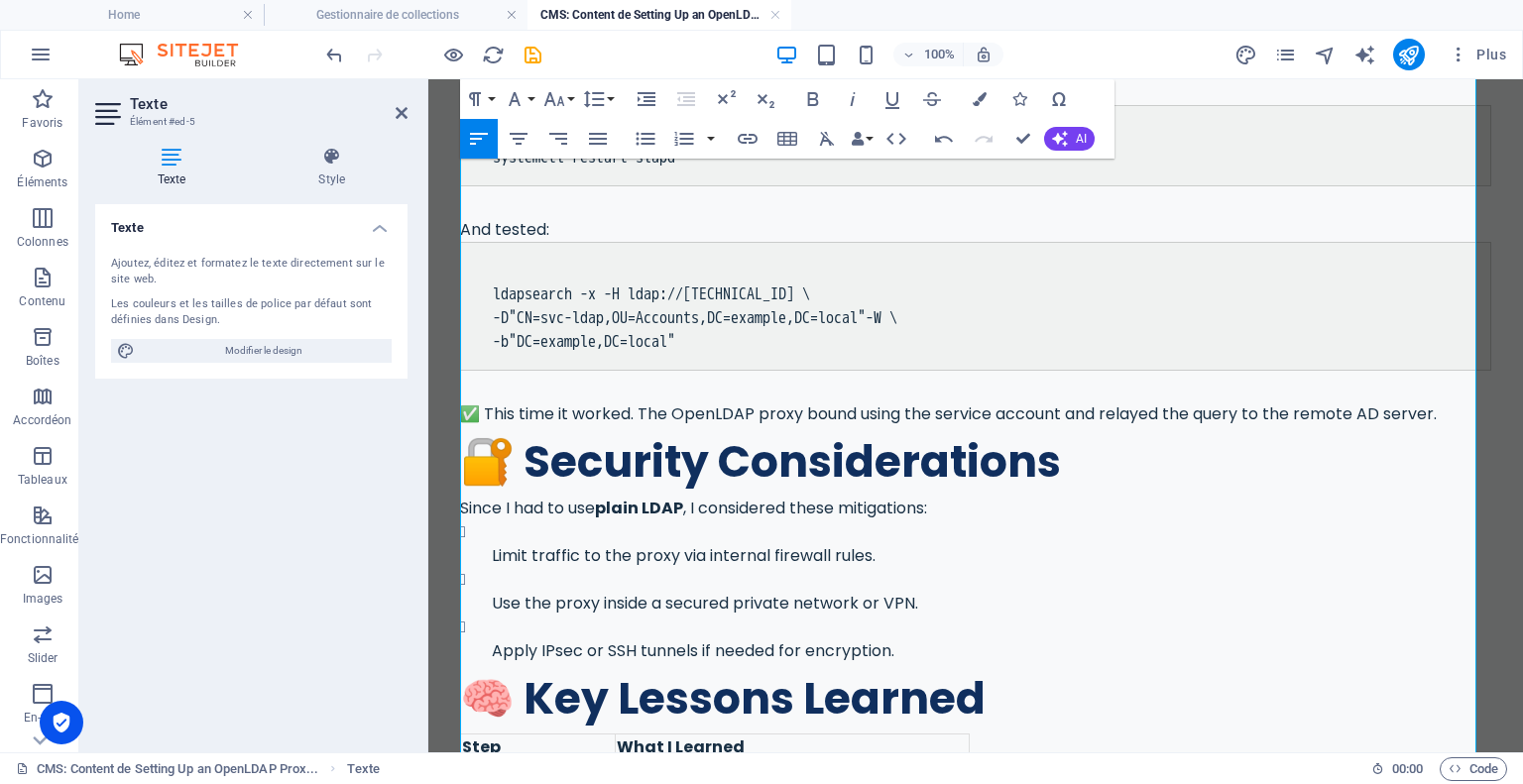 scroll, scrollTop: 2813, scrollLeft: 0, axis: vertical 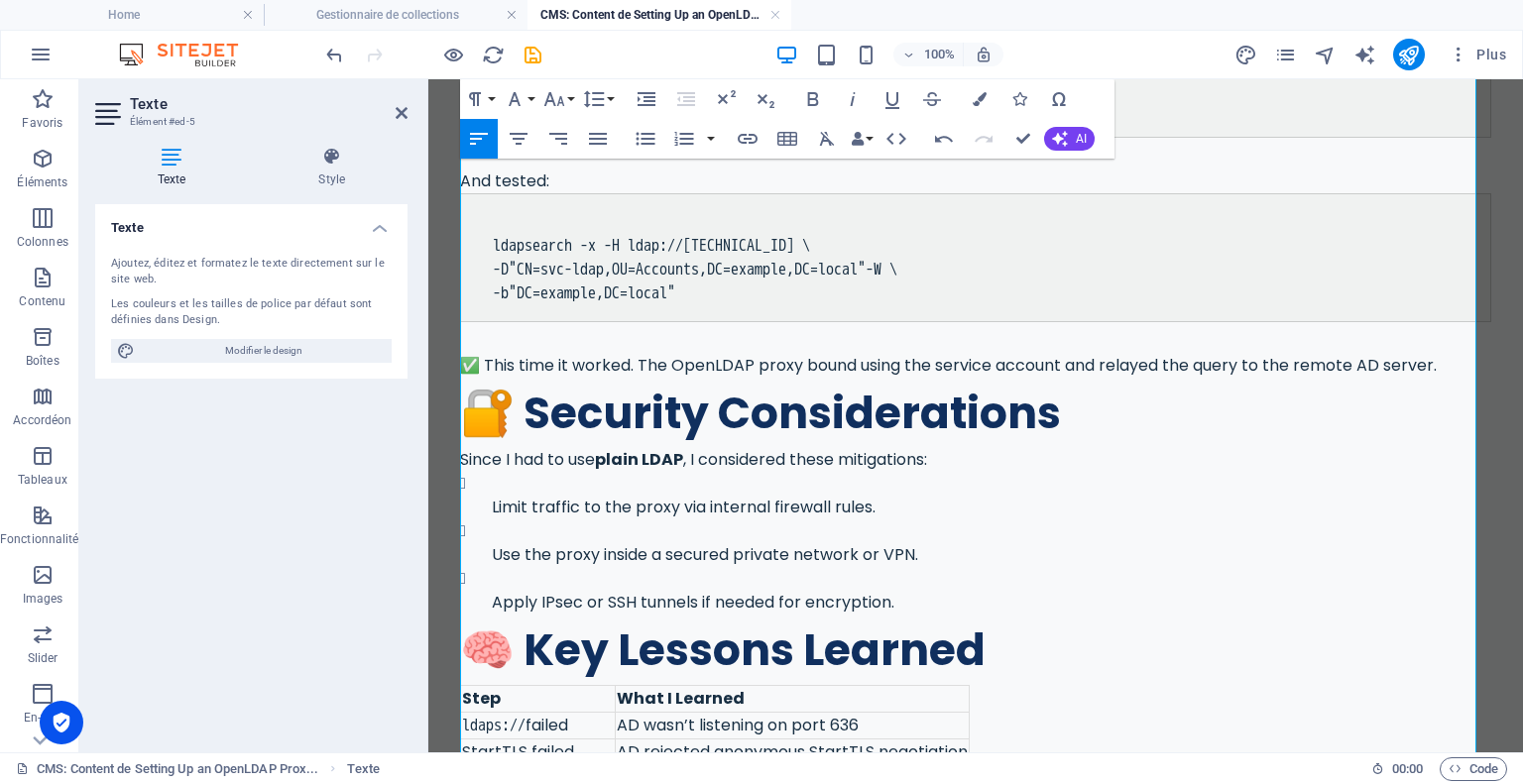 click on "✅ This time it worked. The OpenLDAP proxy bound using the service account and relayed the query to the remote AD server." at bounding box center (976, 366) 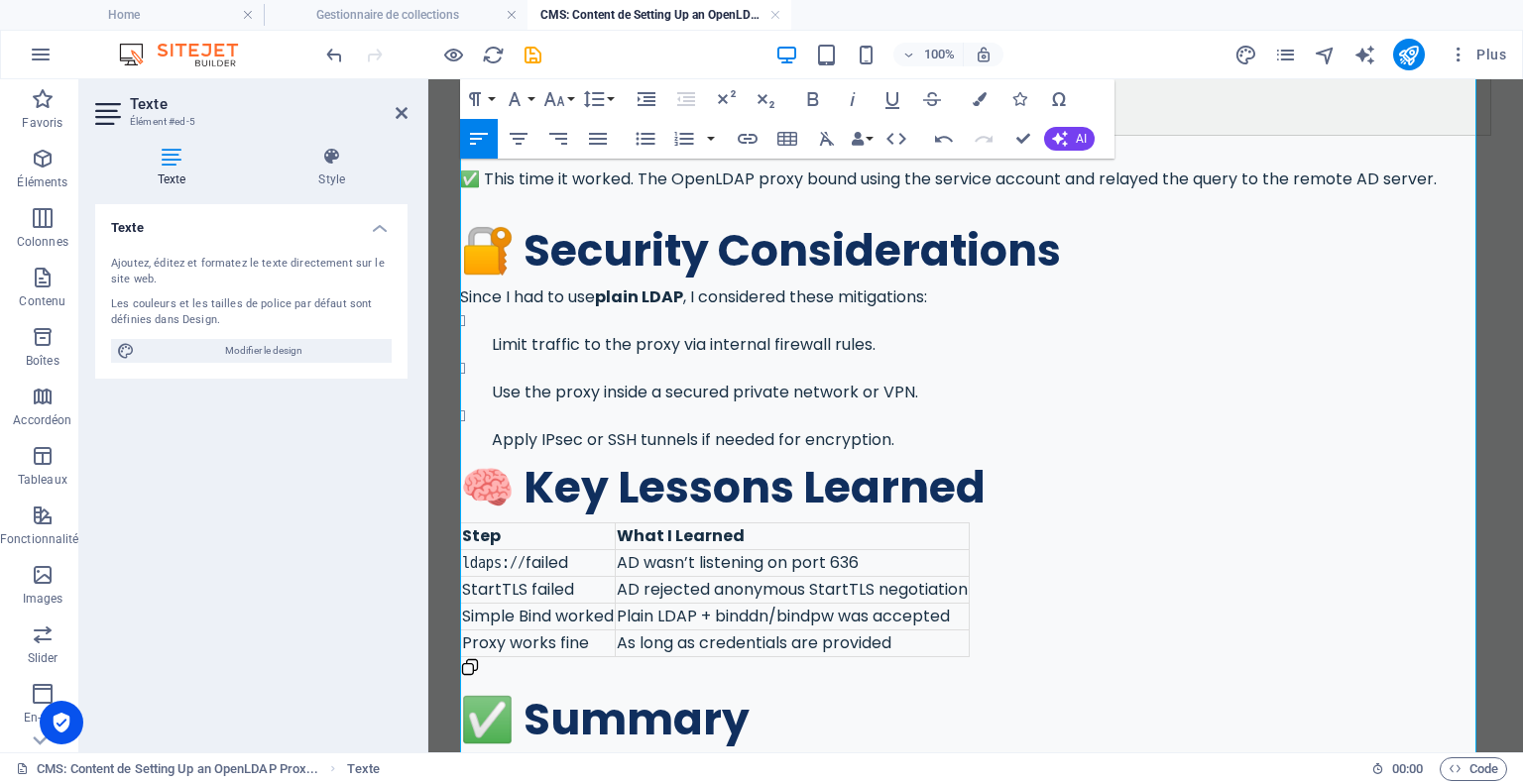 scroll, scrollTop: 3011, scrollLeft: 0, axis: vertical 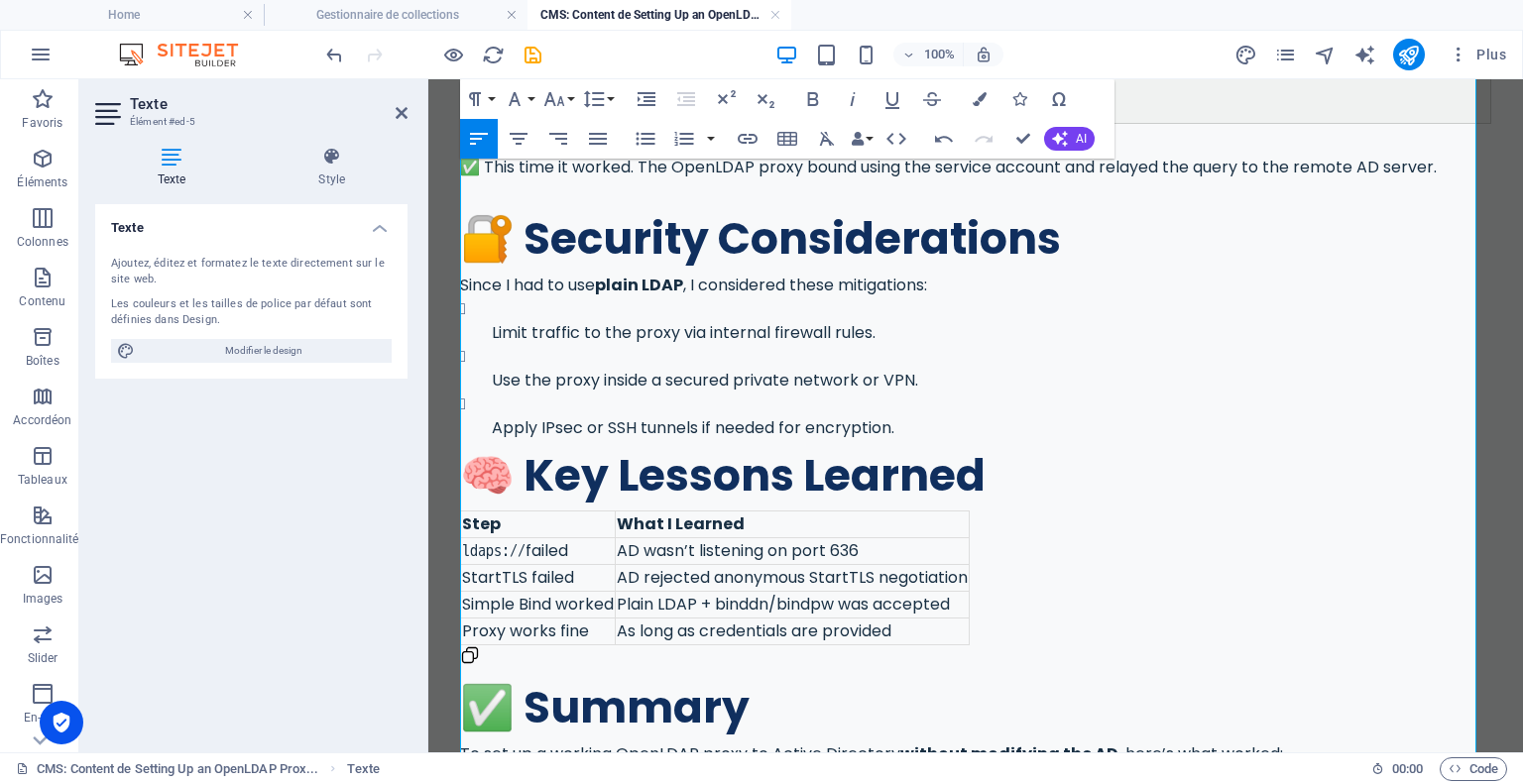 click on "Apply IPsec or SSH tunnels if needed for encryption." at bounding box center (992, 428) 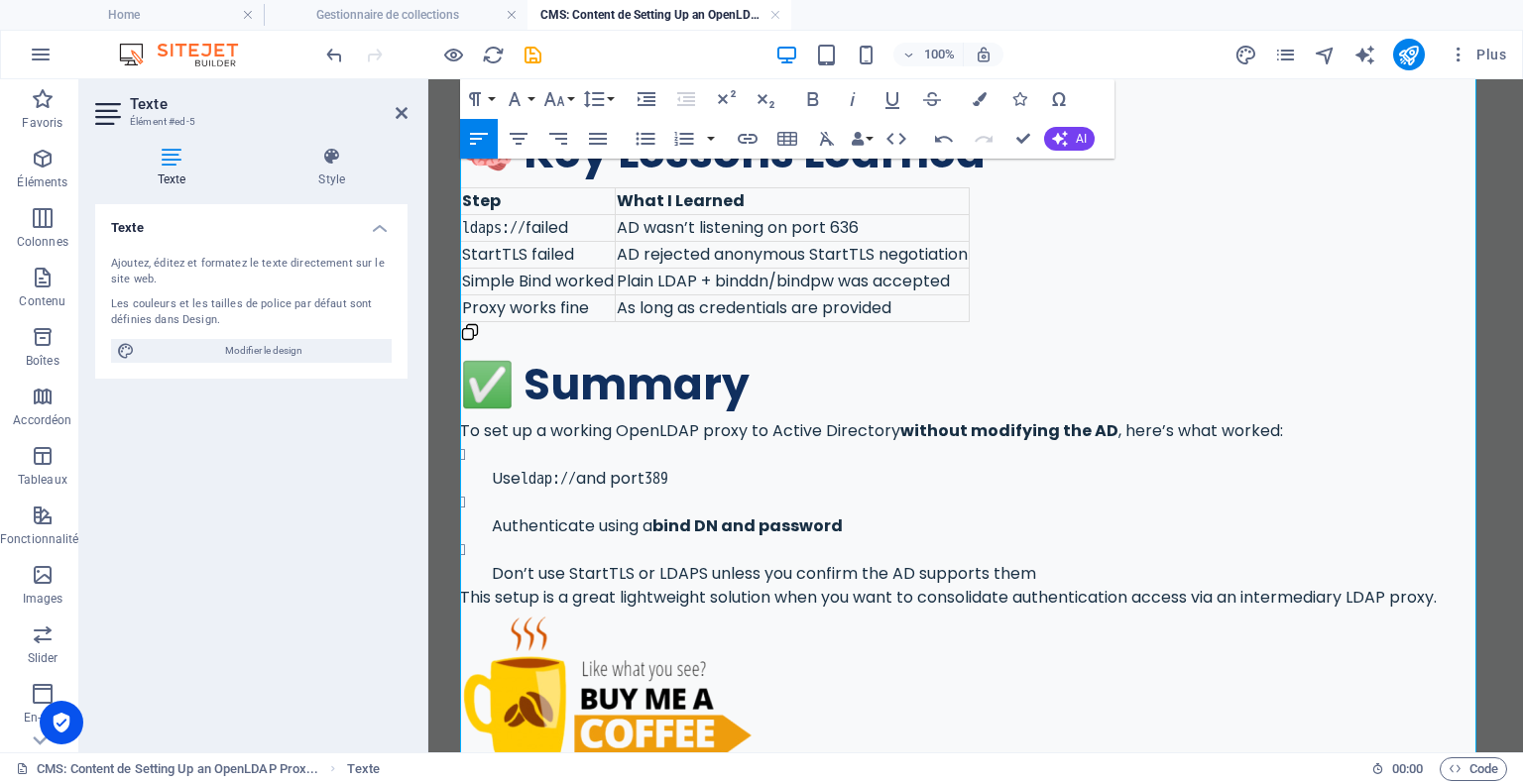 scroll, scrollTop: 3408, scrollLeft: 0, axis: vertical 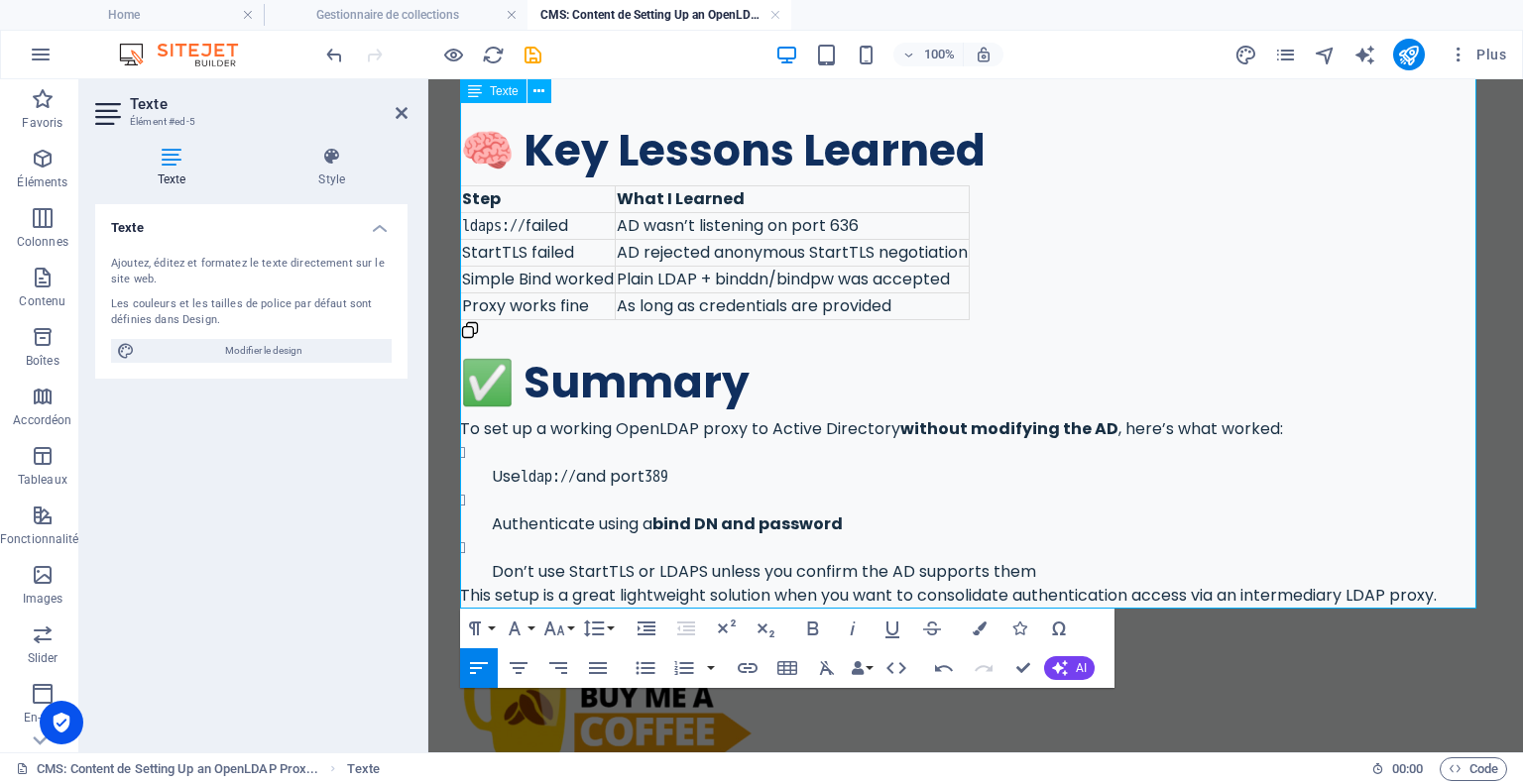 click at bounding box center (976, 333) 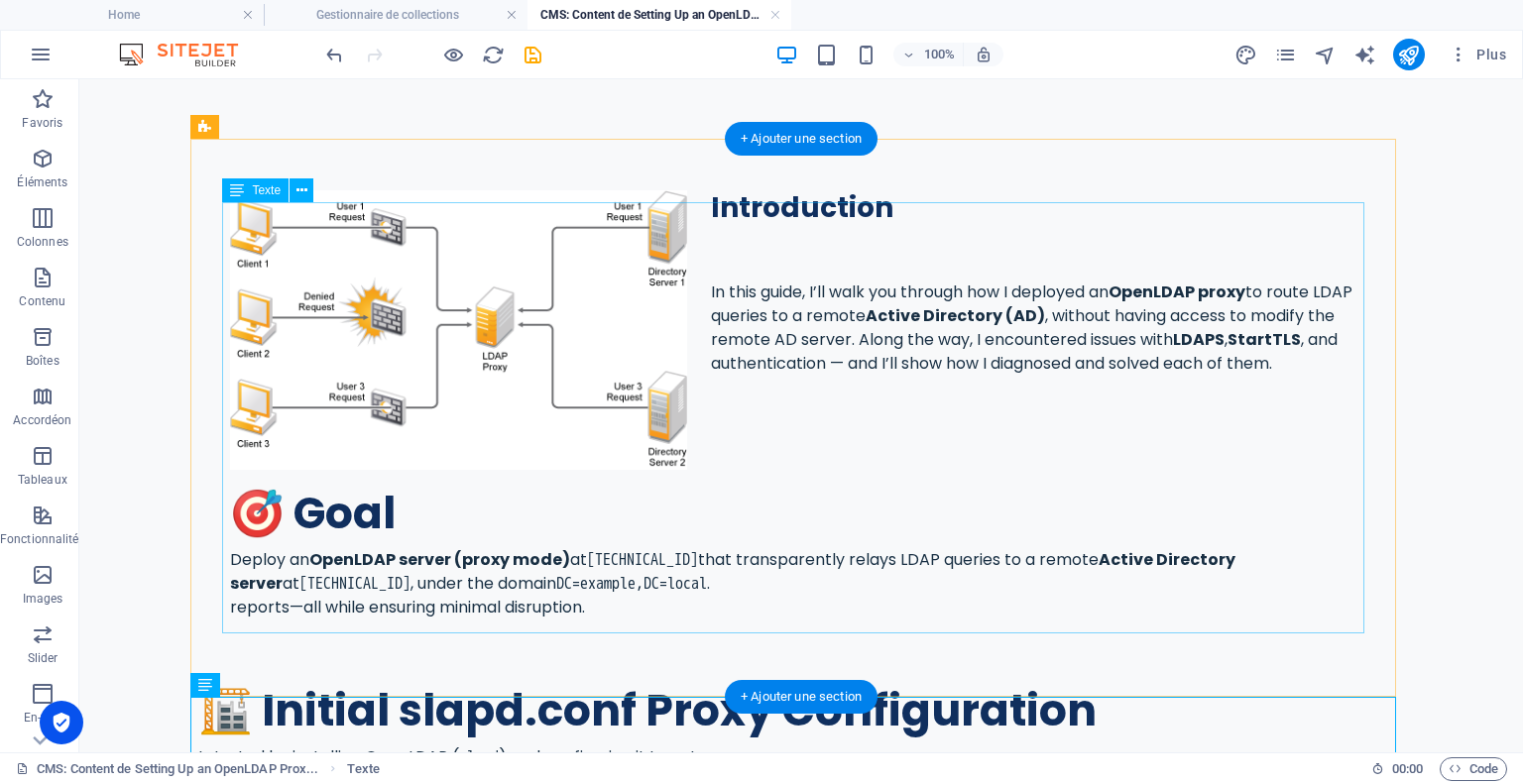 scroll, scrollTop: 0, scrollLeft: 0, axis: both 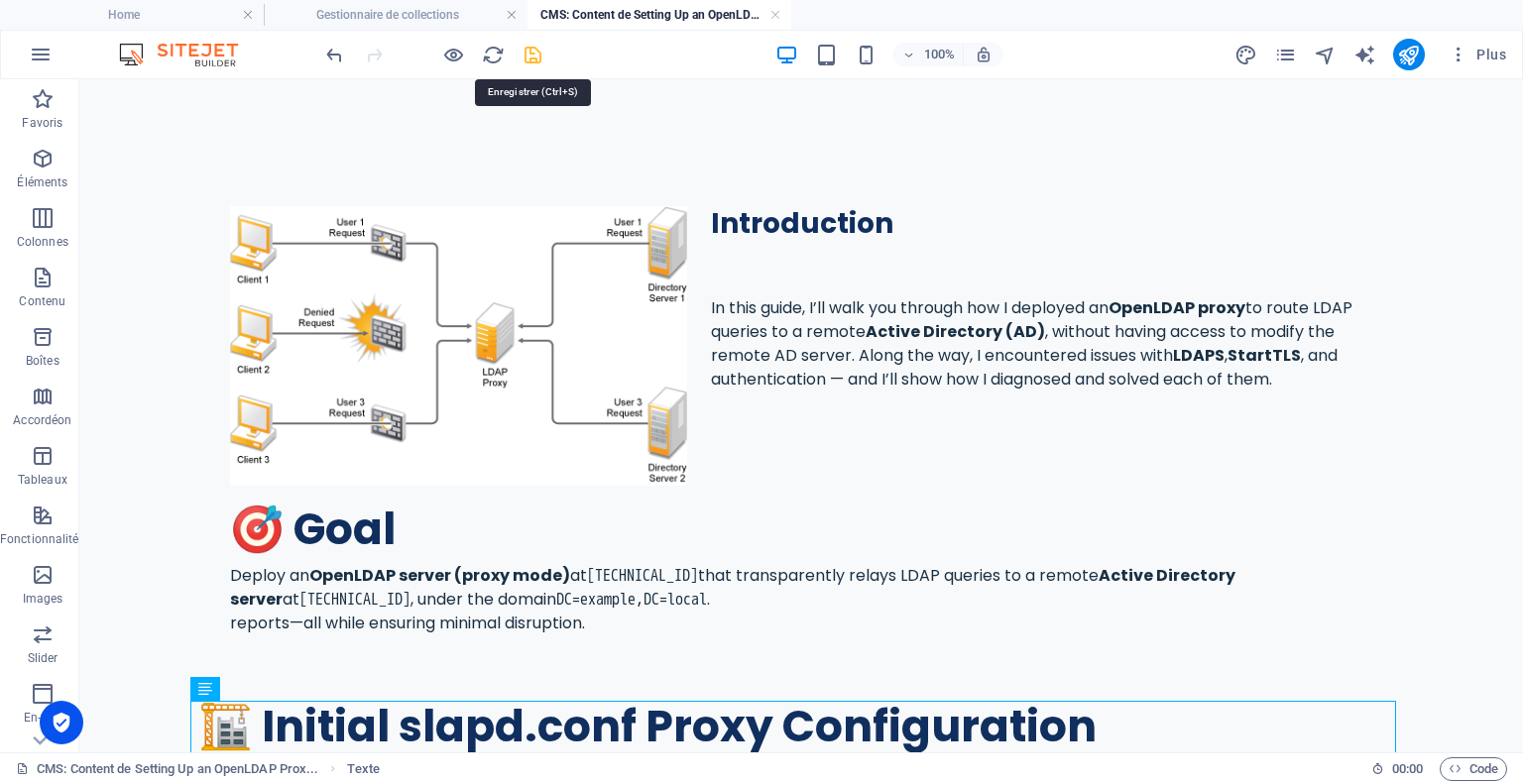 click at bounding box center [532, 55] 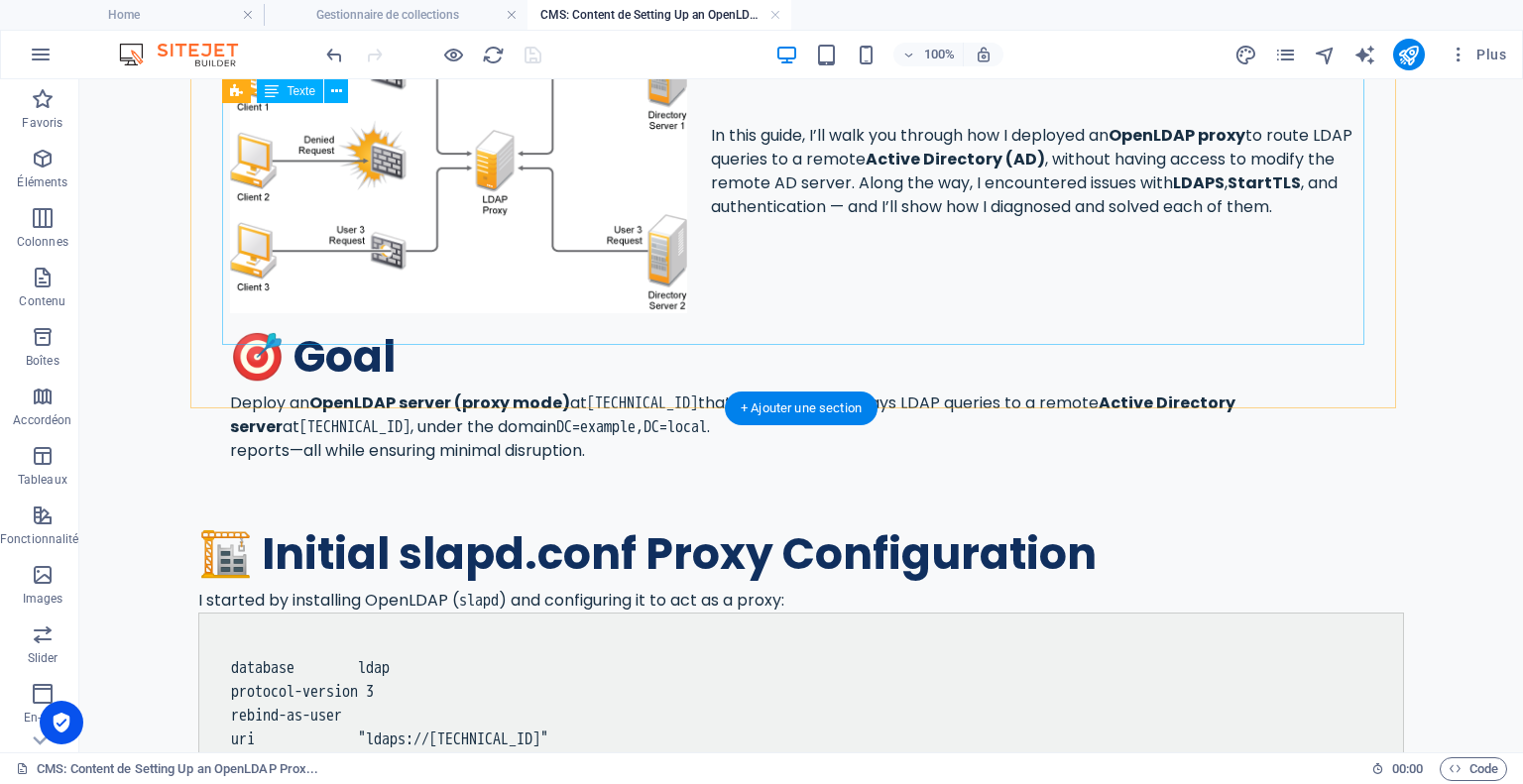 scroll, scrollTop: 0, scrollLeft: 0, axis: both 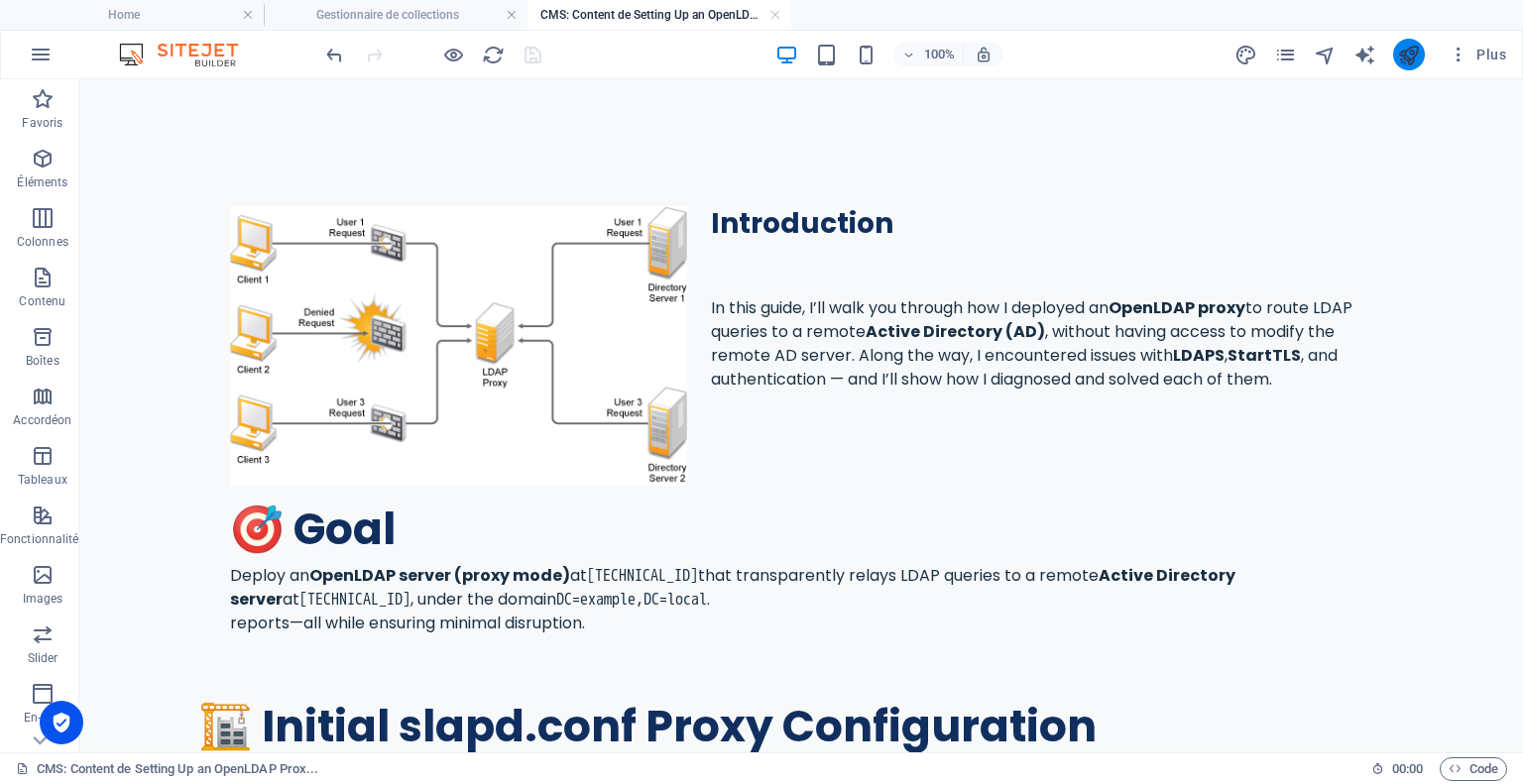 click at bounding box center (1409, 55) 